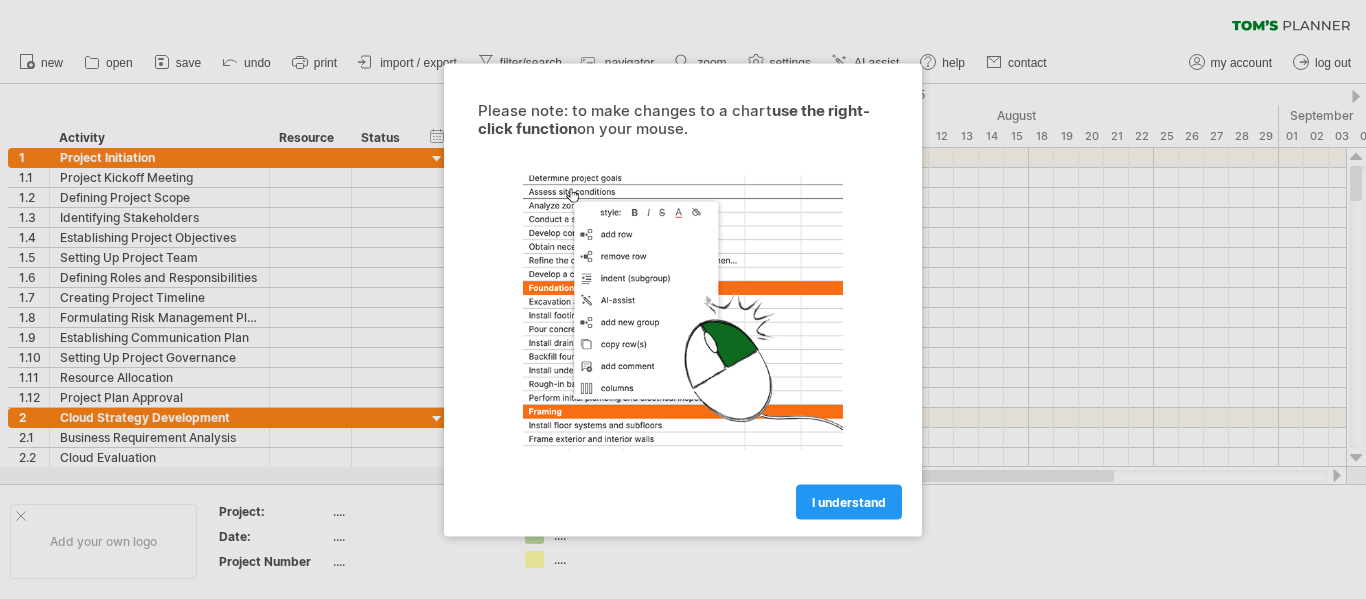 scroll, scrollTop: 0, scrollLeft: 0, axis: both 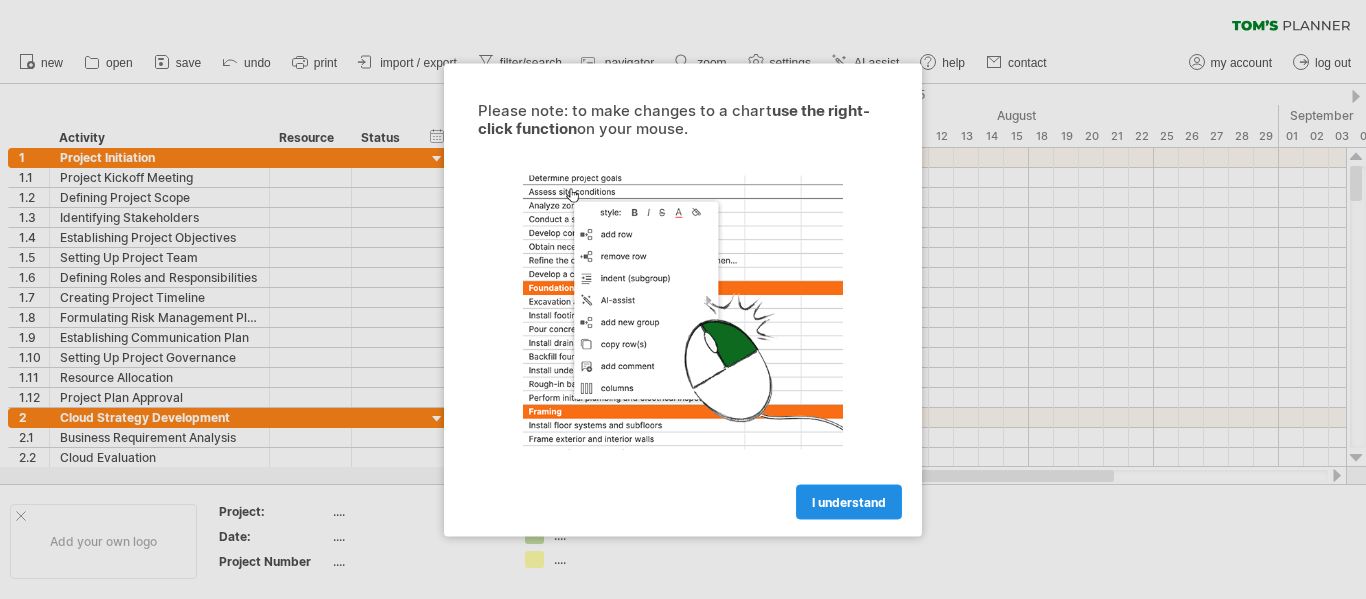 click on "I understand" at bounding box center [849, 501] 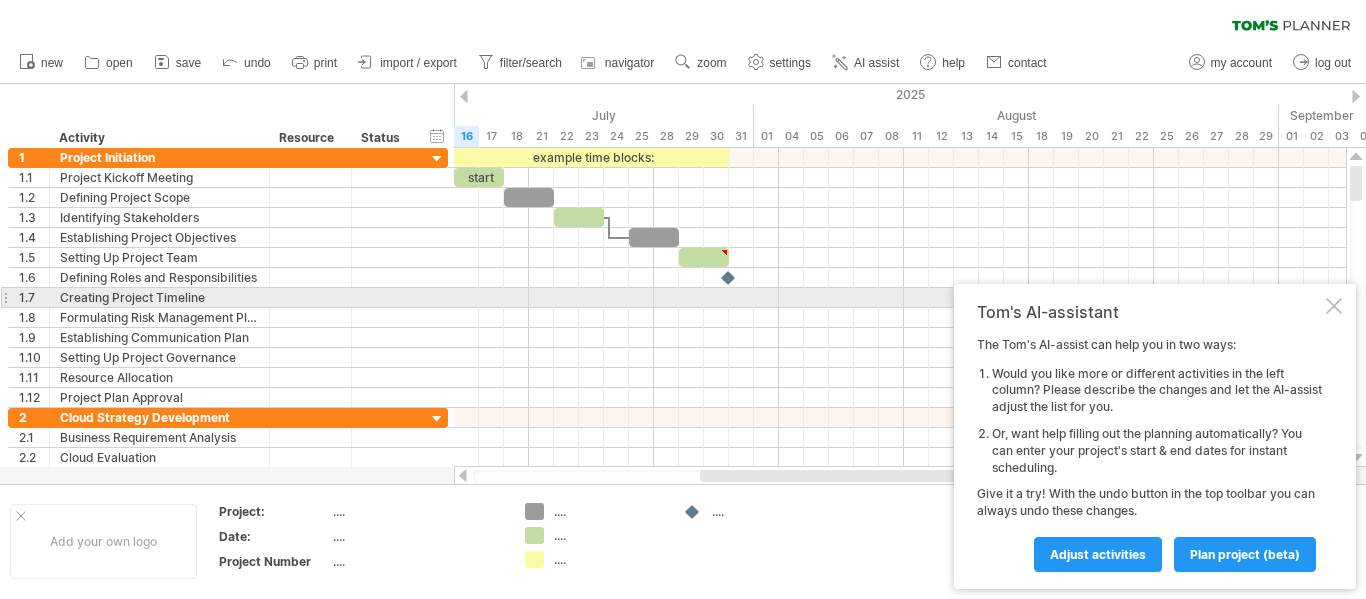 click at bounding box center [1334, 306] 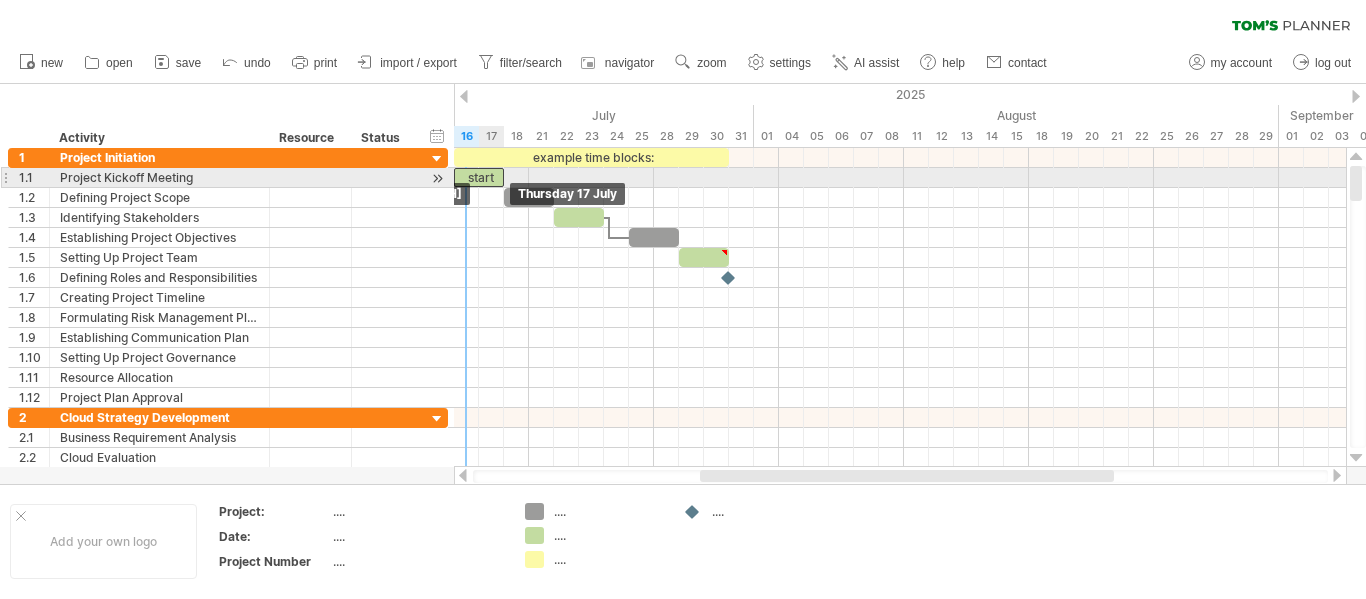 click on "start" at bounding box center (479, 177) 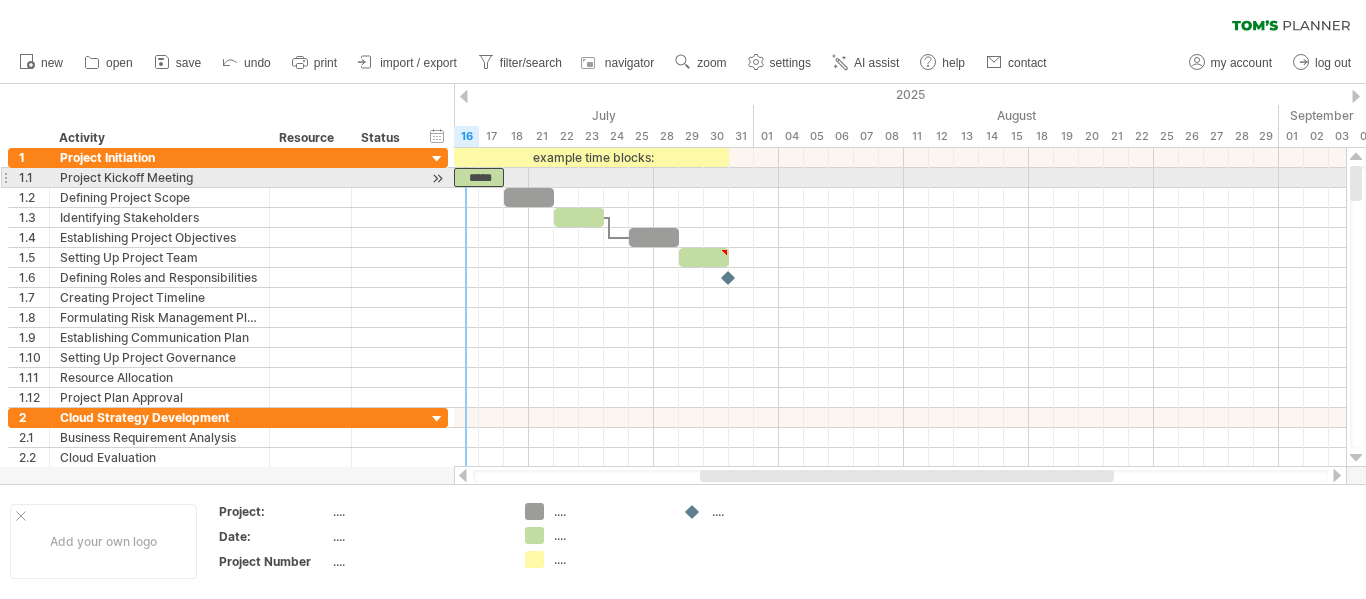 click on "*****" at bounding box center [479, 177] 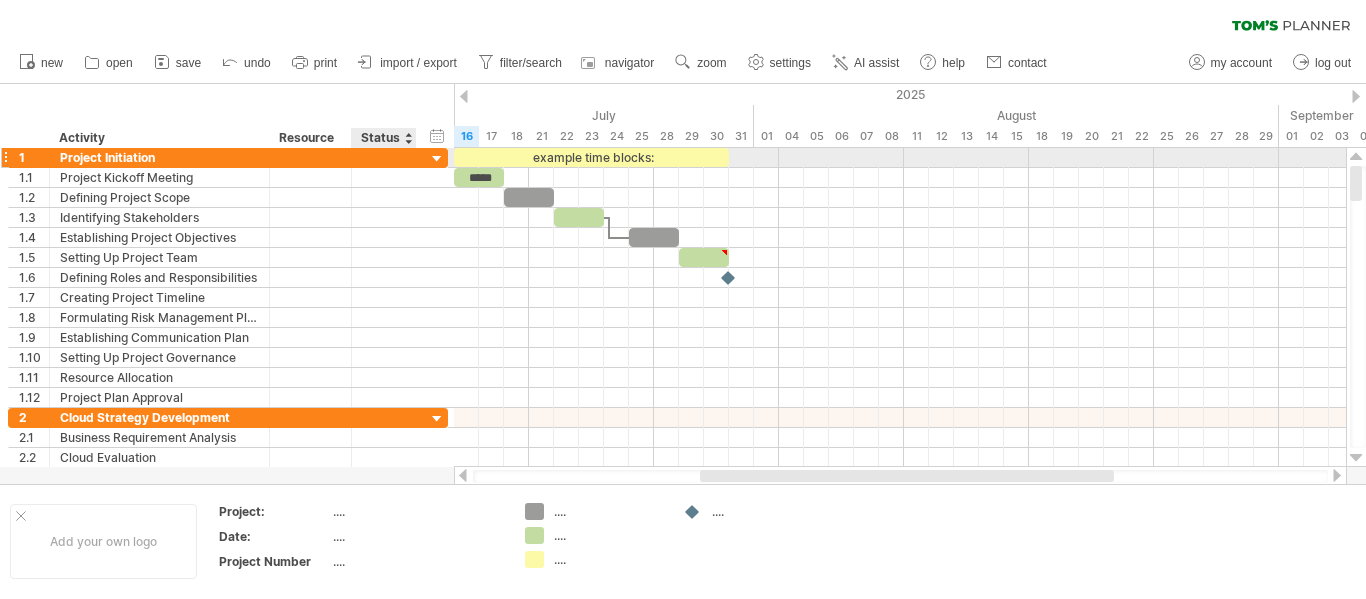 click at bounding box center (437, 159) 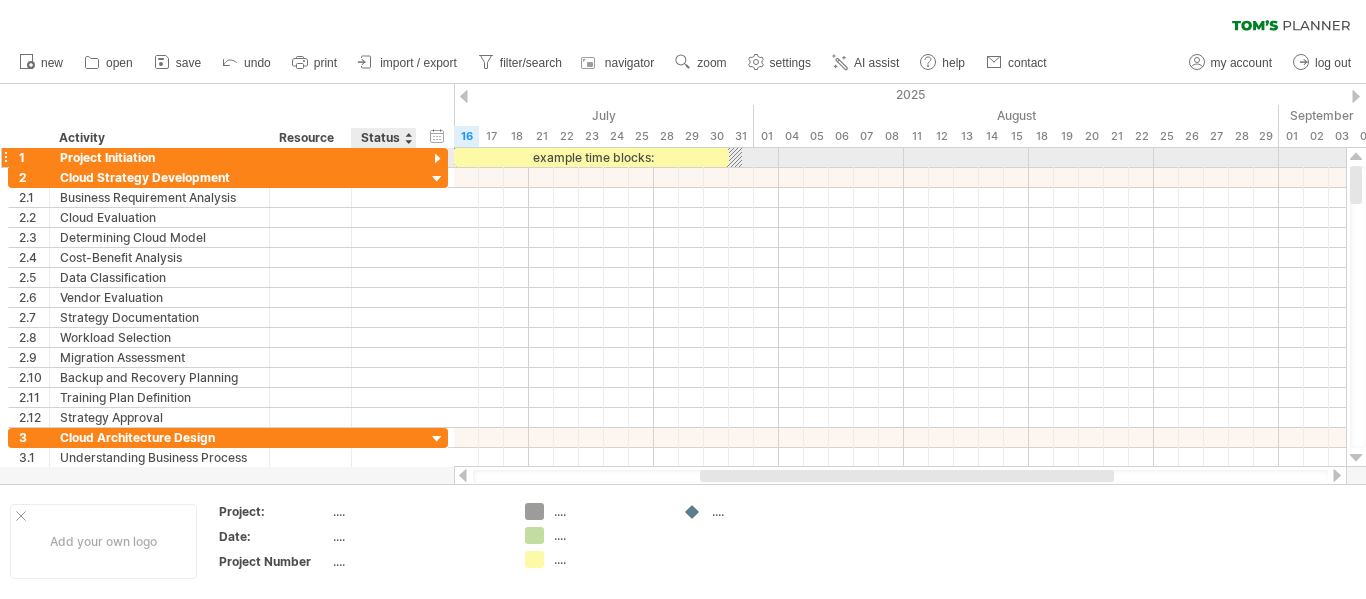 click at bounding box center (437, 159) 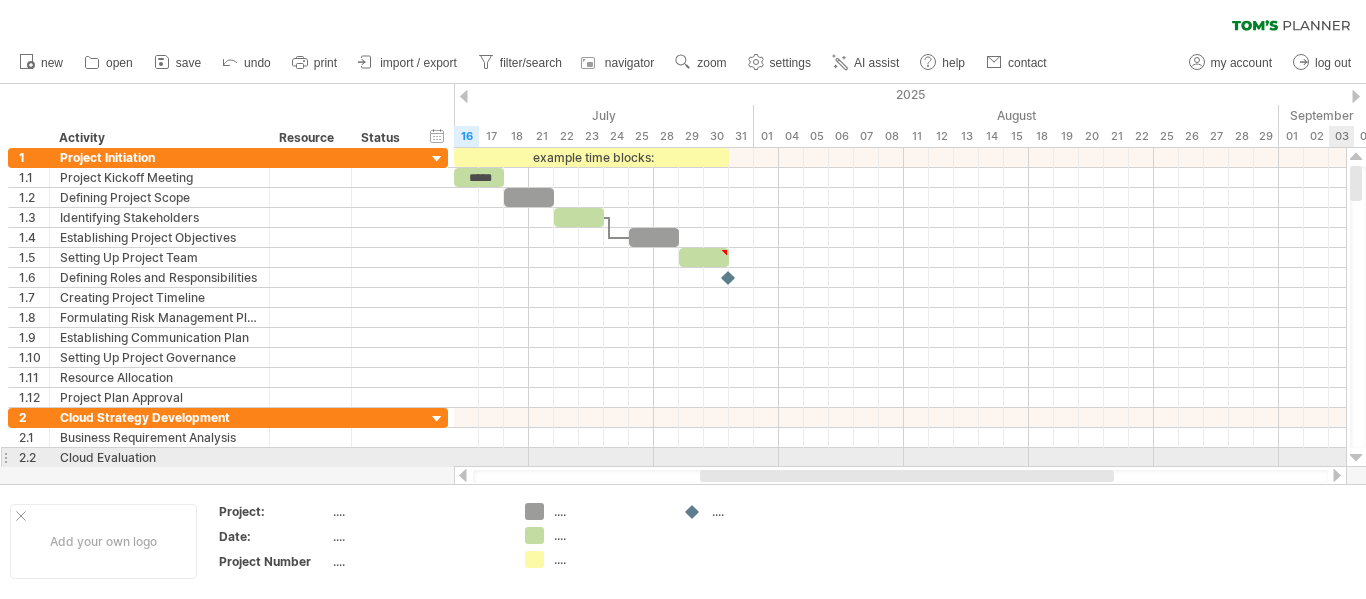 click at bounding box center (1356, 458) 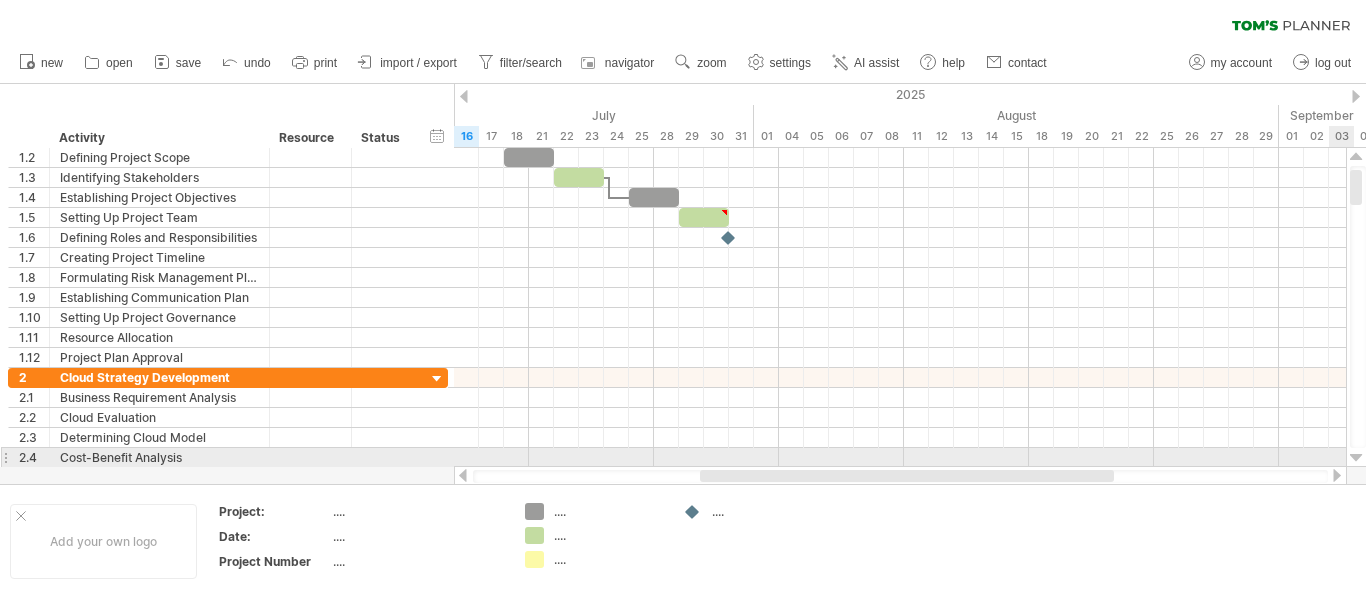 click at bounding box center [1356, 458] 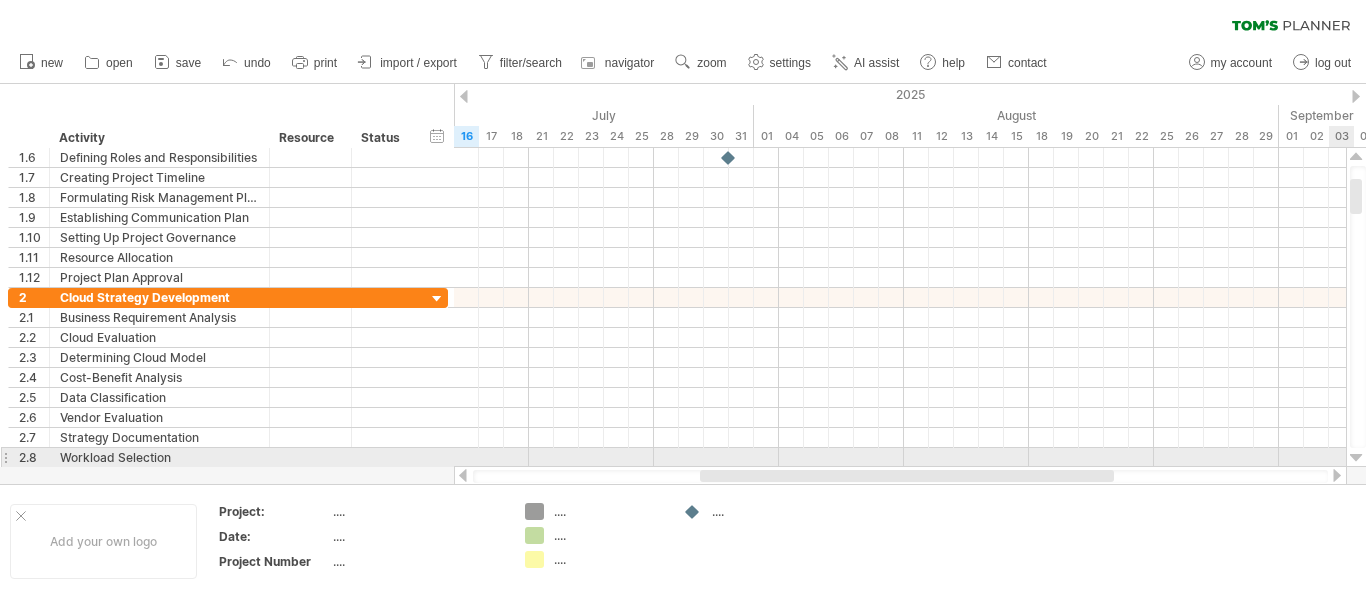 click at bounding box center [1356, 458] 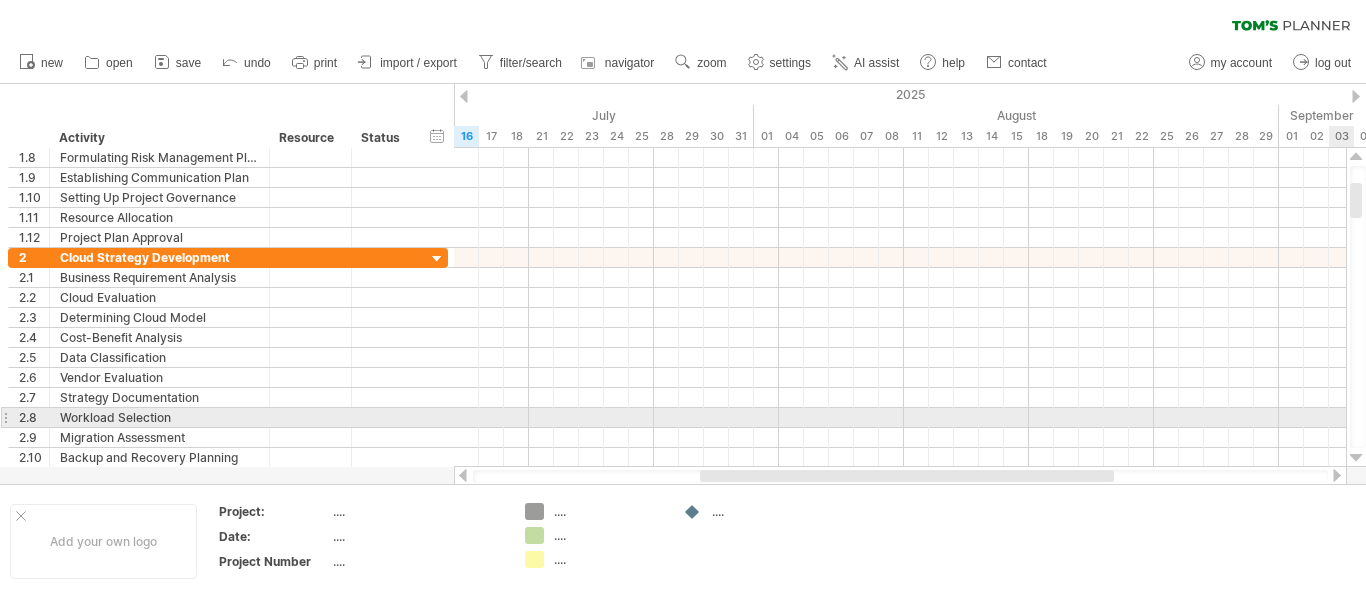 click at bounding box center (1356, 458) 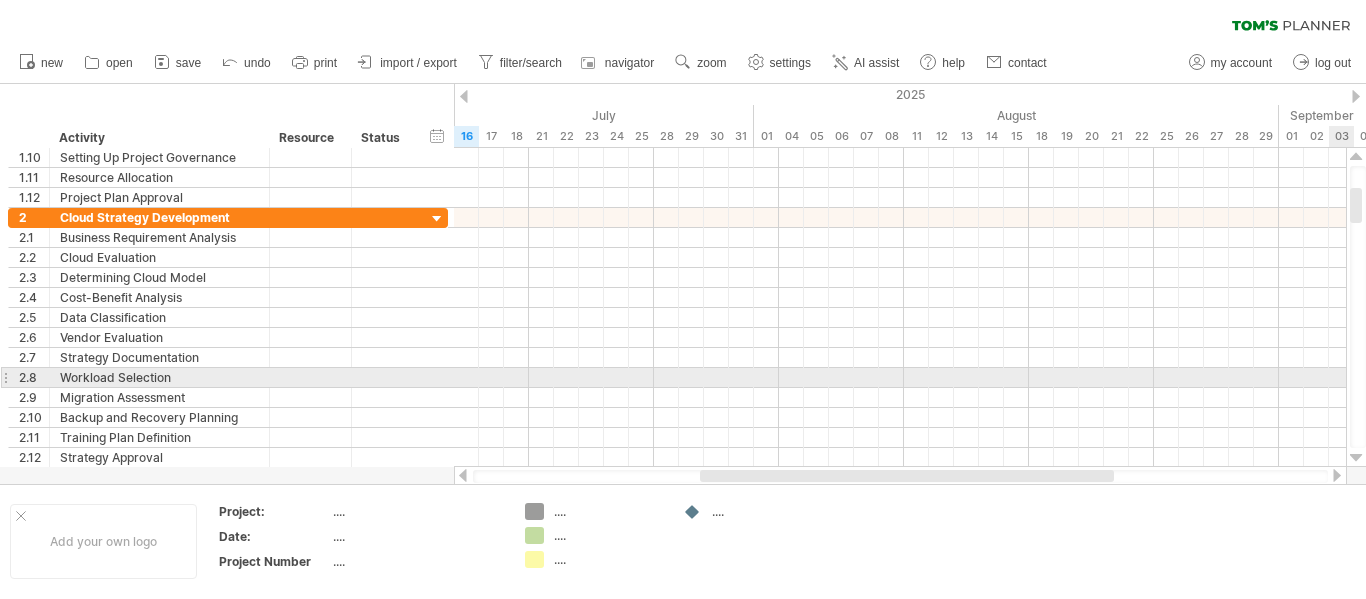 click at bounding box center (1356, 458) 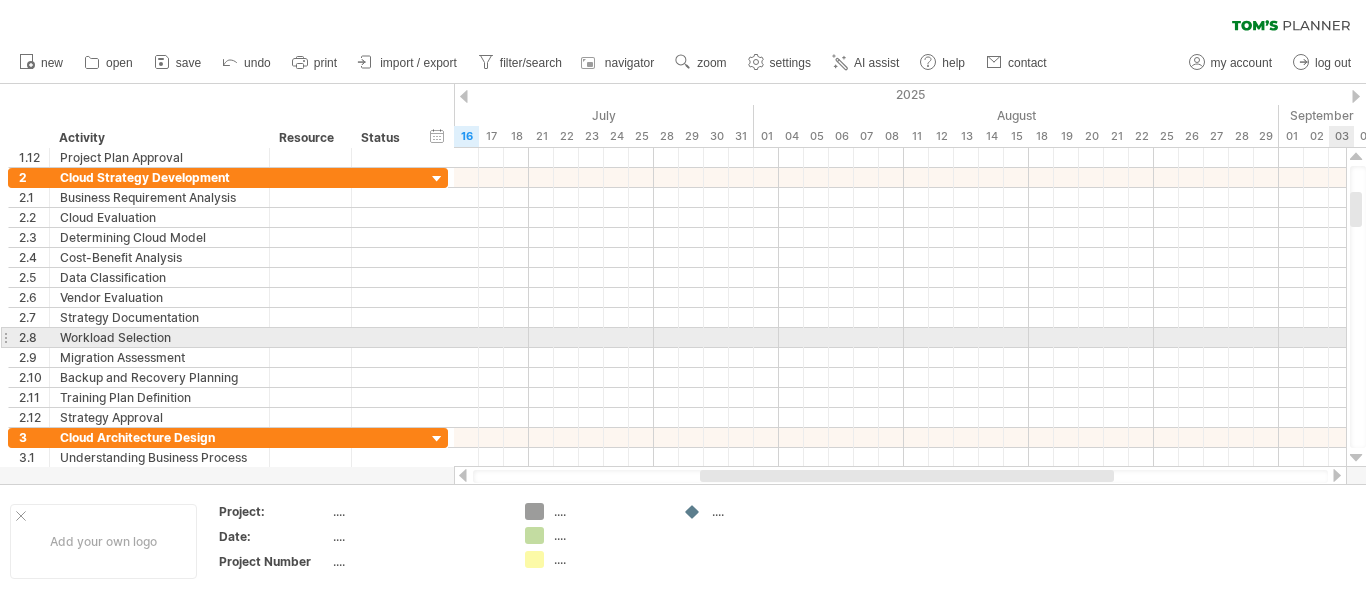 click at bounding box center [1356, 458] 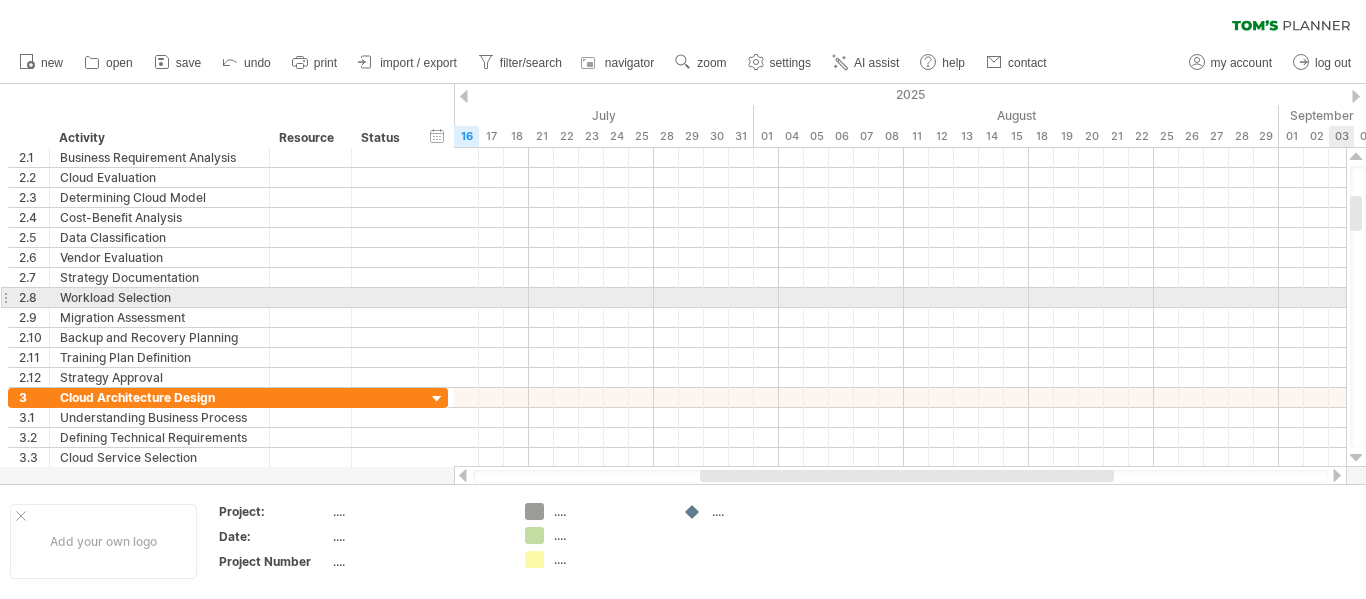 click at bounding box center [1356, 458] 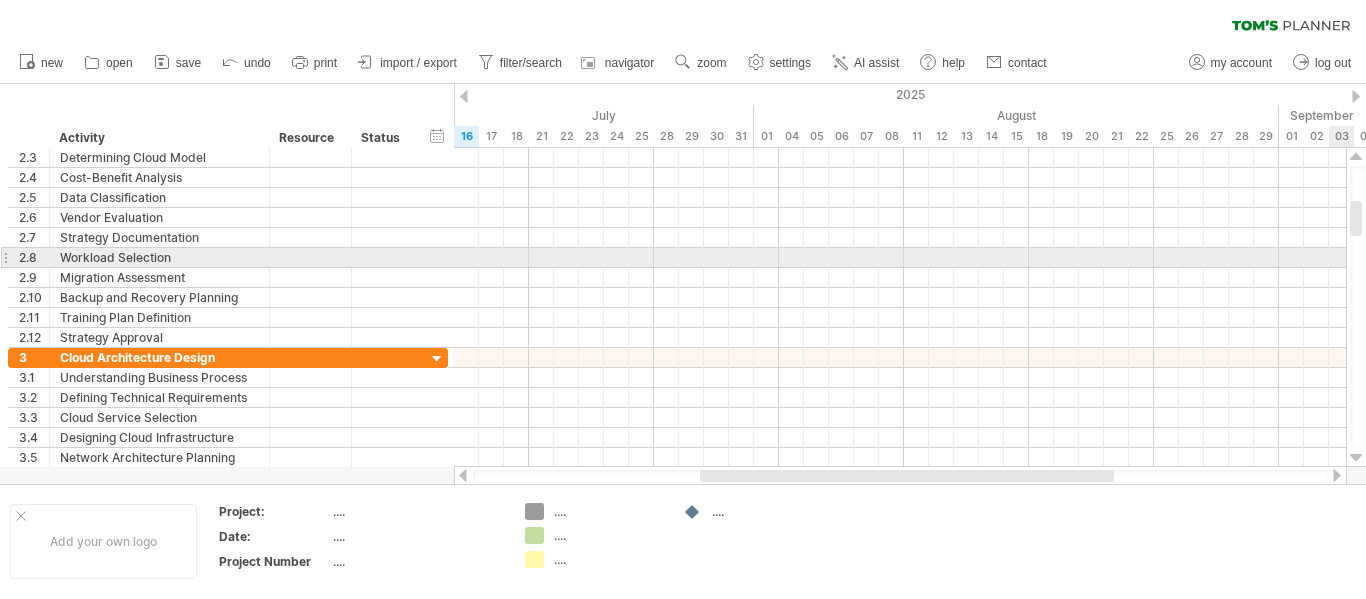 click at bounding box center (1356, 458) 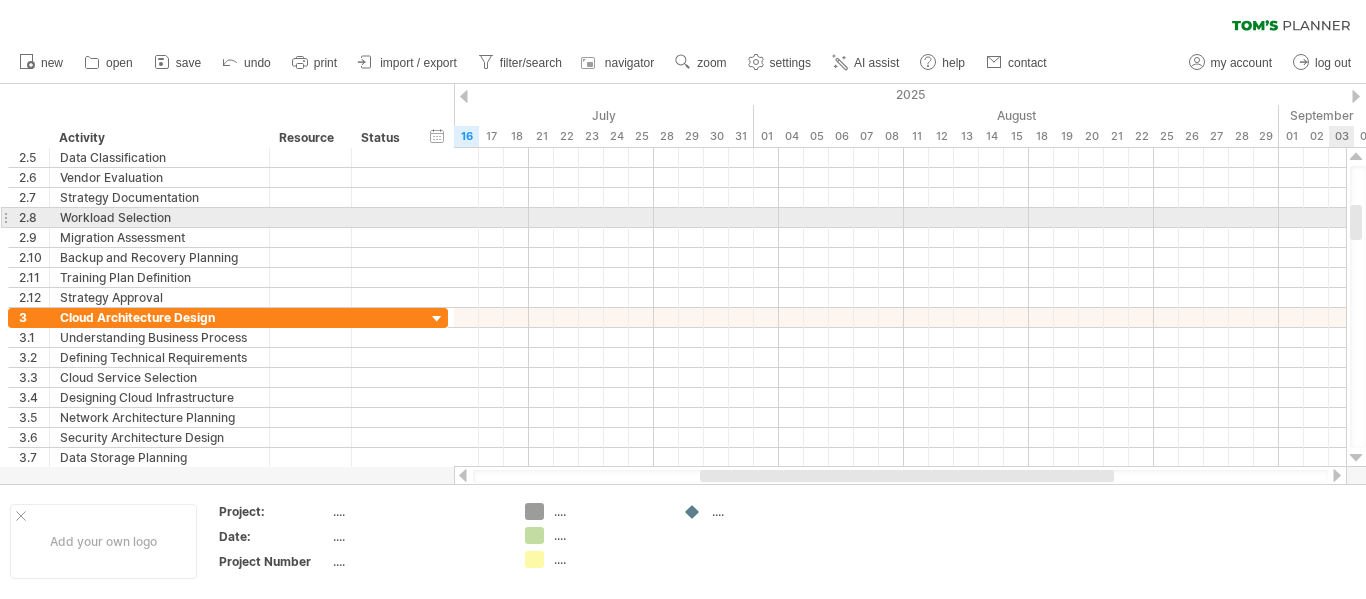 click at bounding box center [1356, 458] 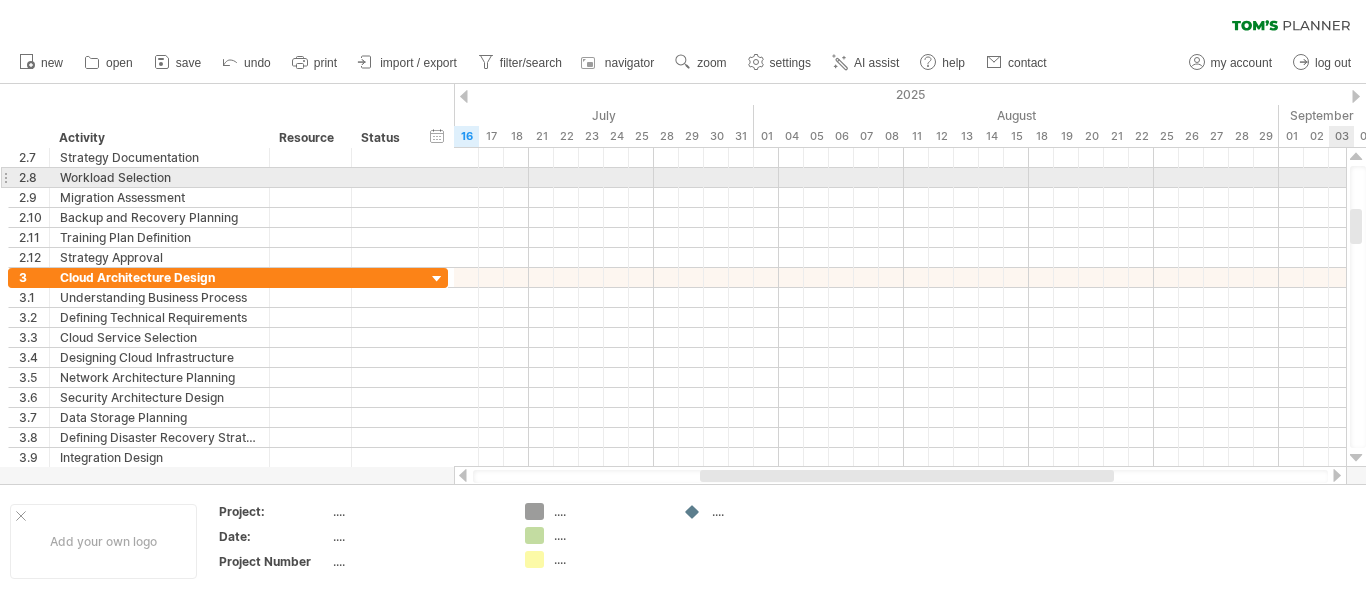 click at bounding box center [1356, 458] 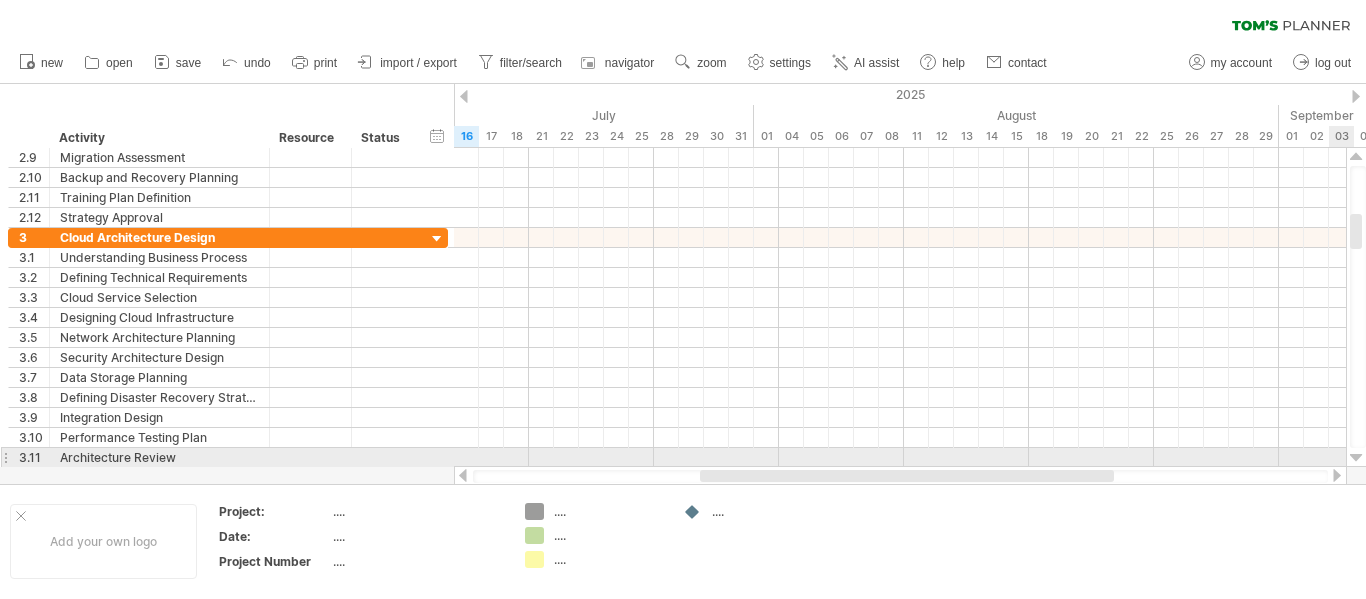 click at bounding box center (1356, 458) 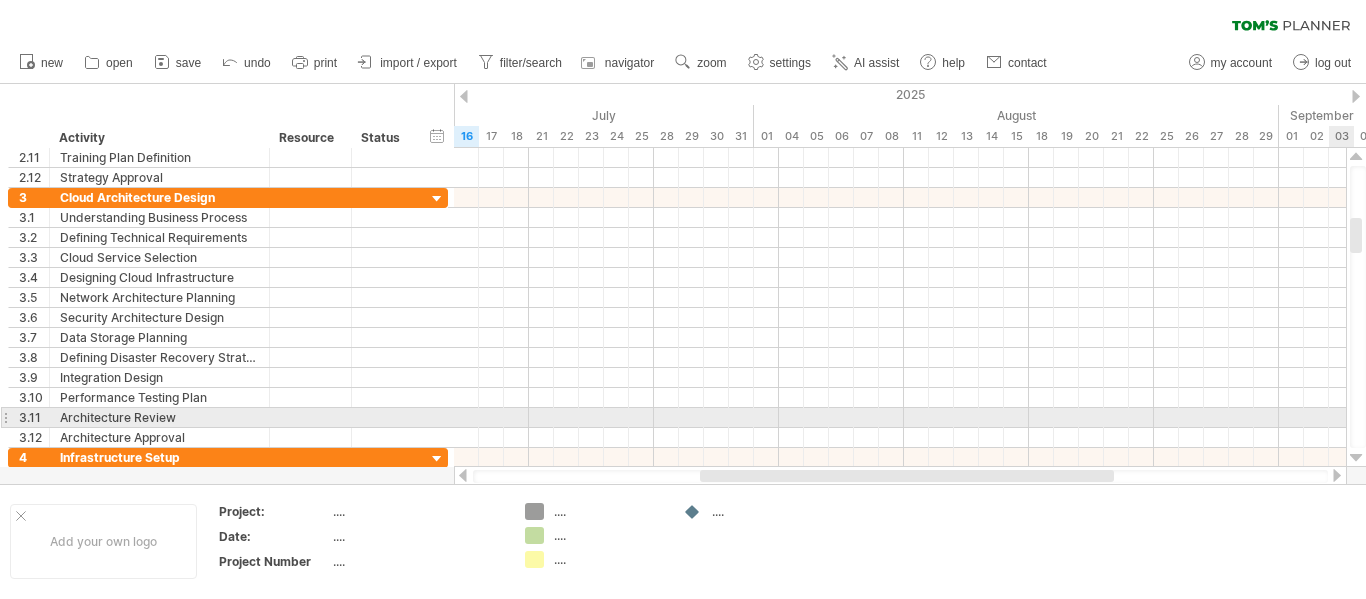 click at bounding box center (1356, 458) 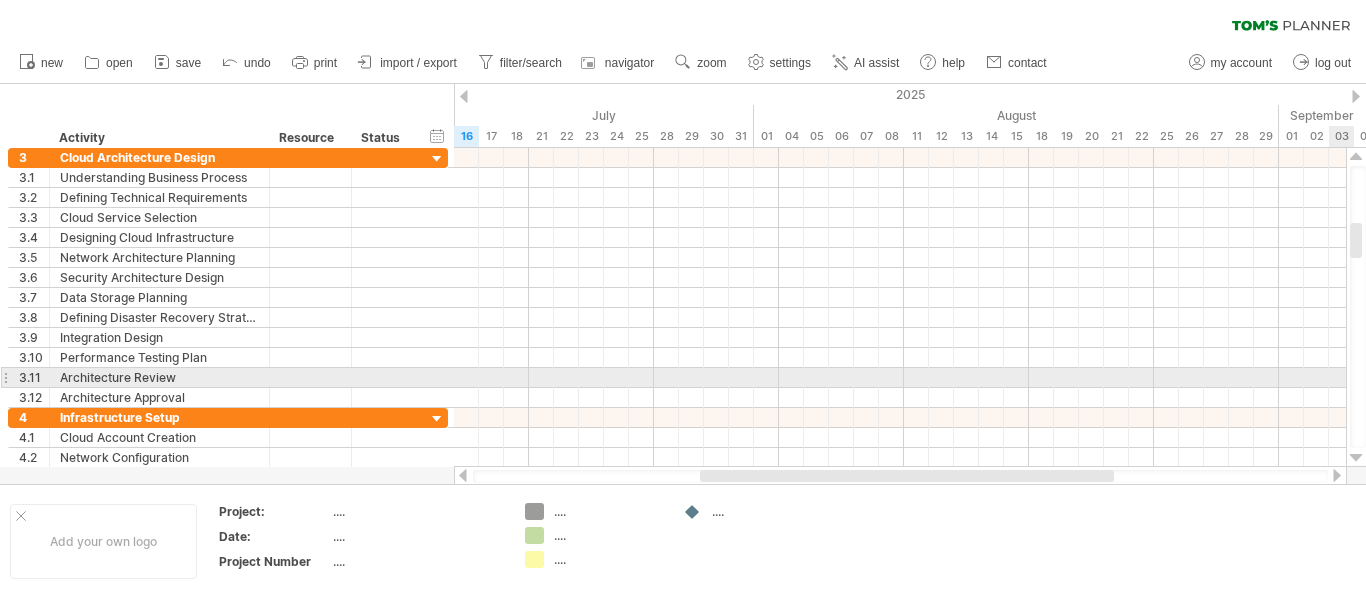 click at bounding box center [1356, 458] 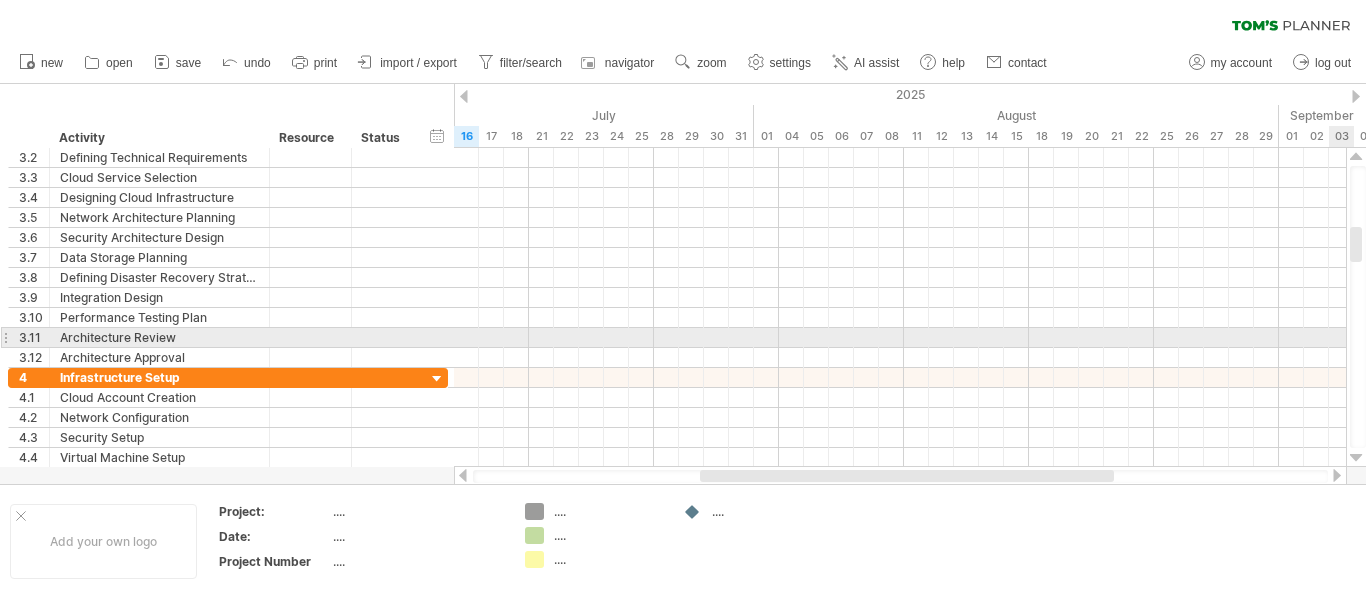 click at bounding box center [1356, 458] 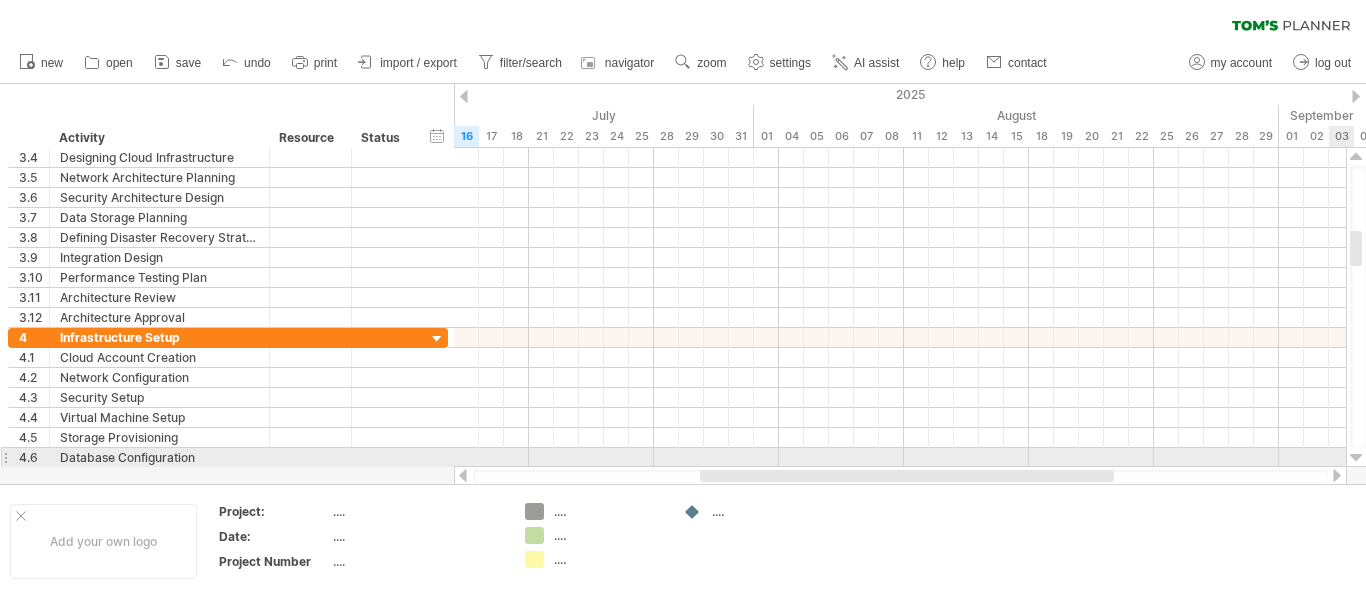 click at bounding box center (1356, 458) 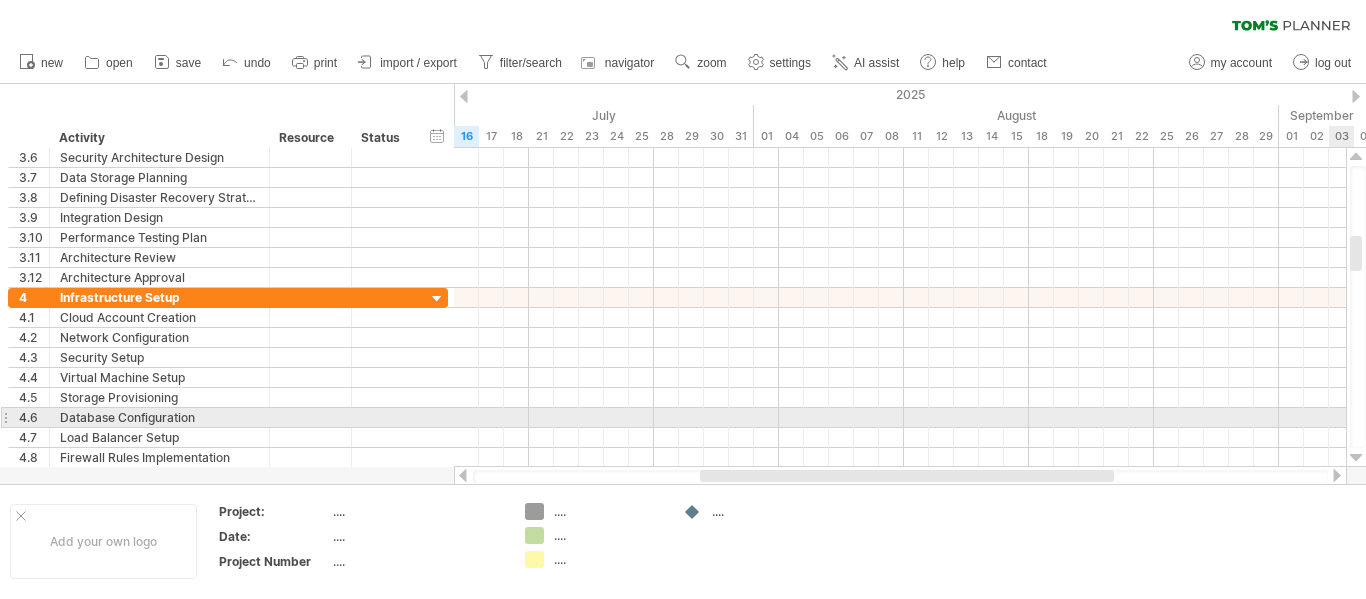 click at bounding box center (1356, 458) 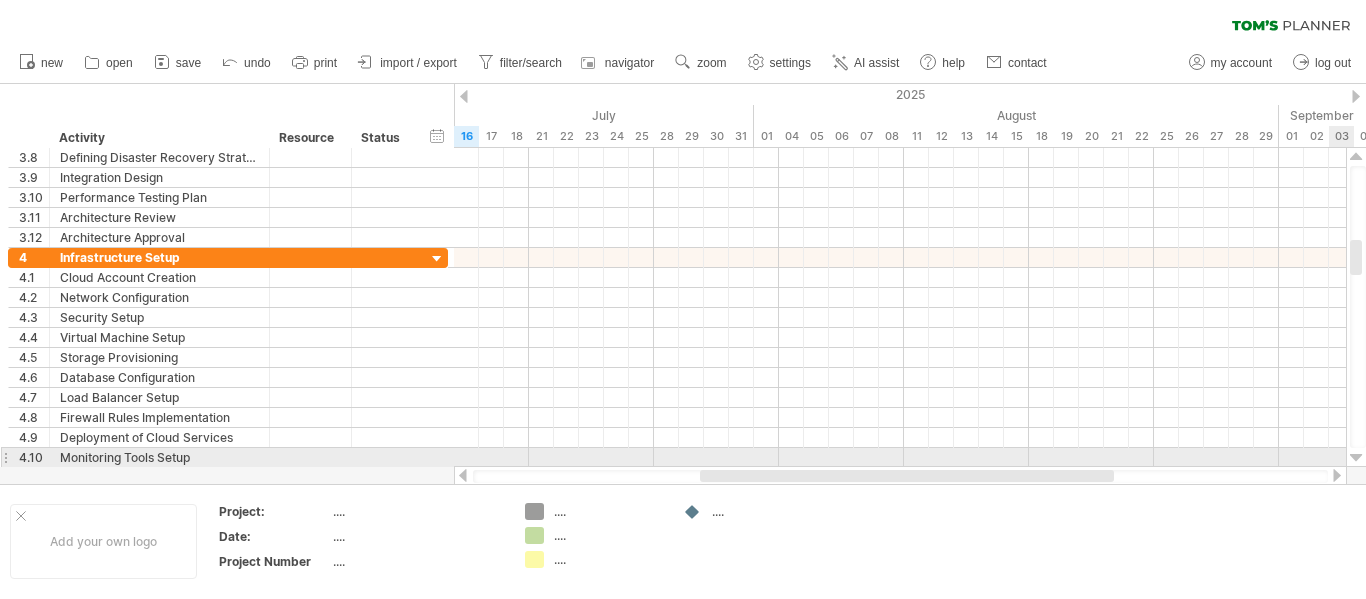 click at bounding box center [1356, 458] 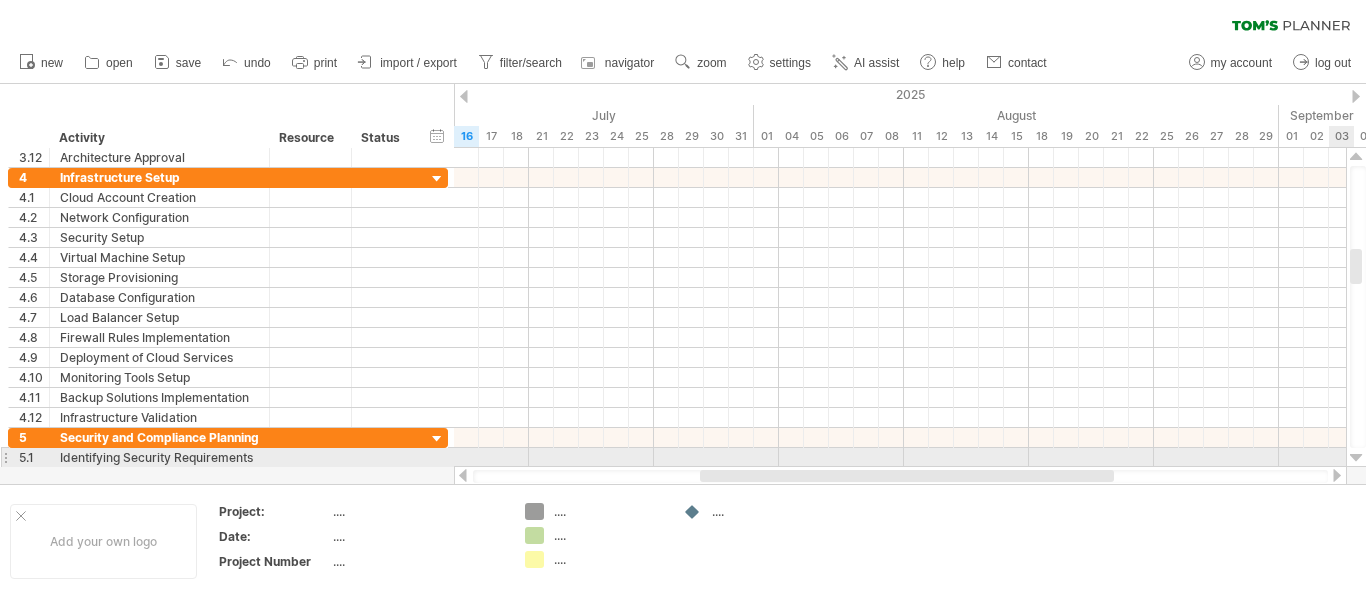 click at bounding box center [1356, 458] 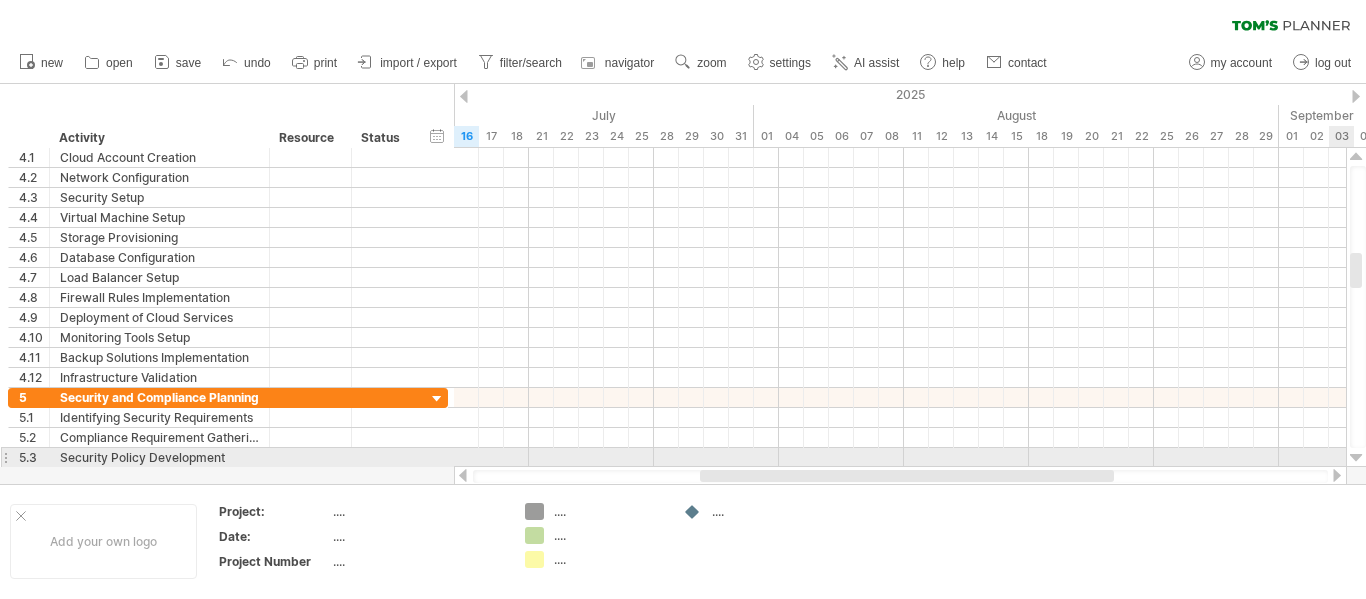 click at bounding box center (1356, 458) 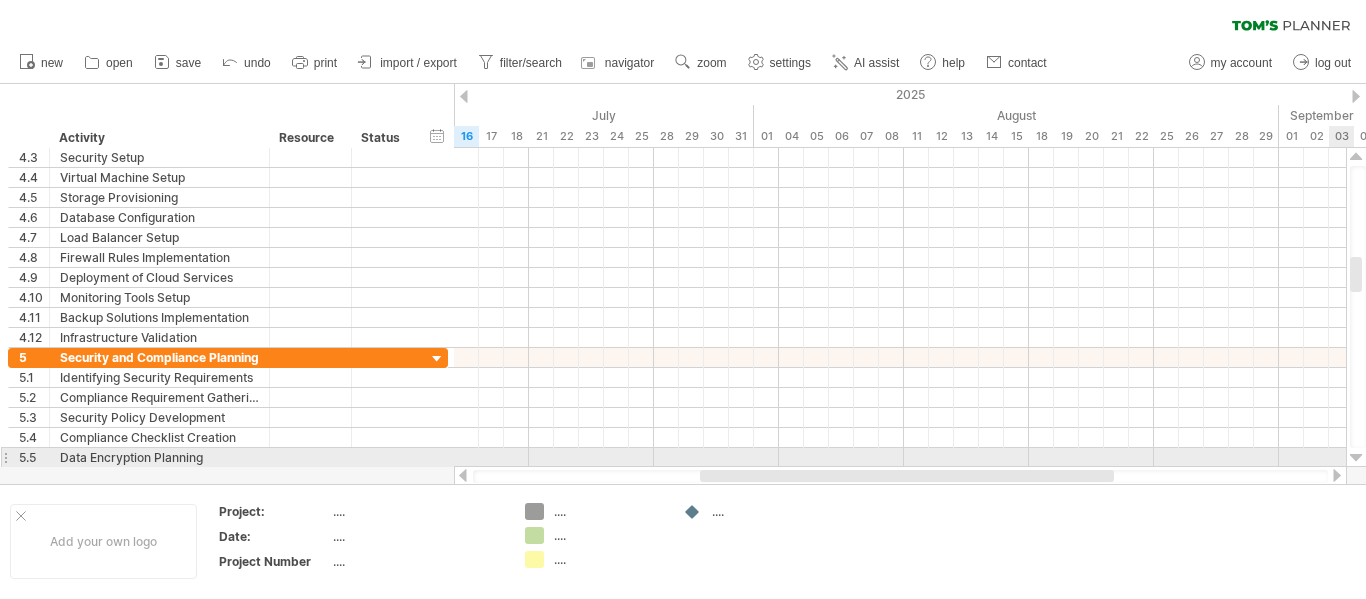 click at bounding box center (1356, 458) 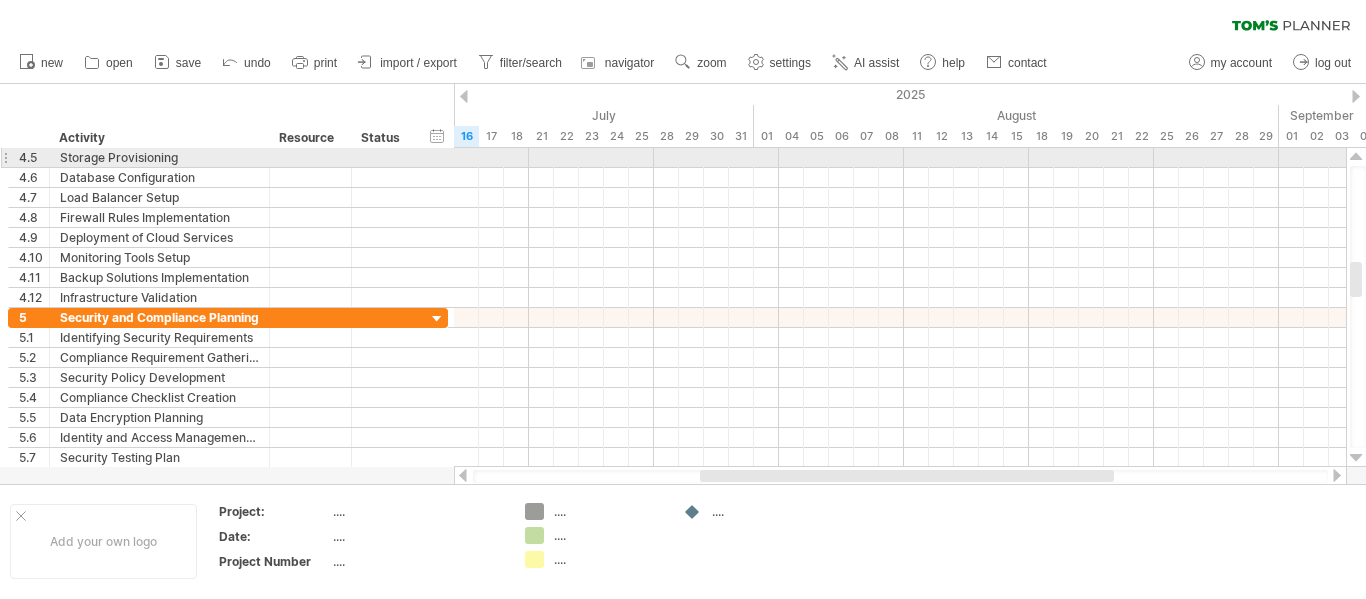 click at bounding box center (1356, 157) 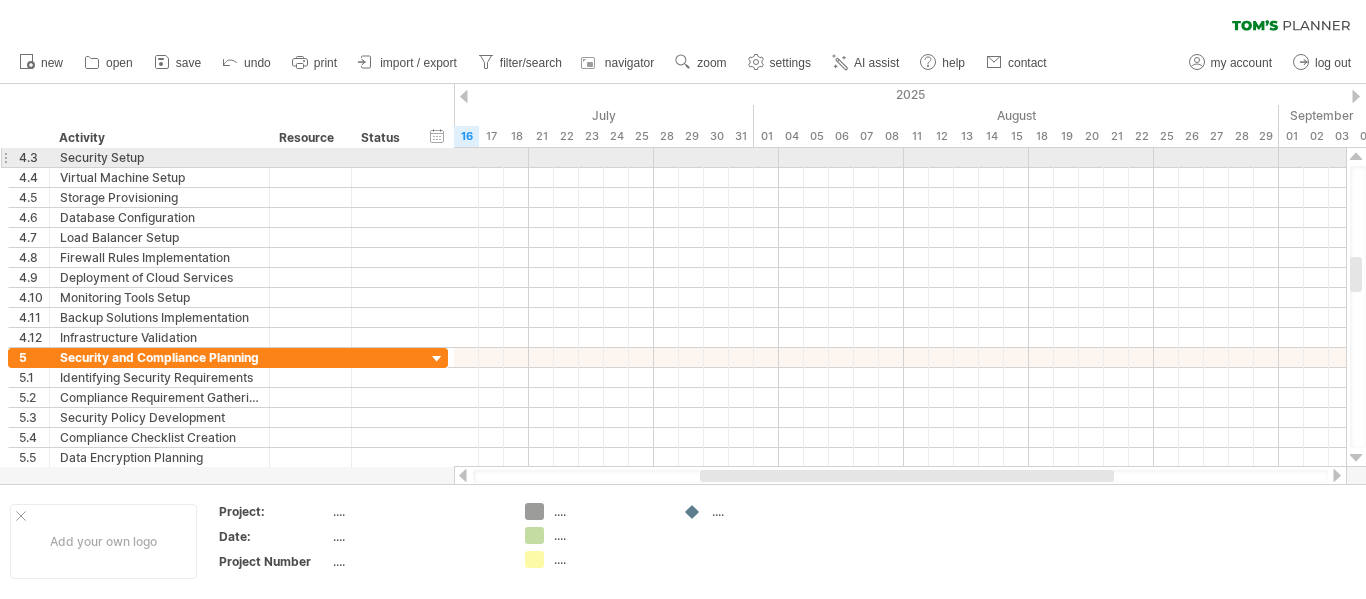 click at bounding box center (1356, 157) 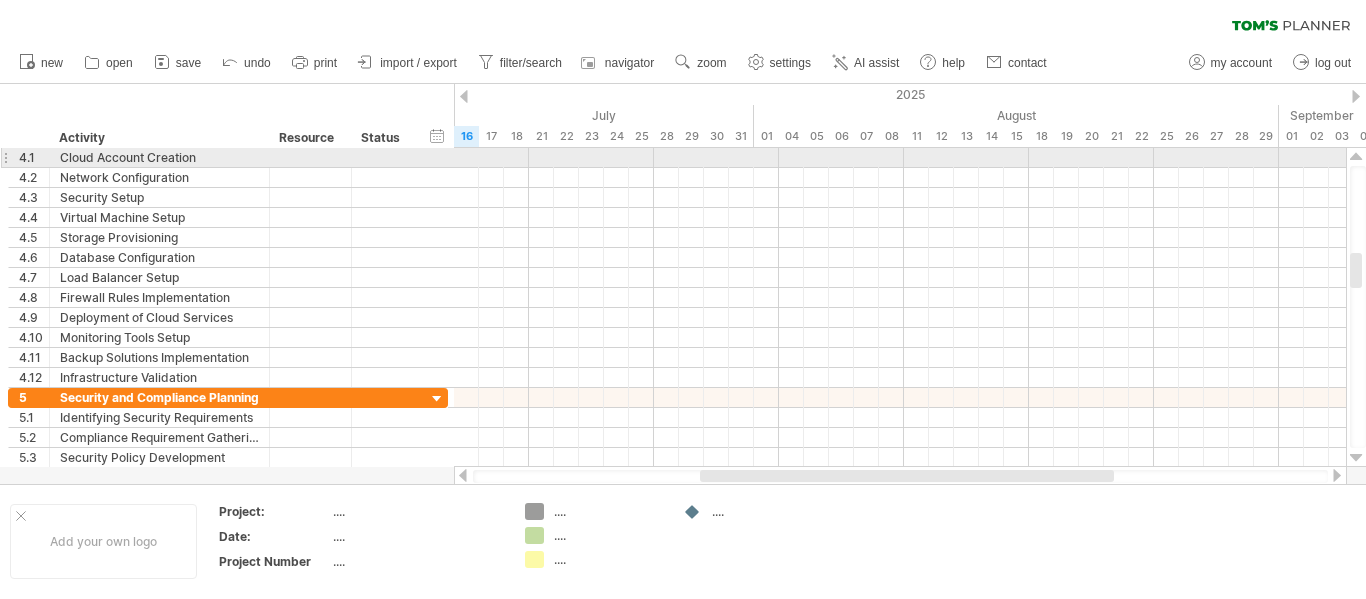 click at bounding box center (1356, 157) 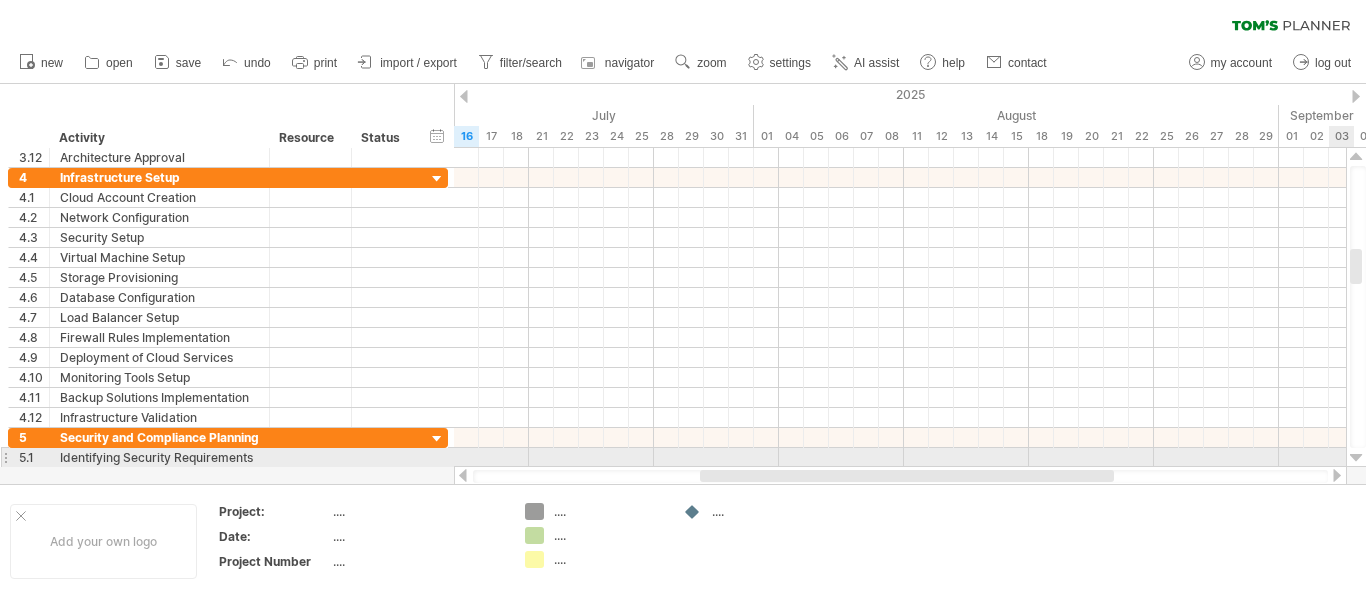 click at bounding box center [1356, 458] 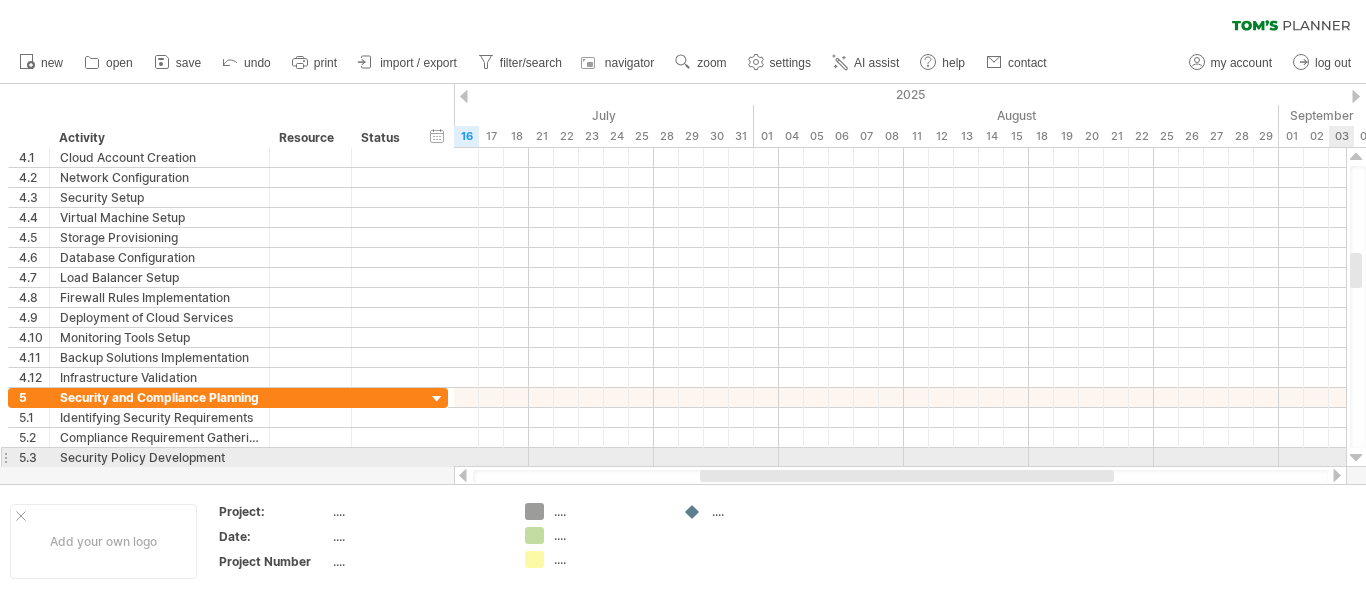 click at bounding box center (1356, 458) 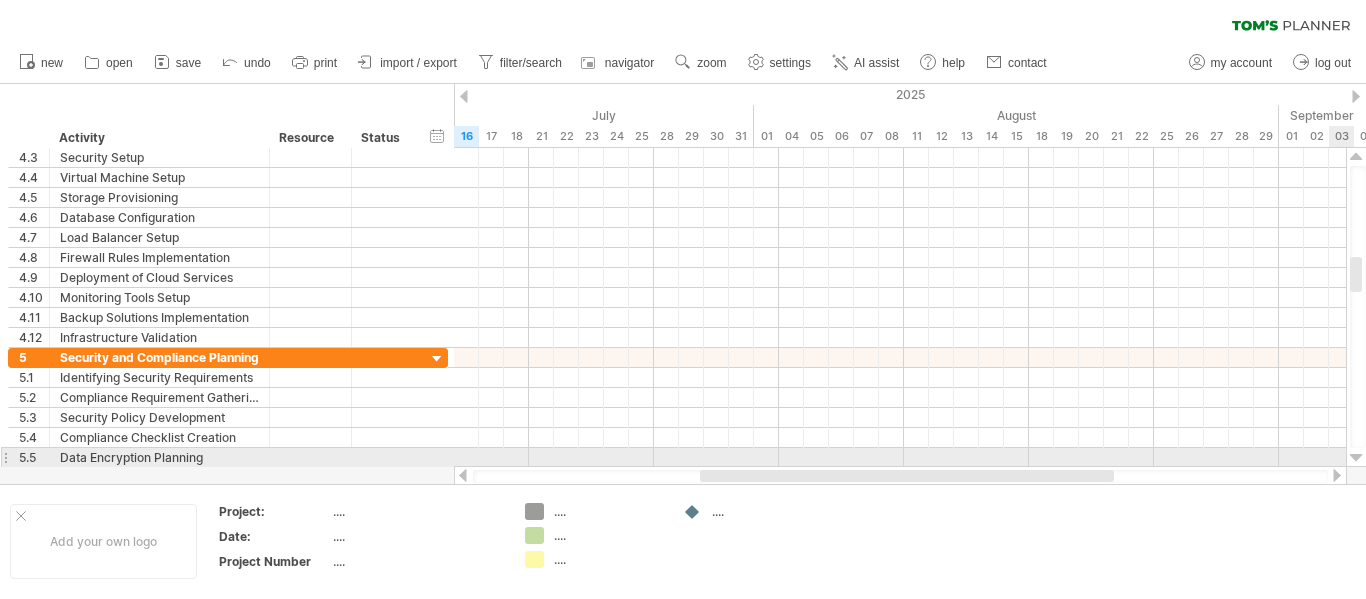 click at bounding box center (1356, 458) 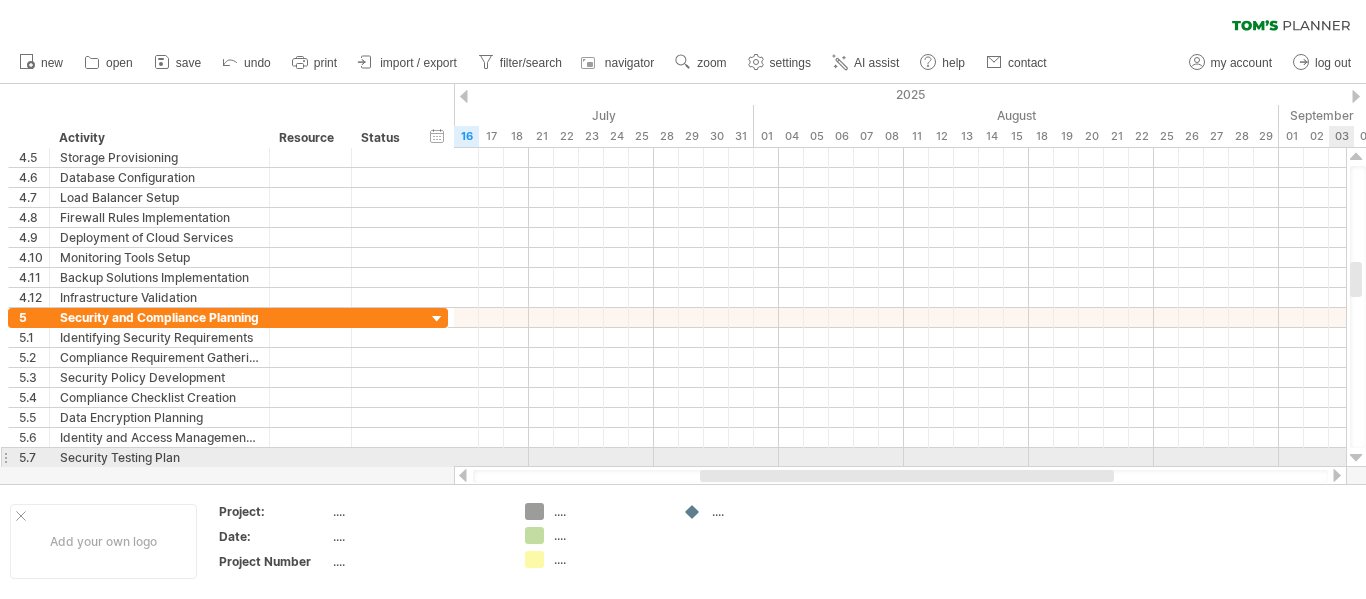 click at bounding box center (1356, 458) 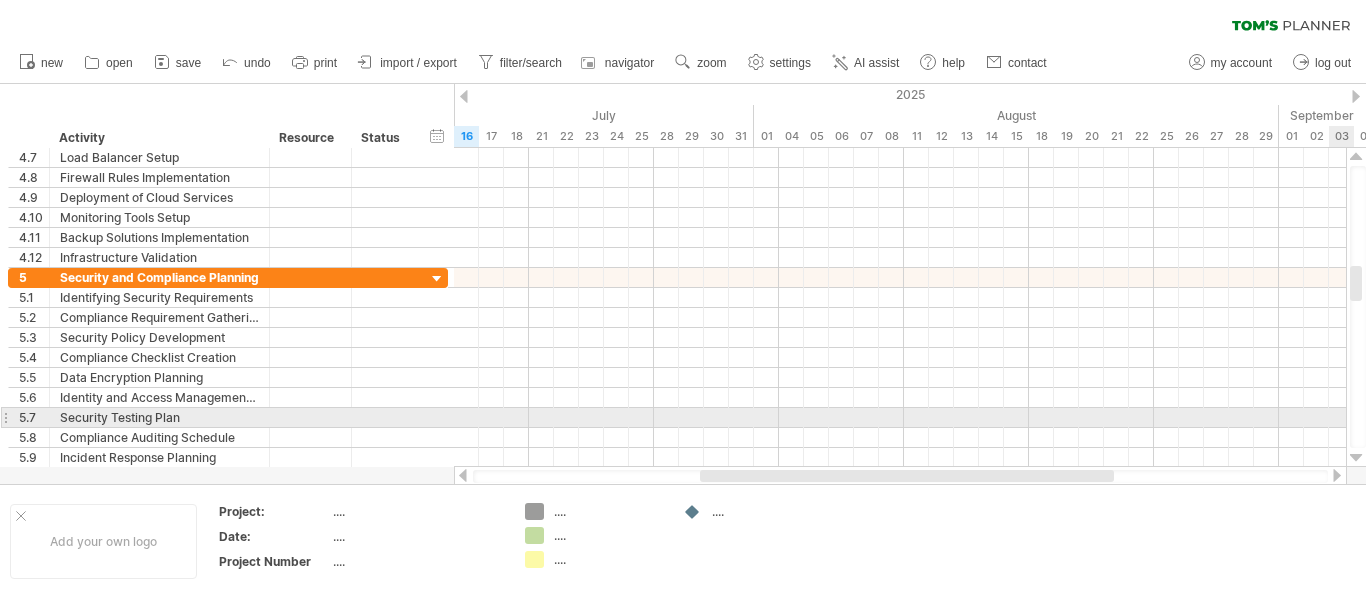 click at bounding box center (1356, 458) 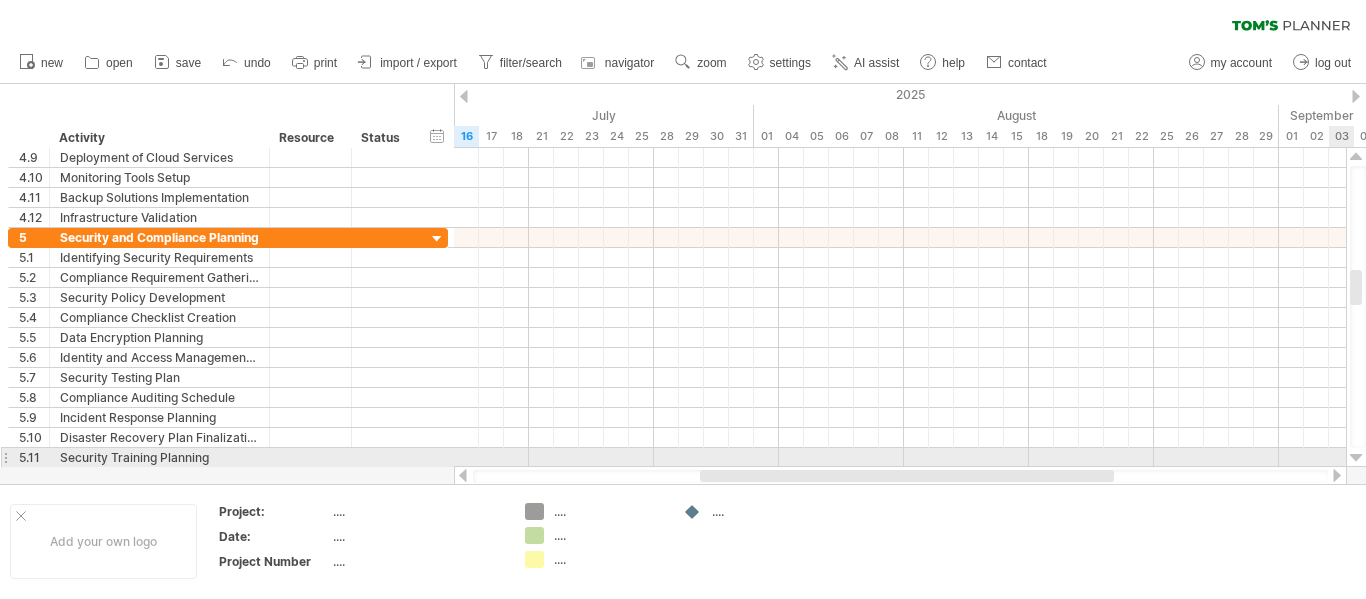 click at bounding box center [1356, 458] 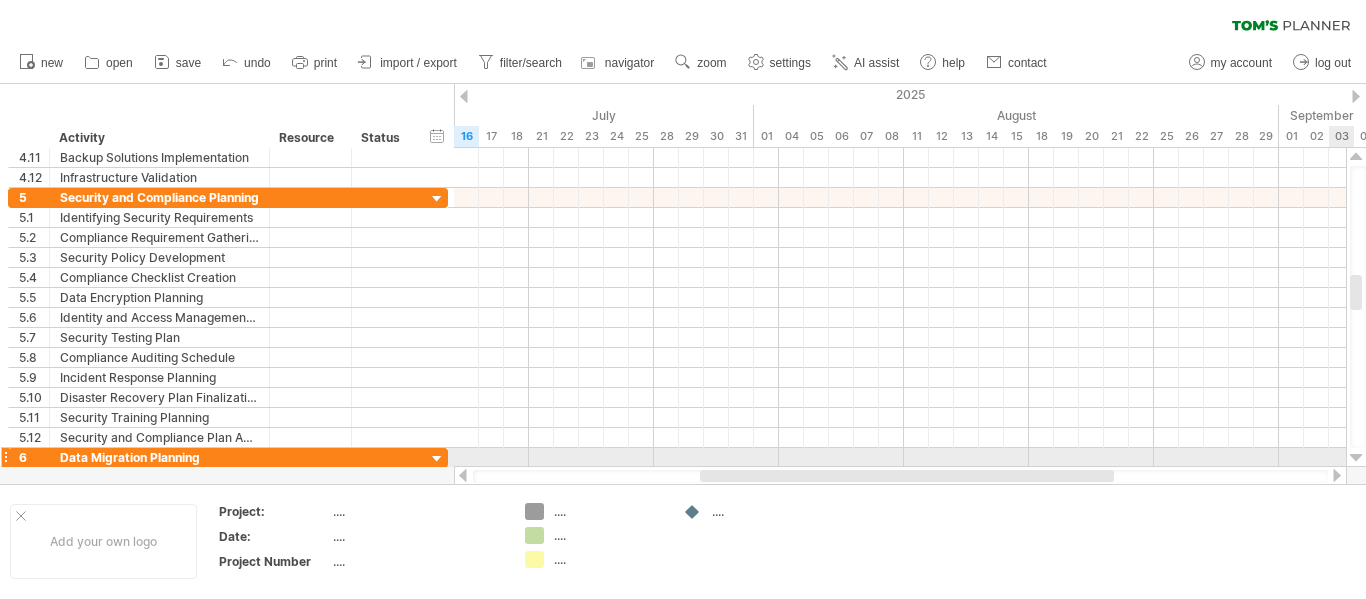 click at bounding box center (1356, 458) 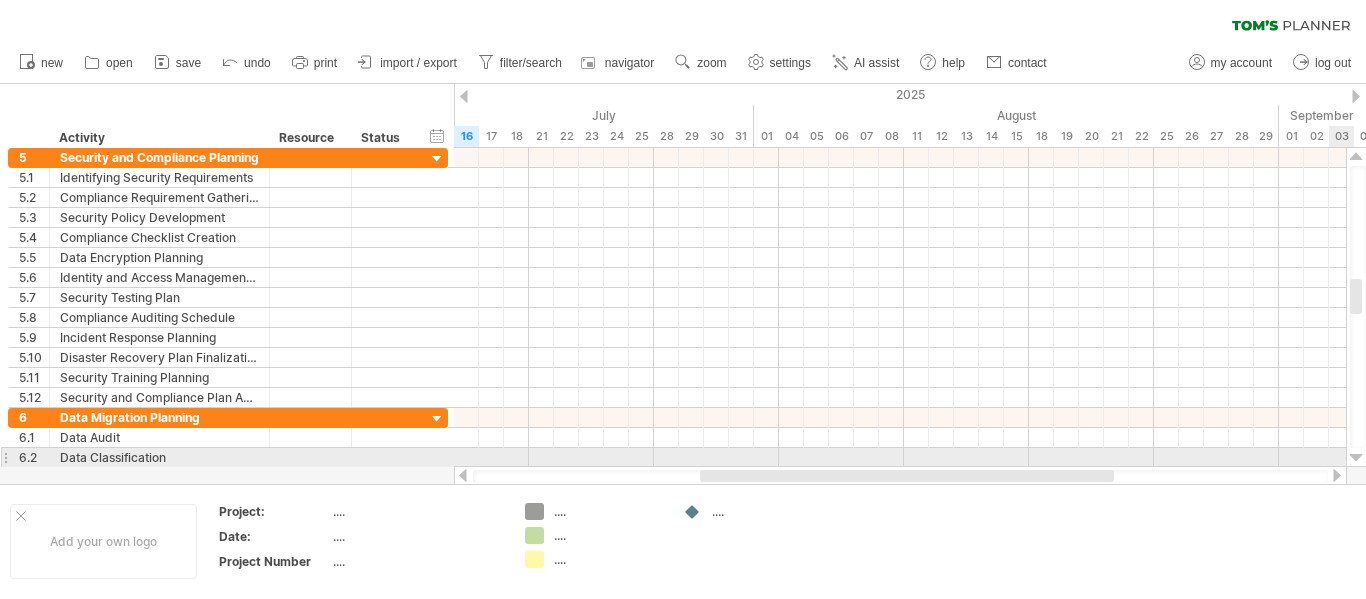 click at bounding box center (1356, 458) 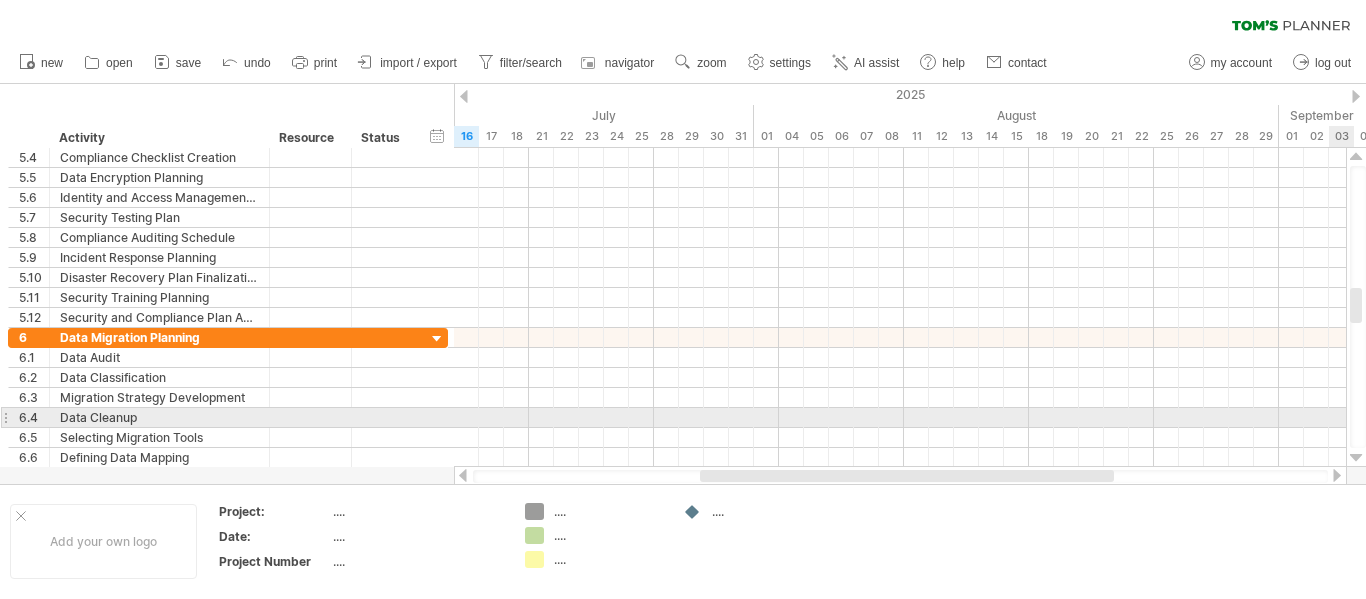 click at bounding box center (1356, 458) 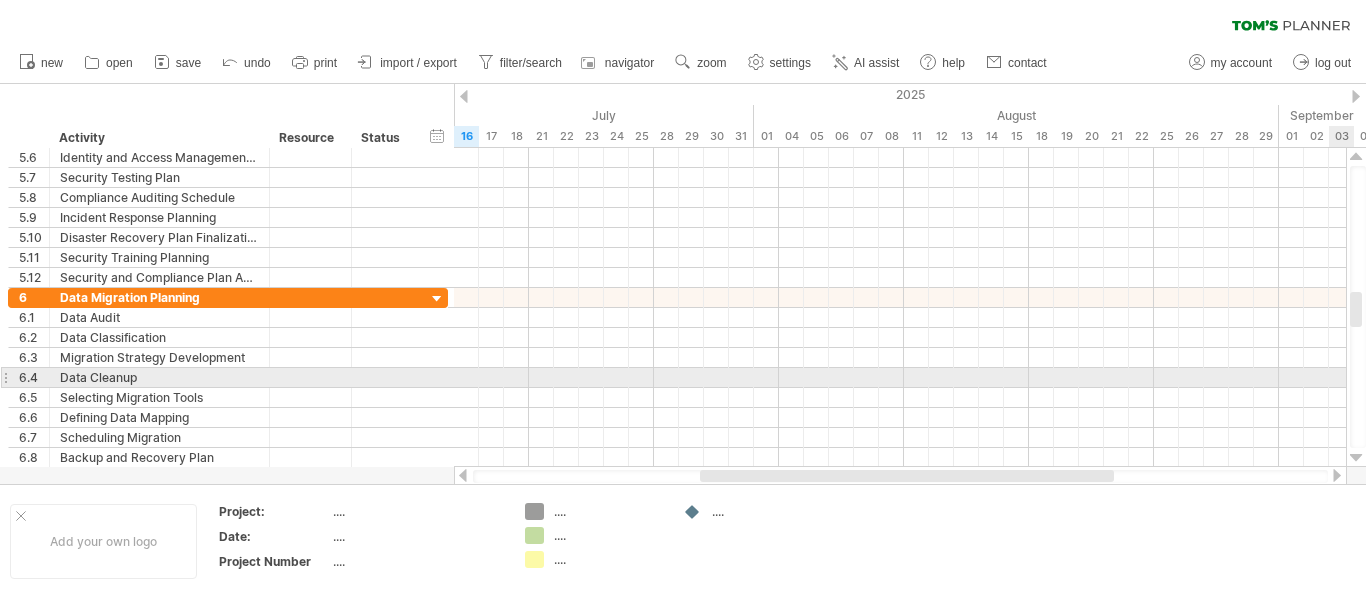click at bounding box center (1356, 458) 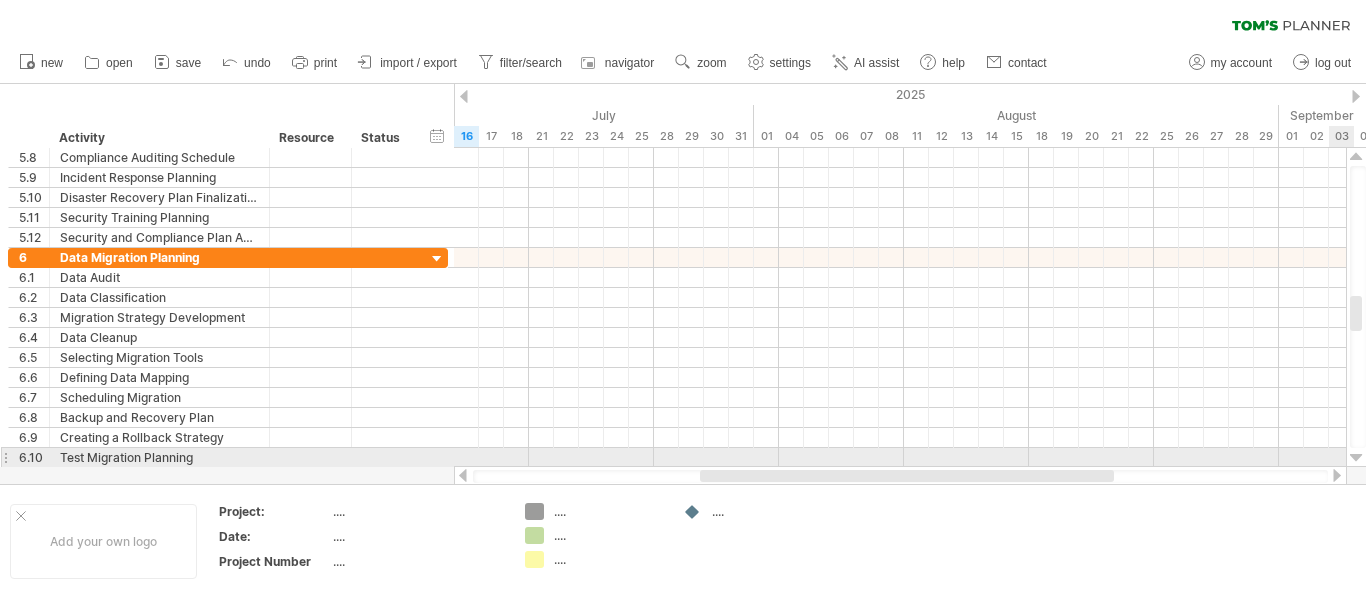 click at bounding box center (1356, 458) 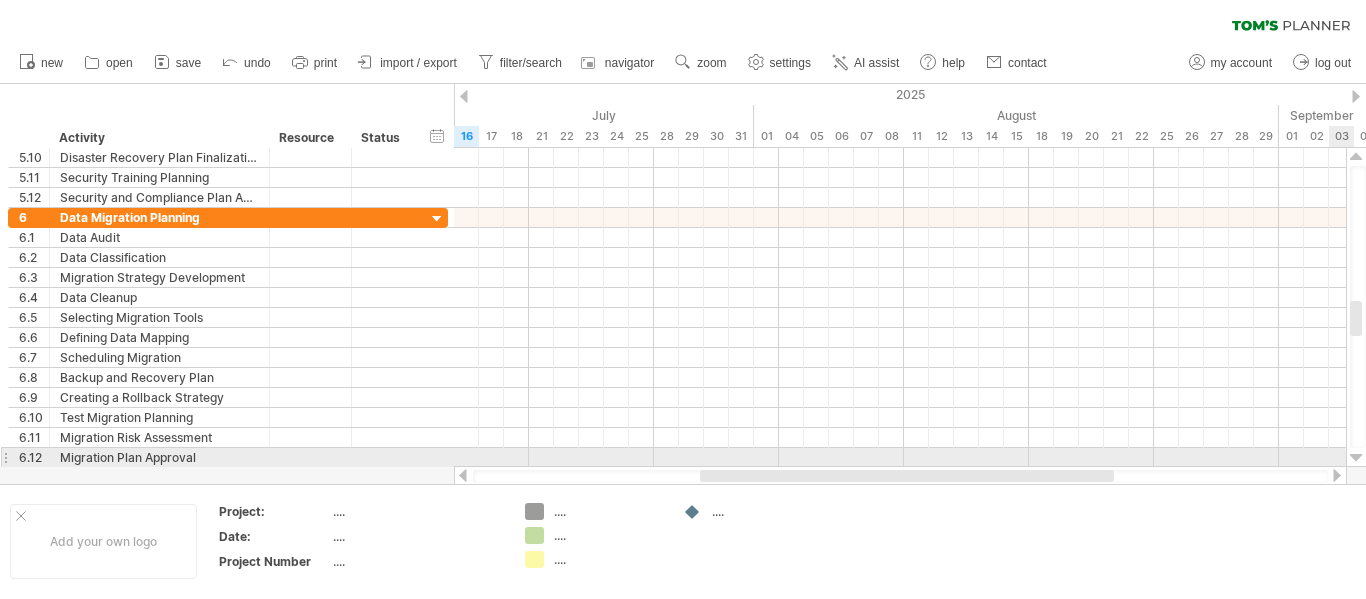 click at bounding box center [1356, 458] 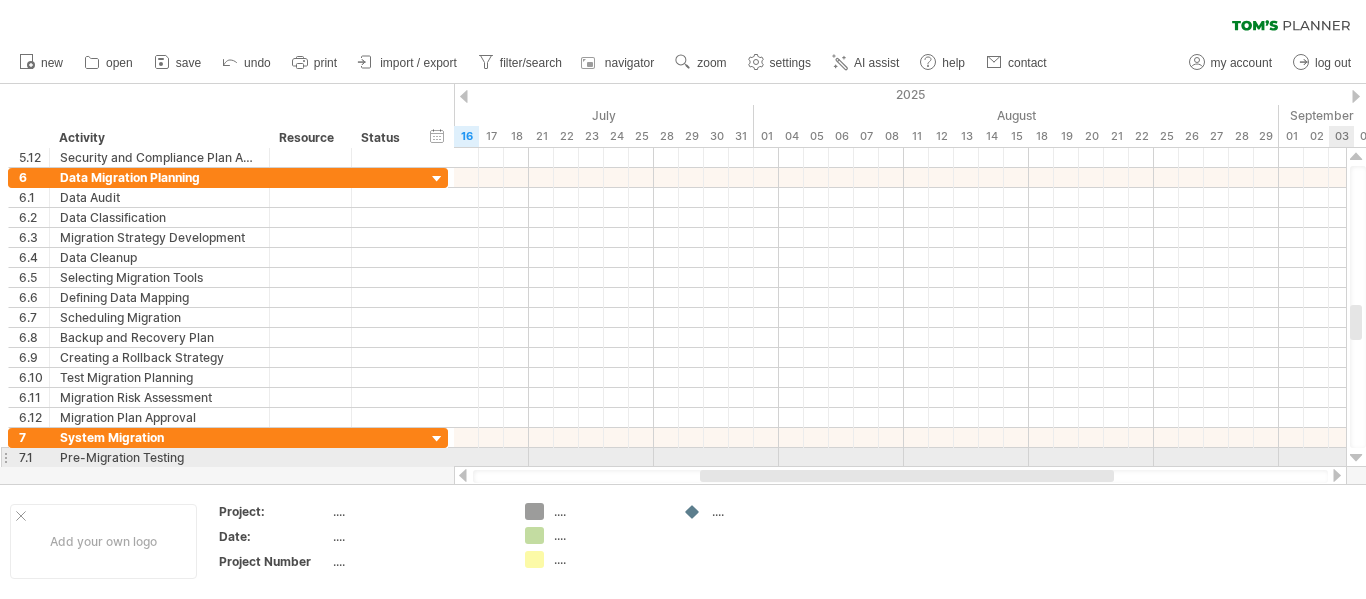 click at bounding box center (1356, 458) 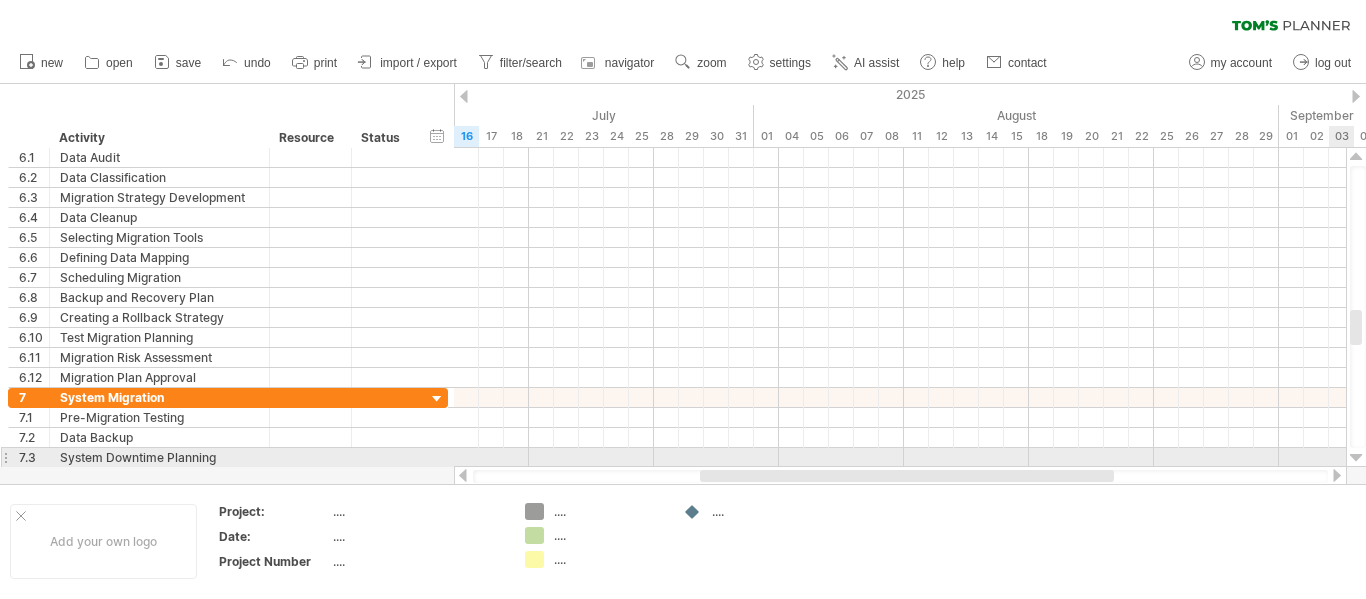 click at bounding box center [1356, 458] 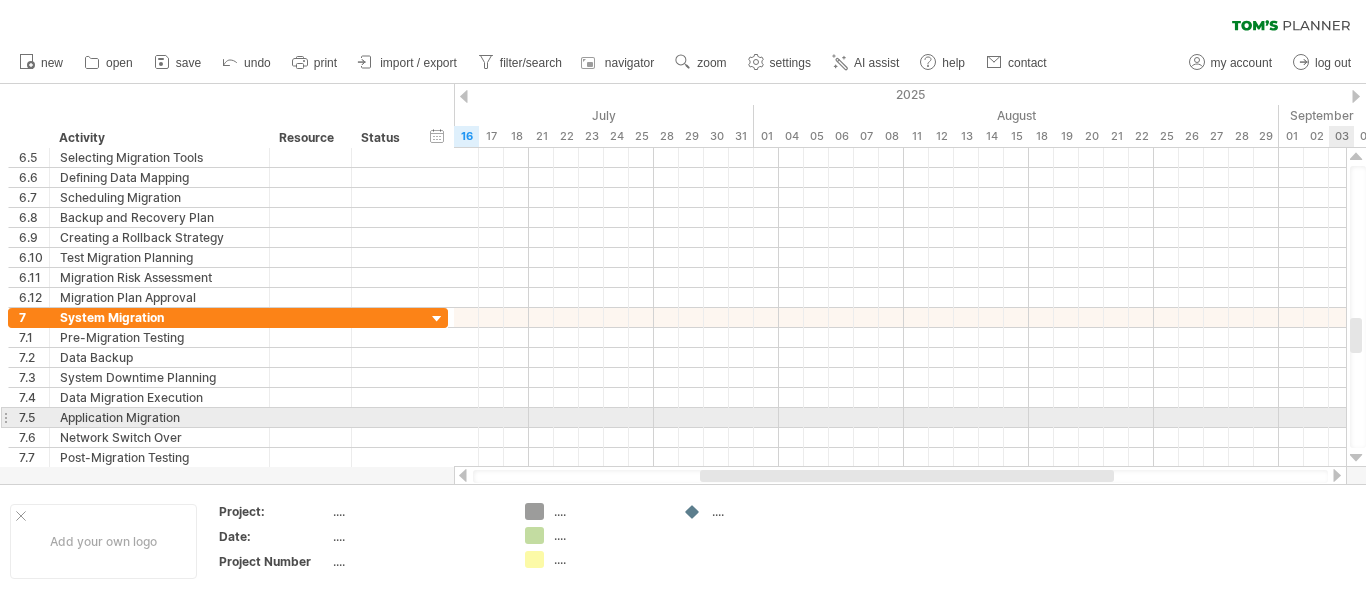 click at bounding box center [1356, 458] 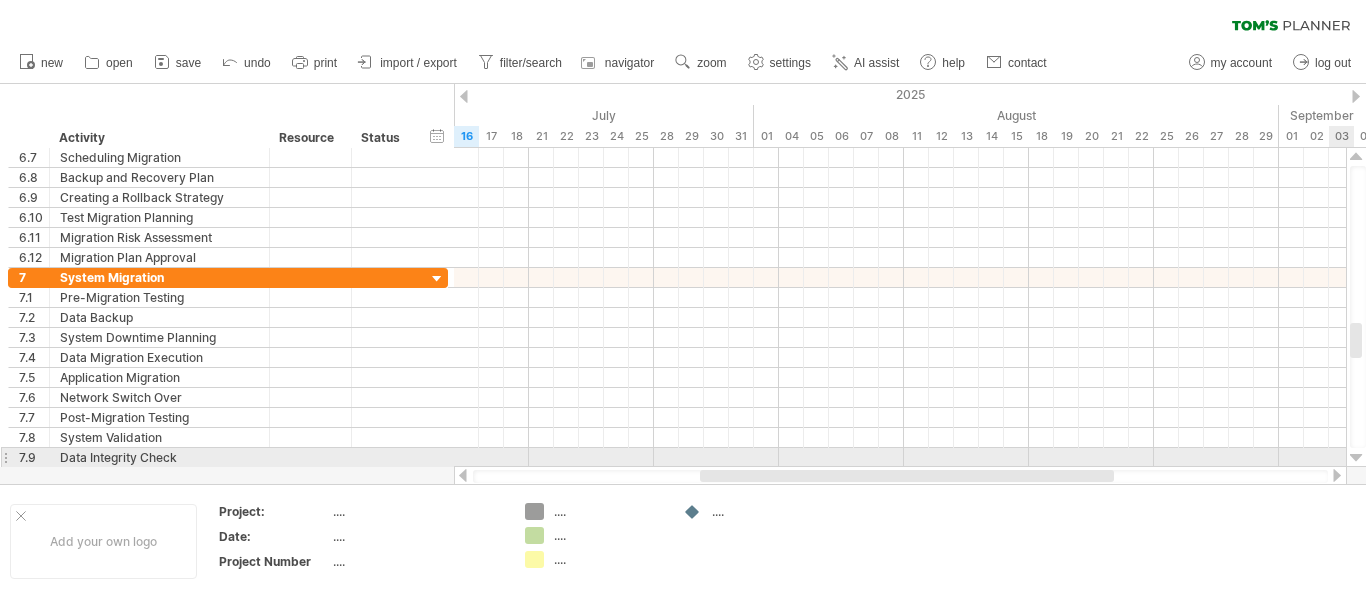 click at bounding box center (1356, 458) 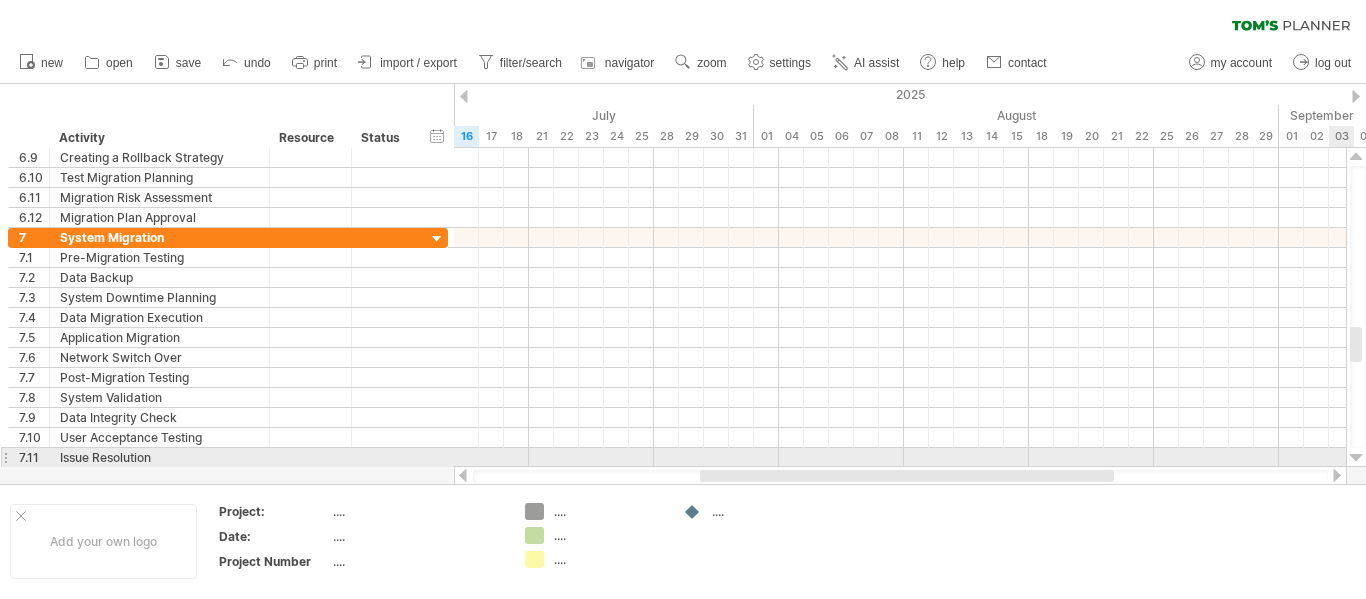 click at bounding box center (1356, 458) 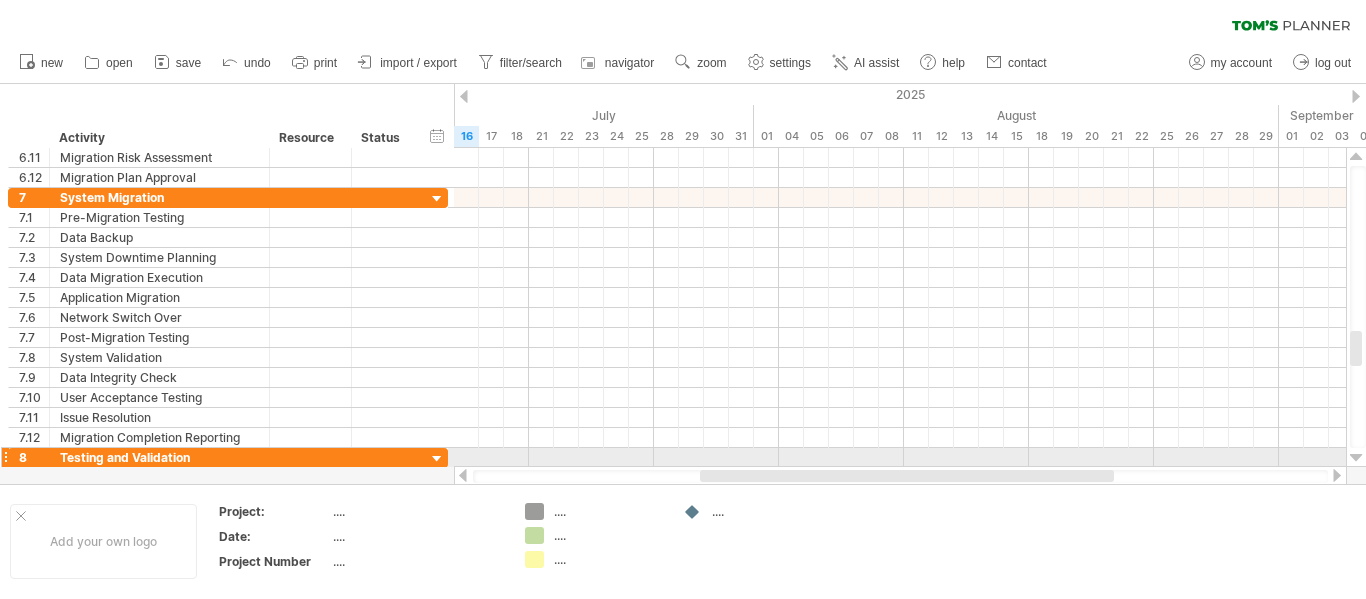 click at bounding box center (1356, 458) 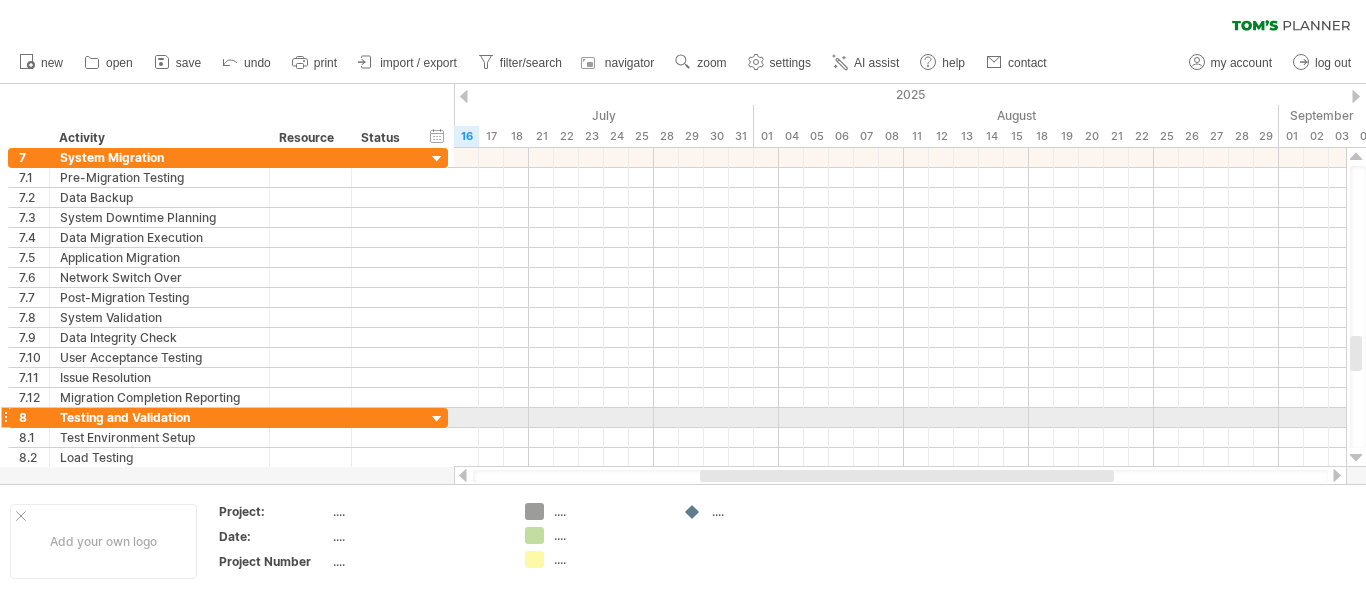 click at bounding box center [1356, 458] 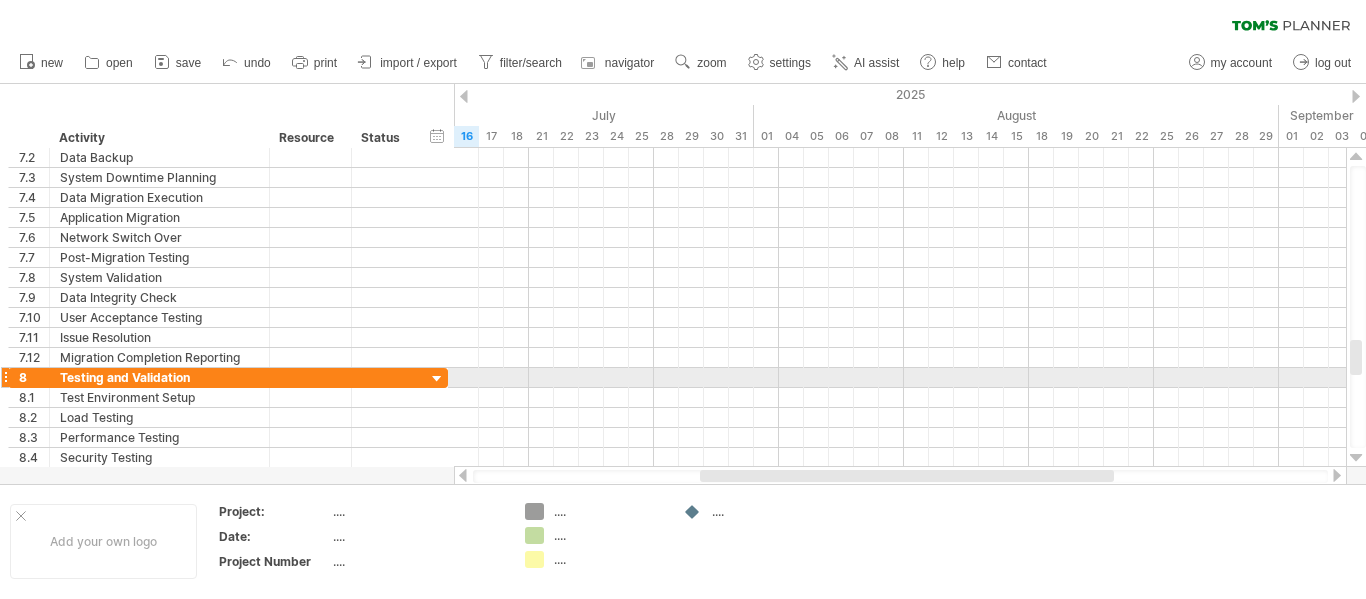 click at bounding box center (1356, 458) 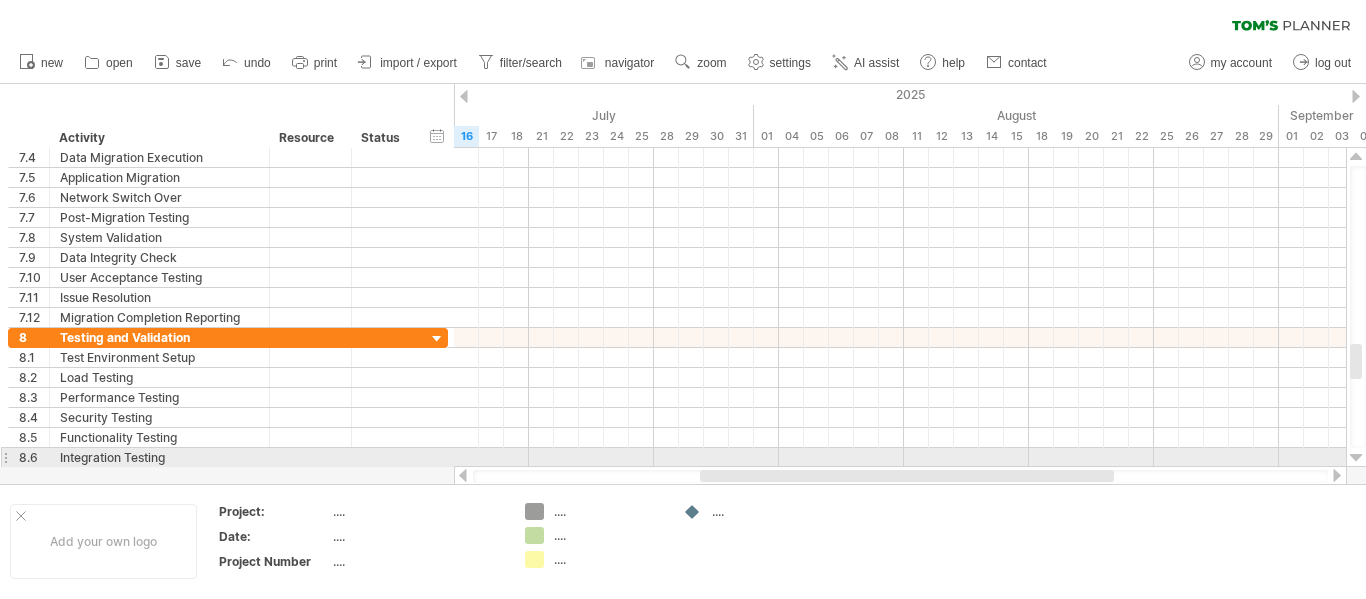 click at bounding box center [1356, 458] 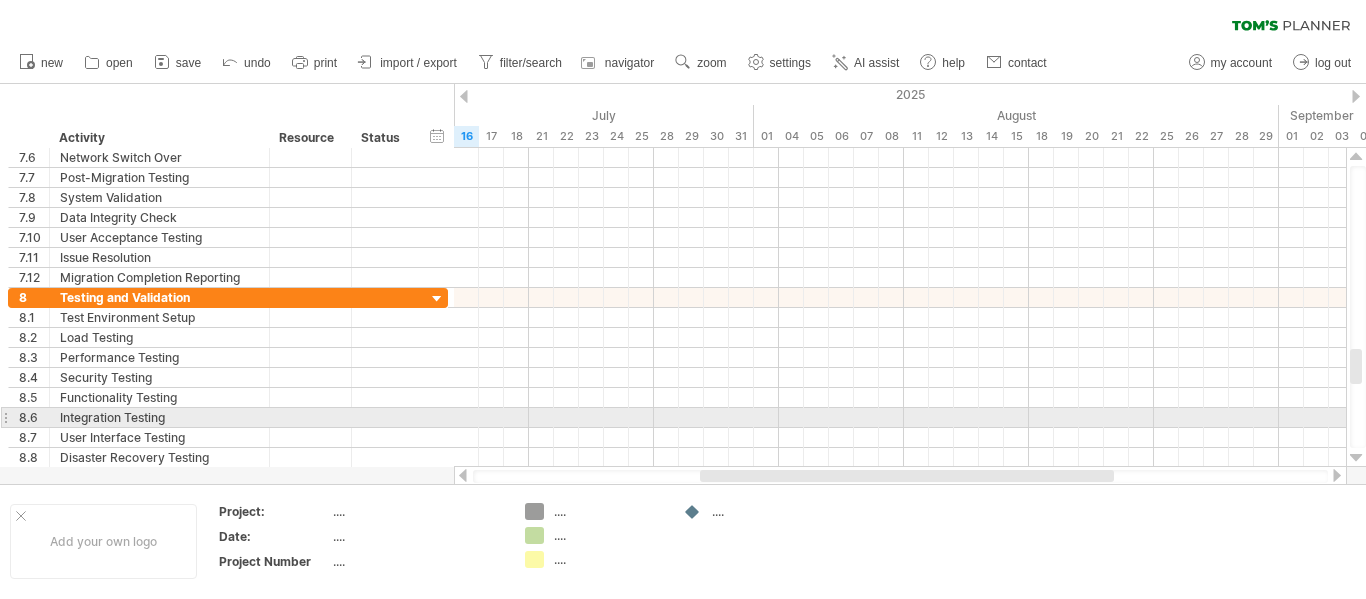 click at bounding box center (1356, 458) 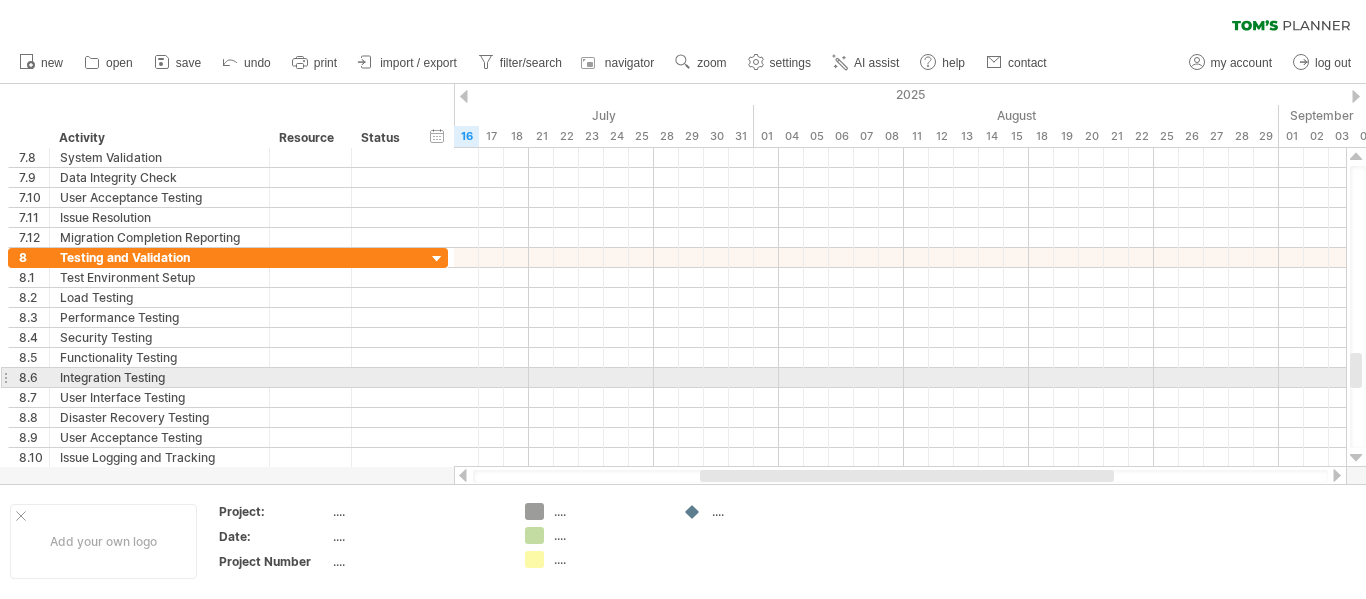 click at bounding box center [1356, 458] 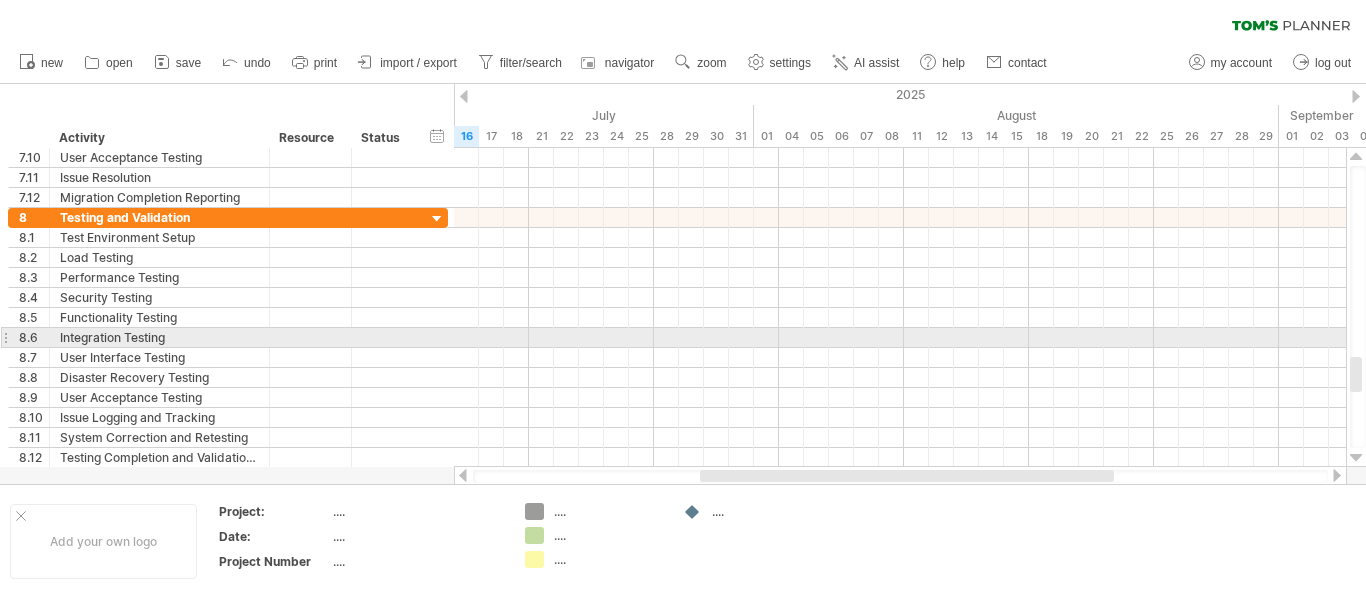 click at bounding box center (1356, 458) 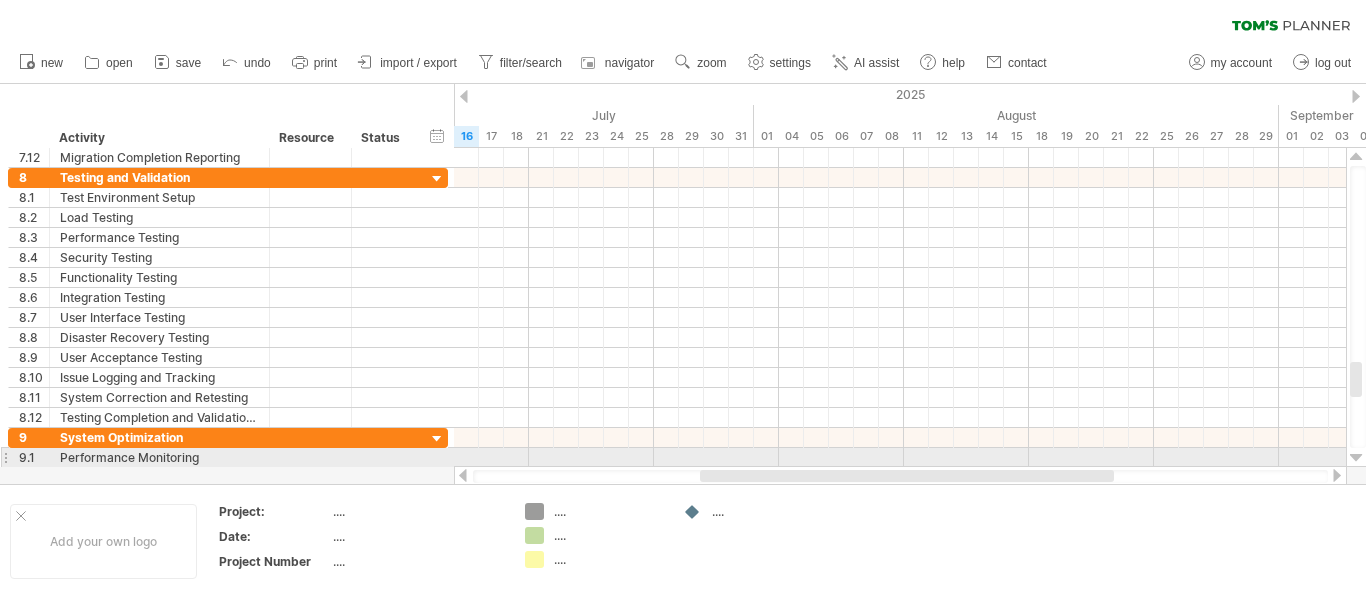 click at bounding box center (1356, 458) 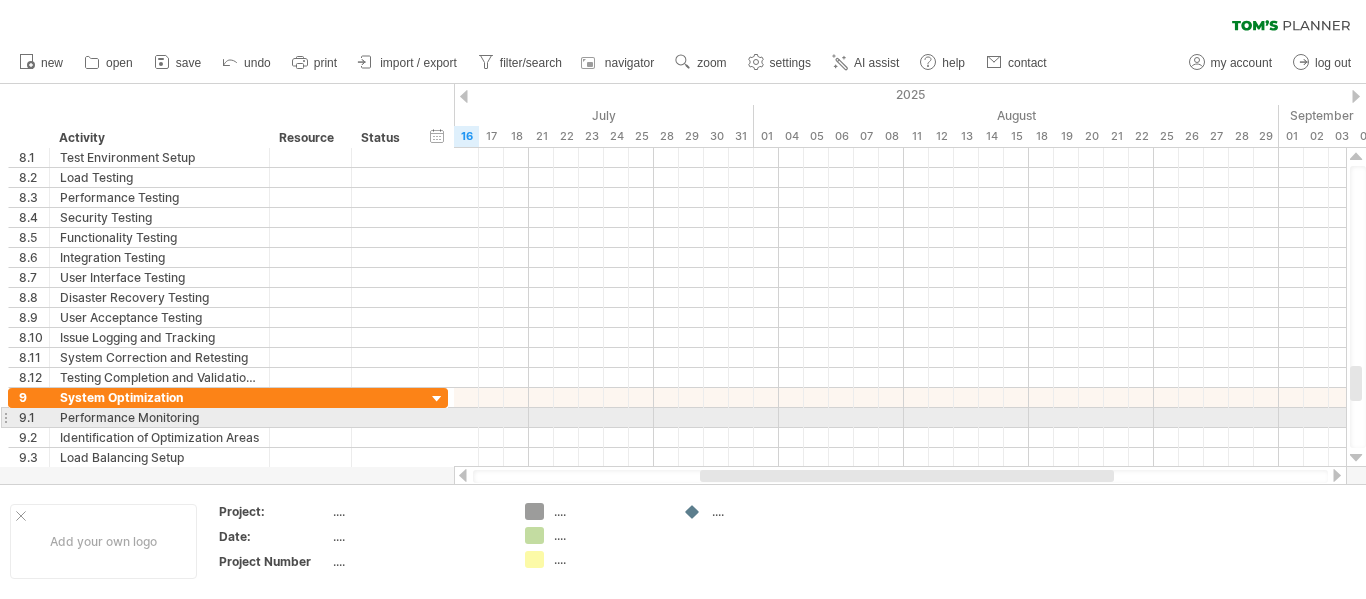 click at bounding box center [1356, 458] 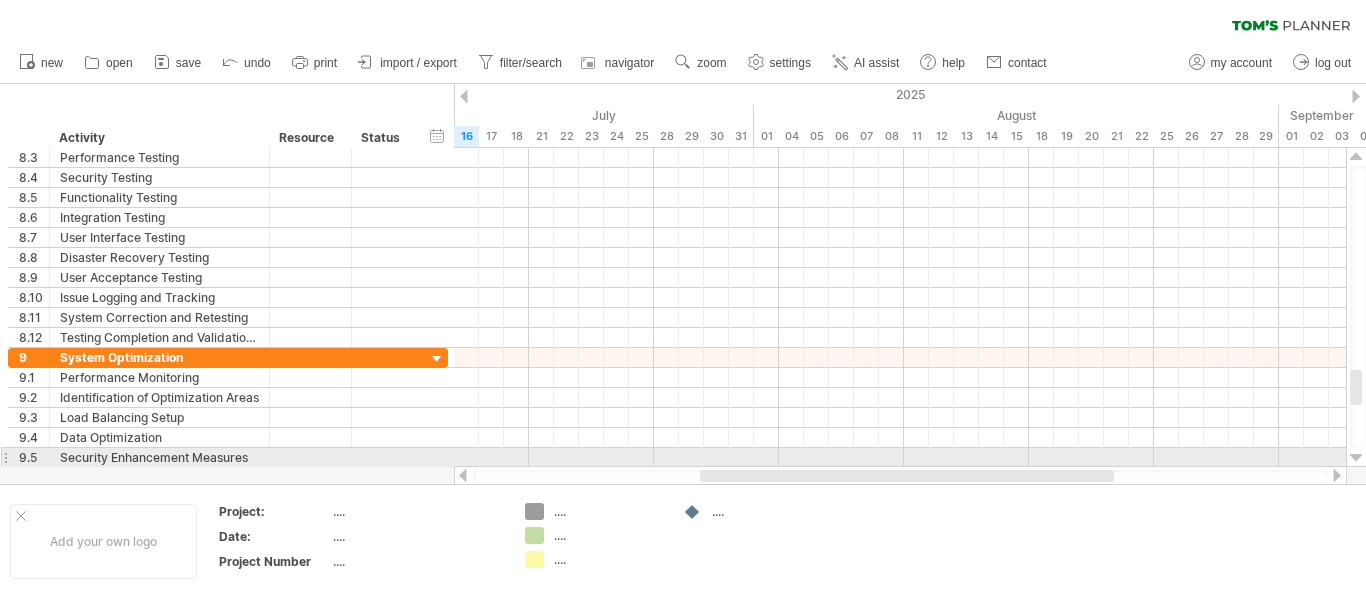 click at bounding box center [1356, 458] 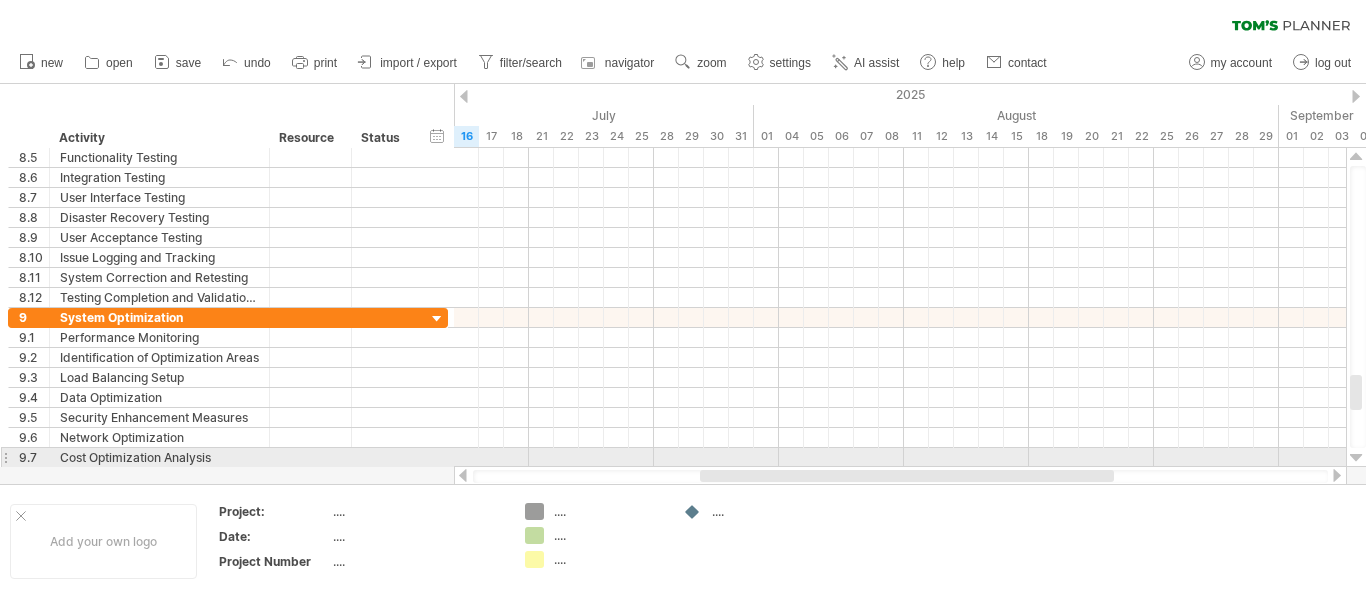 click at bounding box center (1356, 458) 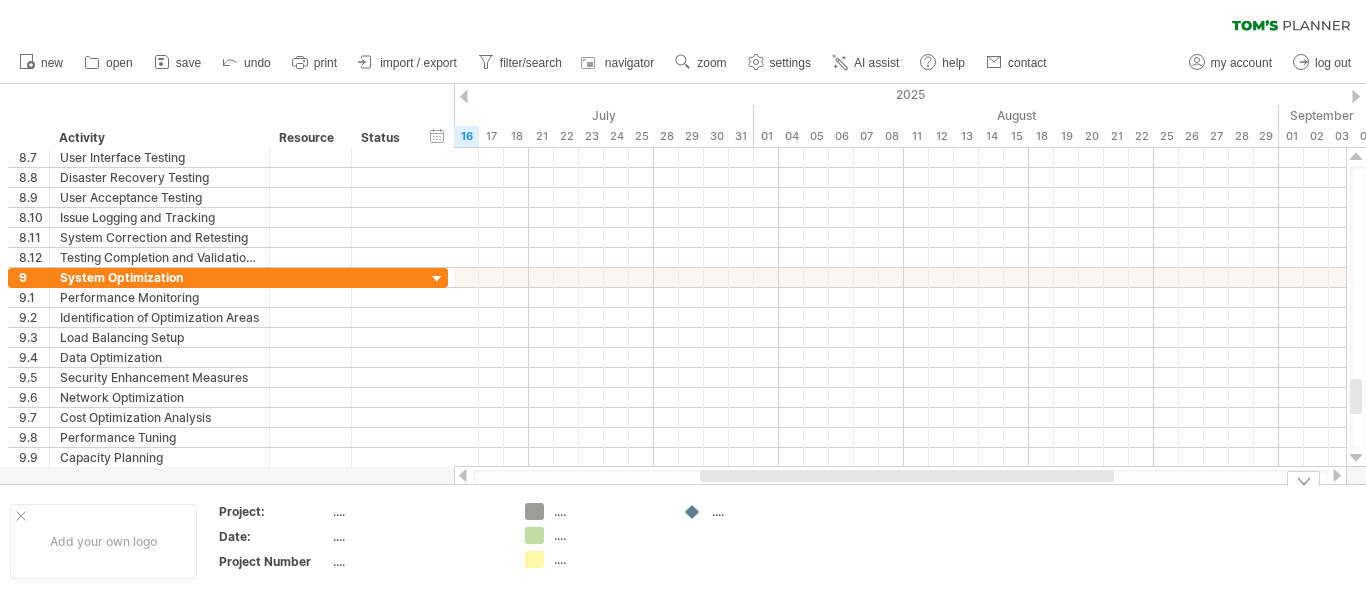 drag, startPoint x: 1361, startPoint y: 459, endPoint x: 1096, endPoint y: 478, distance: 265.68027 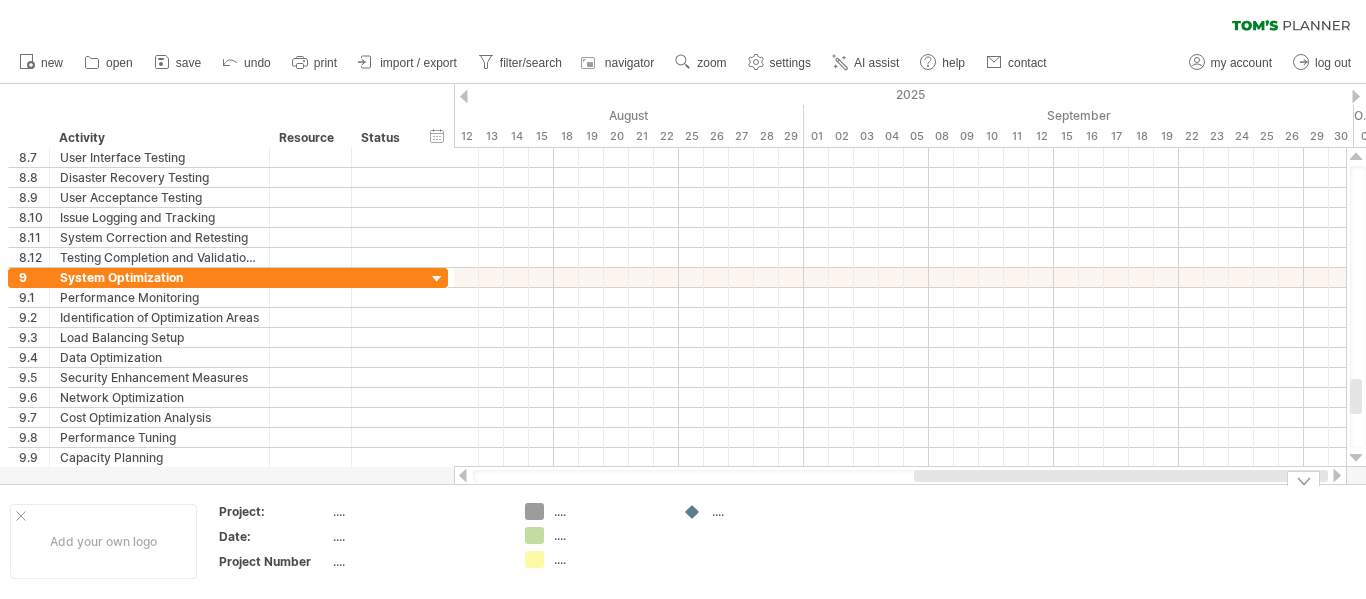 drag, startPoint x: 1096, startPoint y: 478, endPoint x: 1341, endPoint y: 503, distance: 246.2722 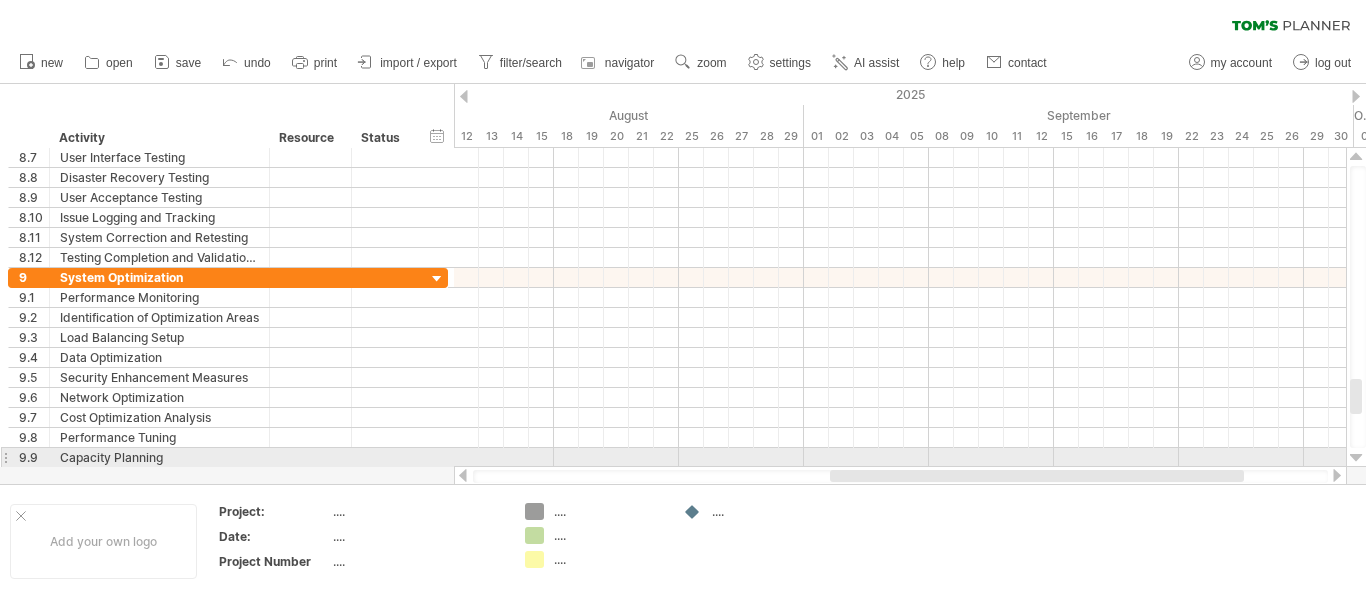 click at bounding box center [1356, 458] 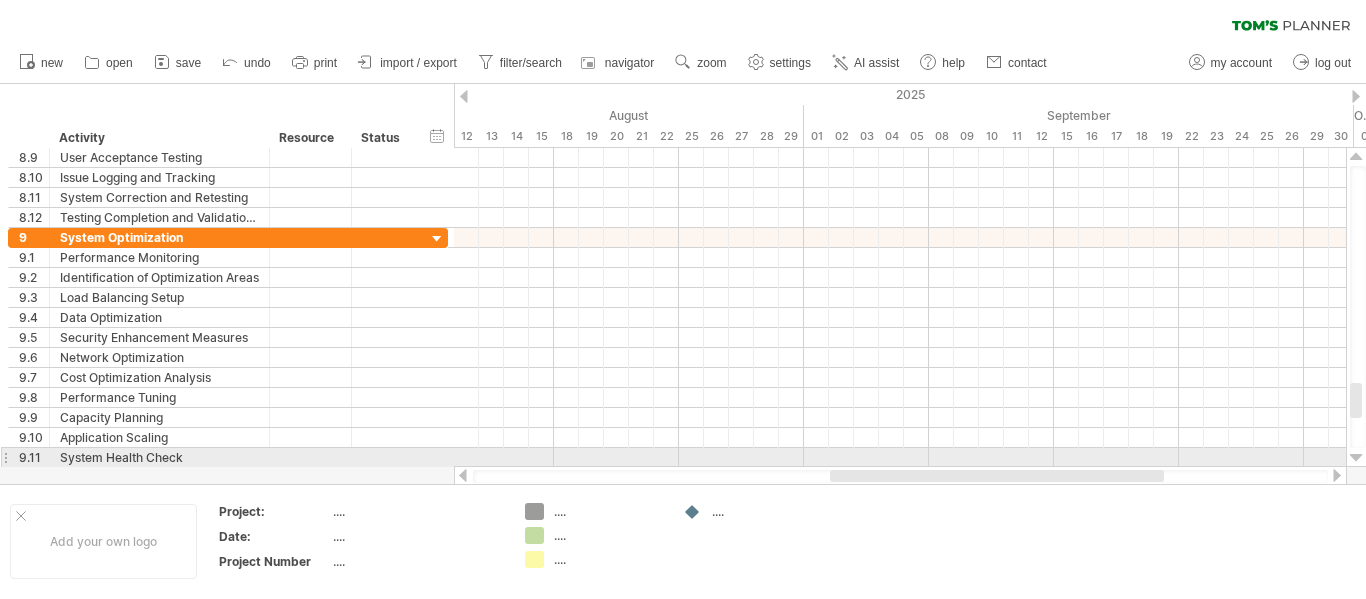 click at bounding box center [1356, 458] 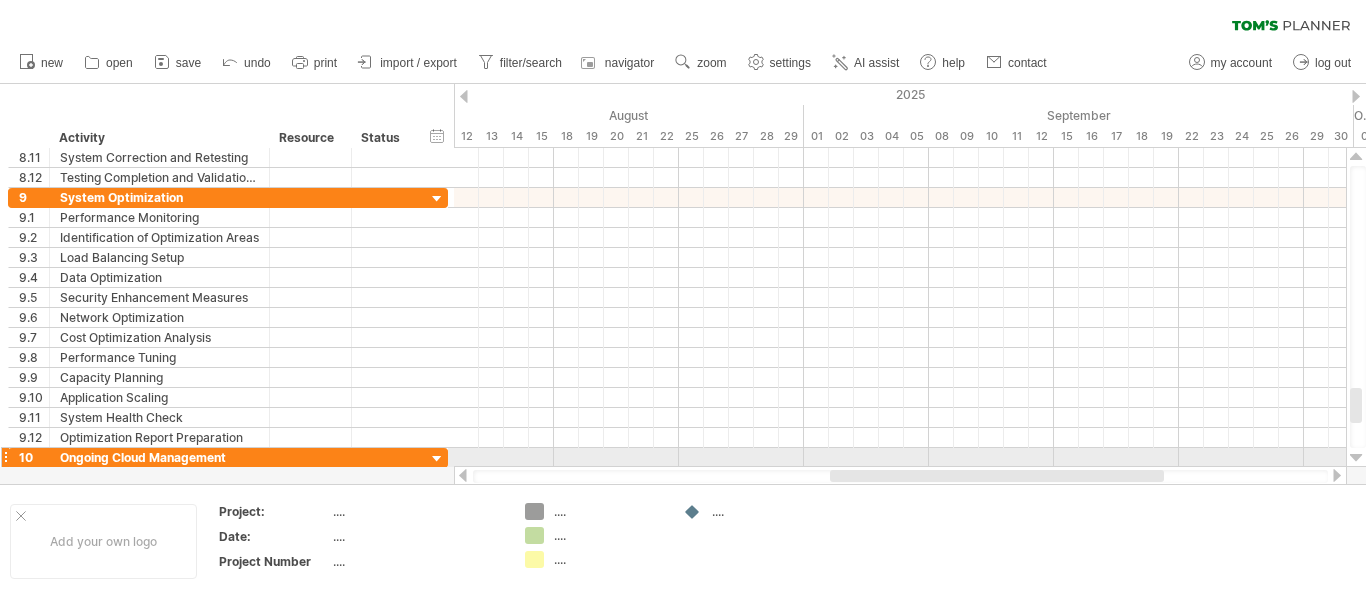click at bounding box center (1356, 458) 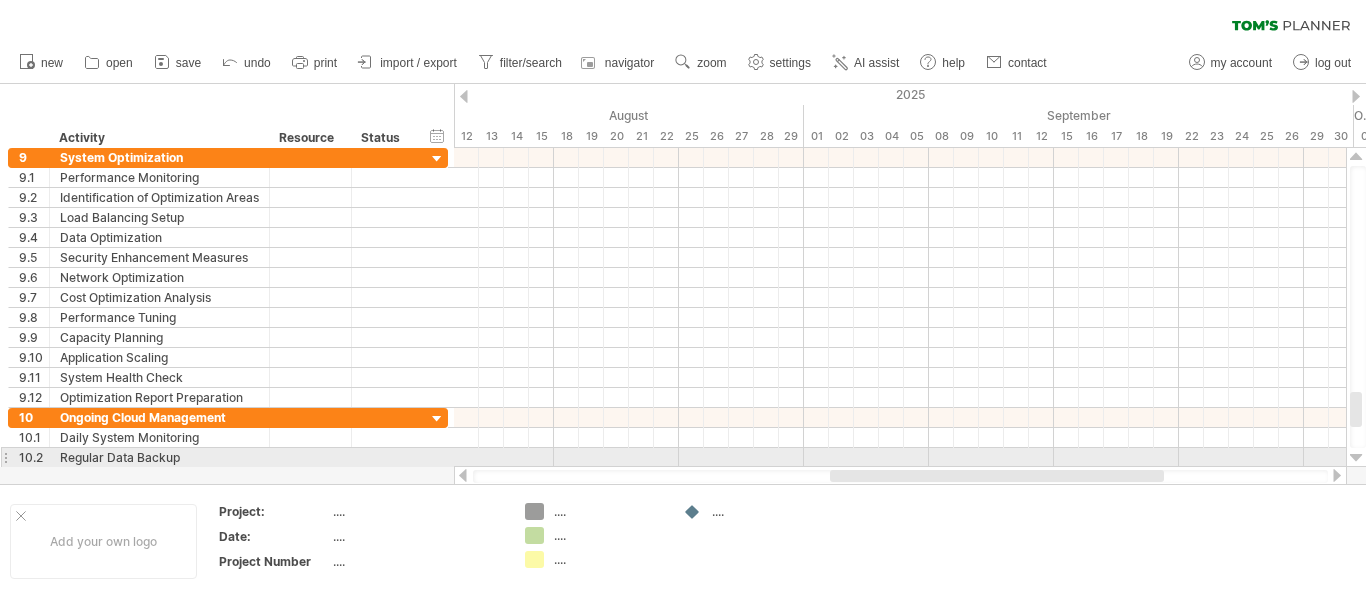 click at bounding box center [1356, 458] 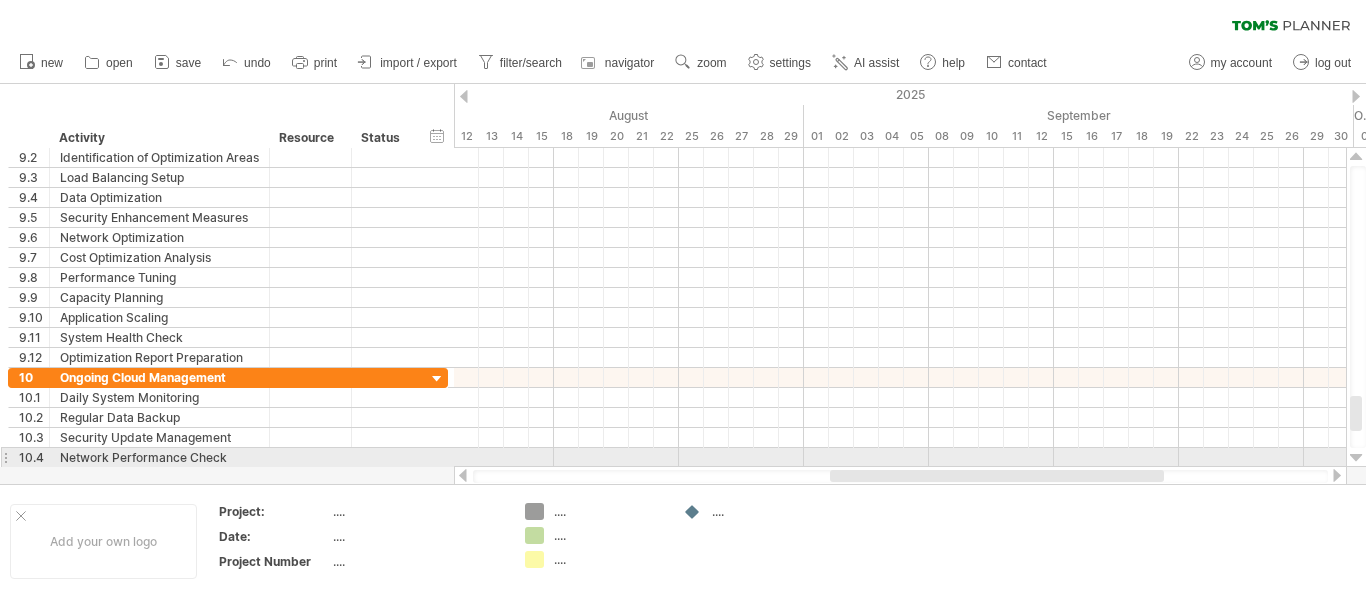 click at bounding box center [1356, 458] 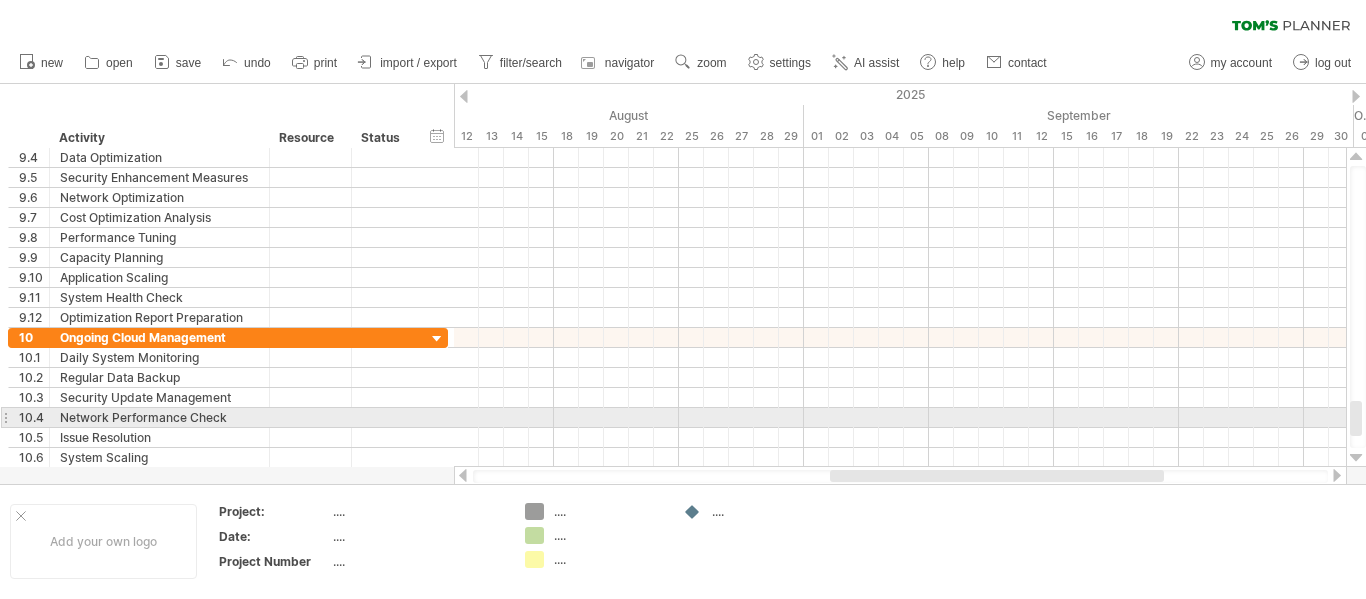 click at bounding box center [1356, 458] 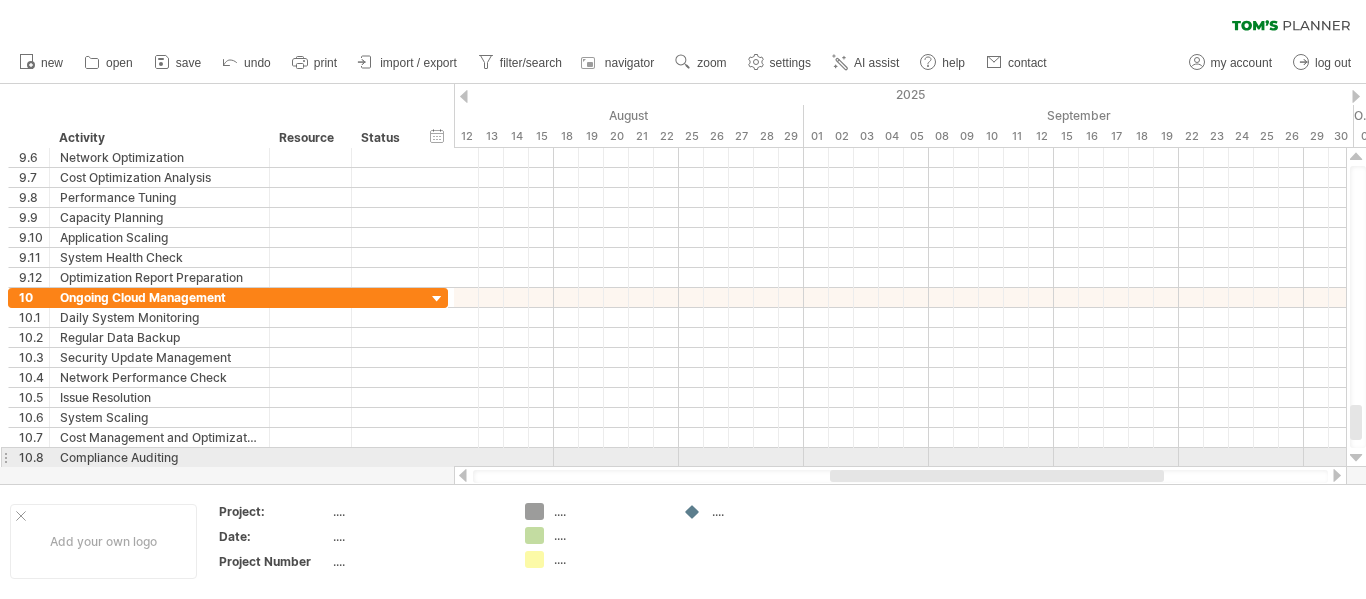 click at bounding box center [1356, 458] 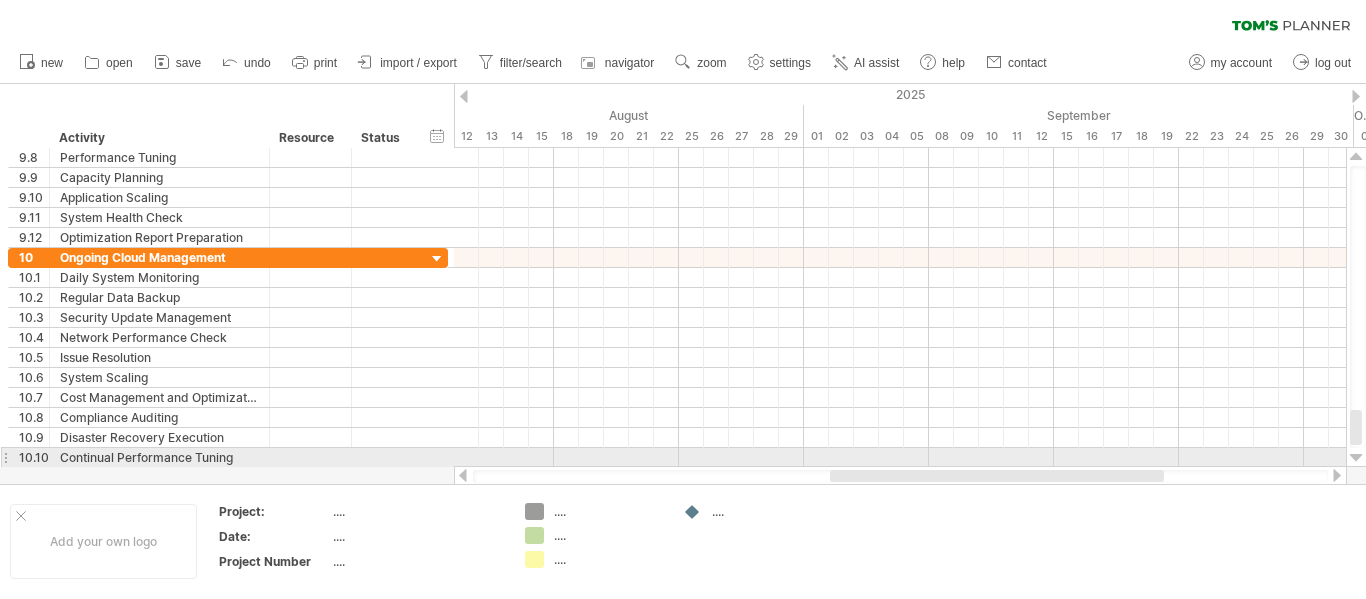 click at bounding box center (1356, 458) 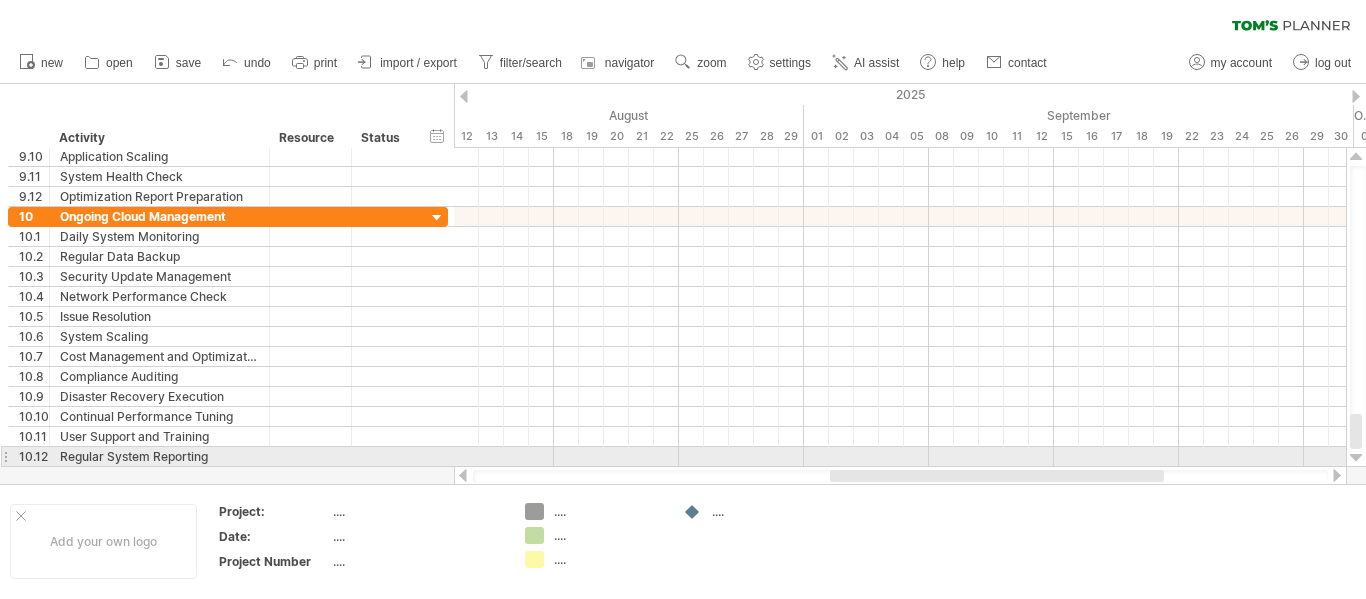 click at bounding box center (1356, 458) 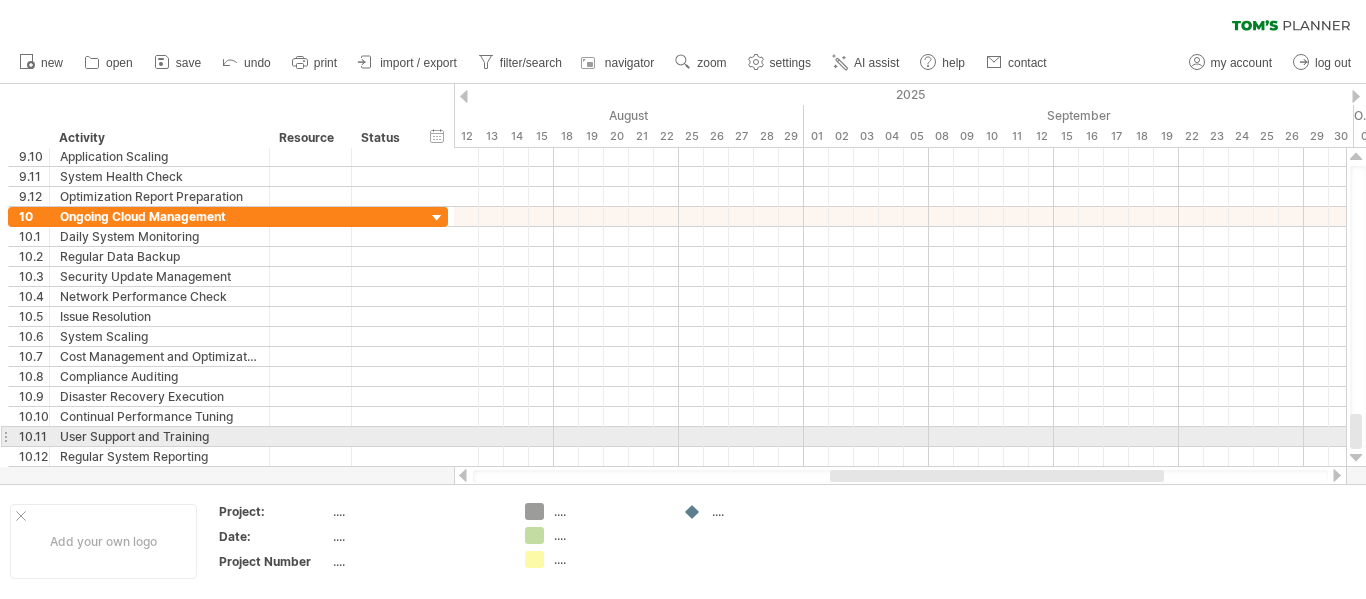 click at bounding box center (1356, 431) 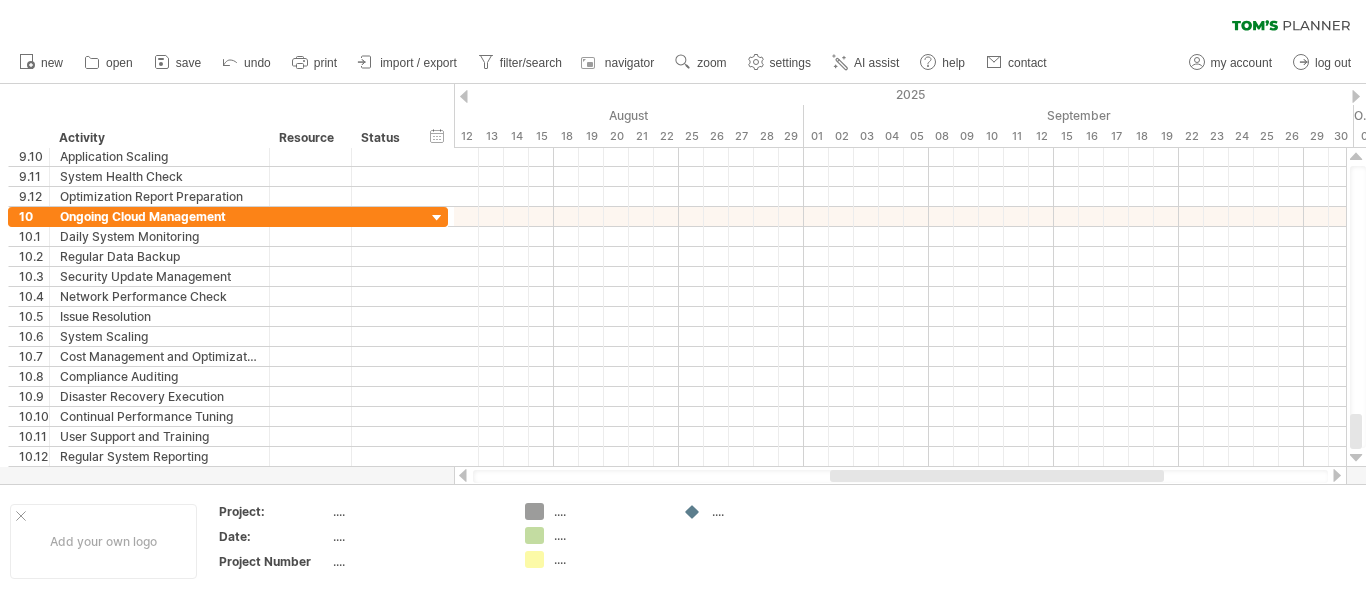 click at bounding box center (1337, 475) 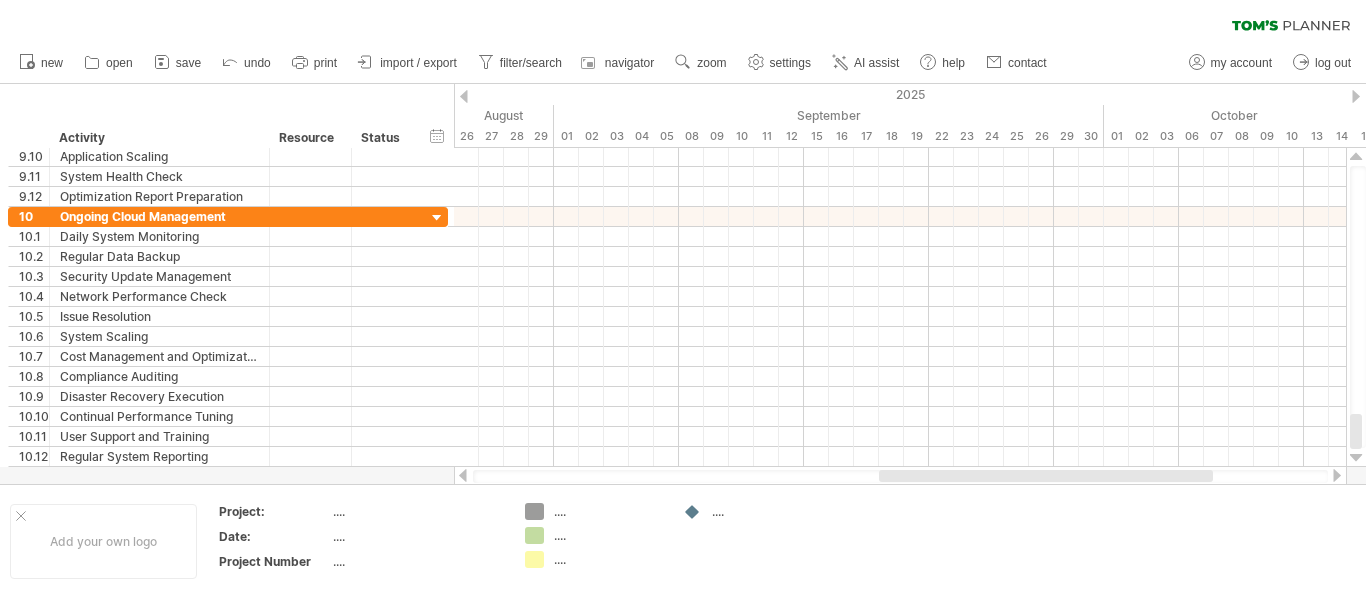 click at bounding box center (1337, 475) 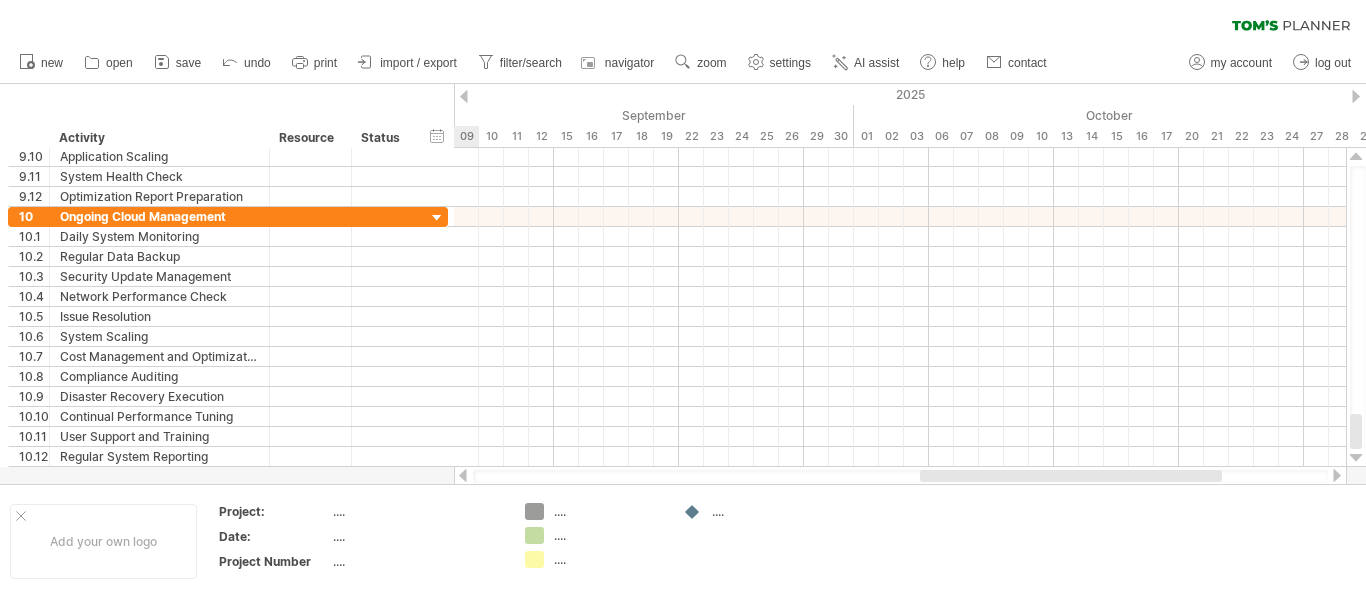 click at bounding box center [1337, 475] 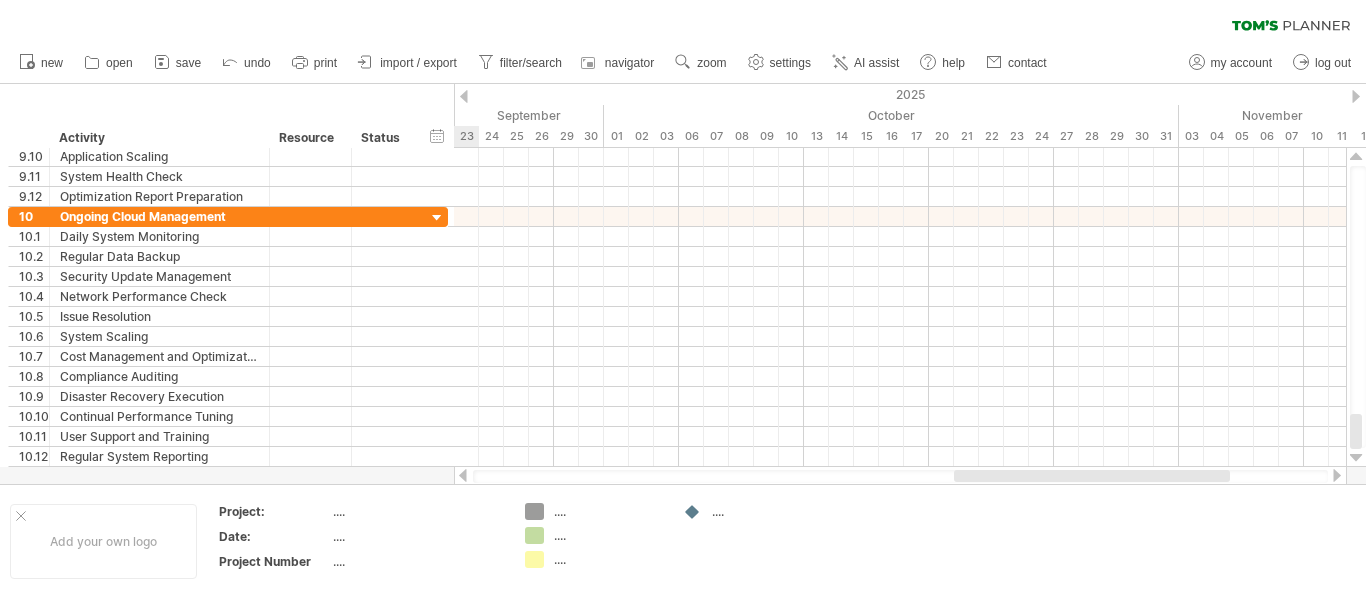 click at bounding box center (1337, 475) 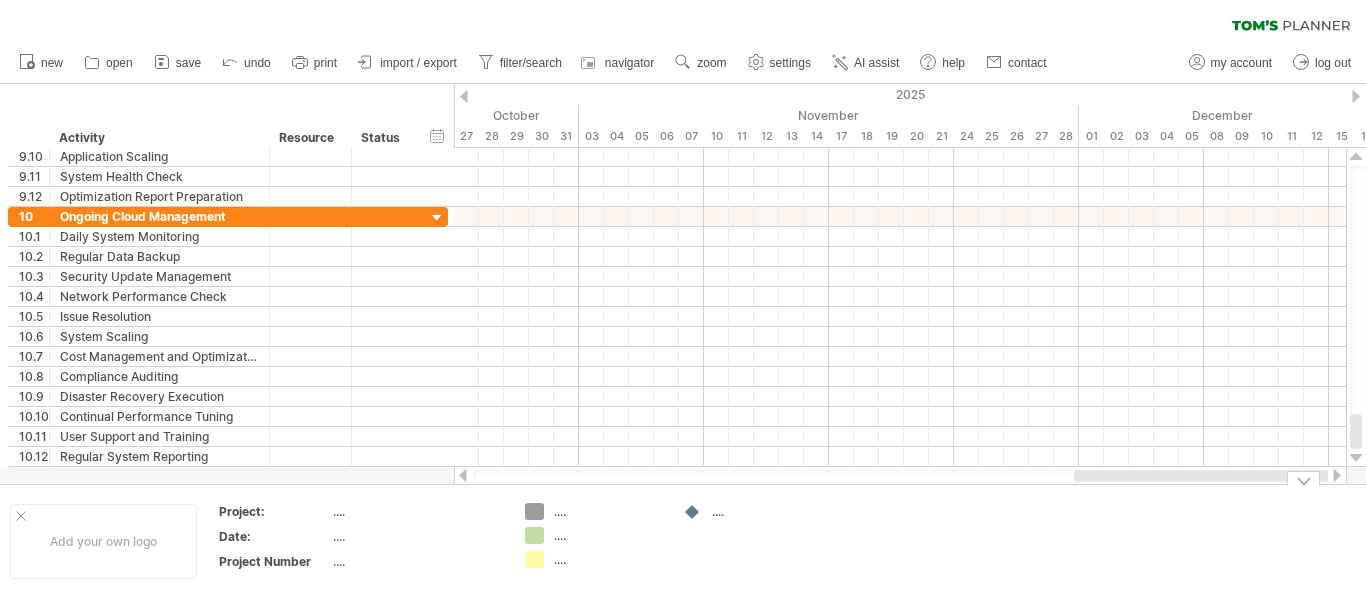 drag, startPoint x: 1219, startPoint y: 480, endPoint x: 1365, endPoint y: 495, distance: 146.76852 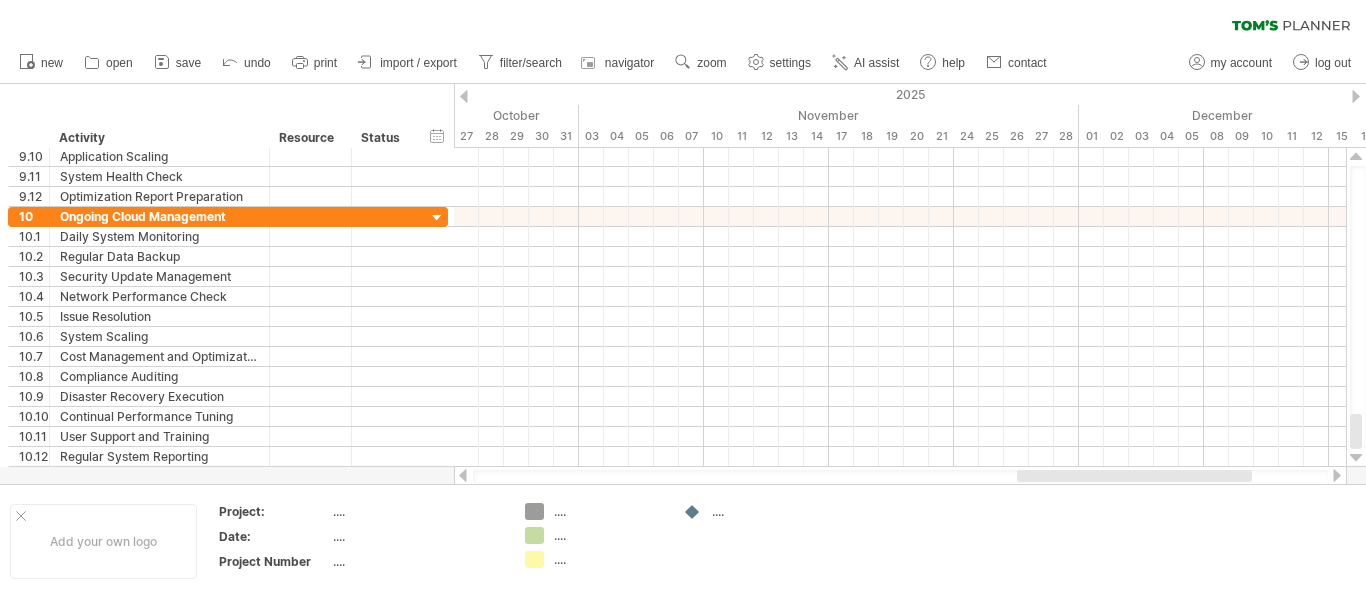 click at bounding box center (1356, 96) 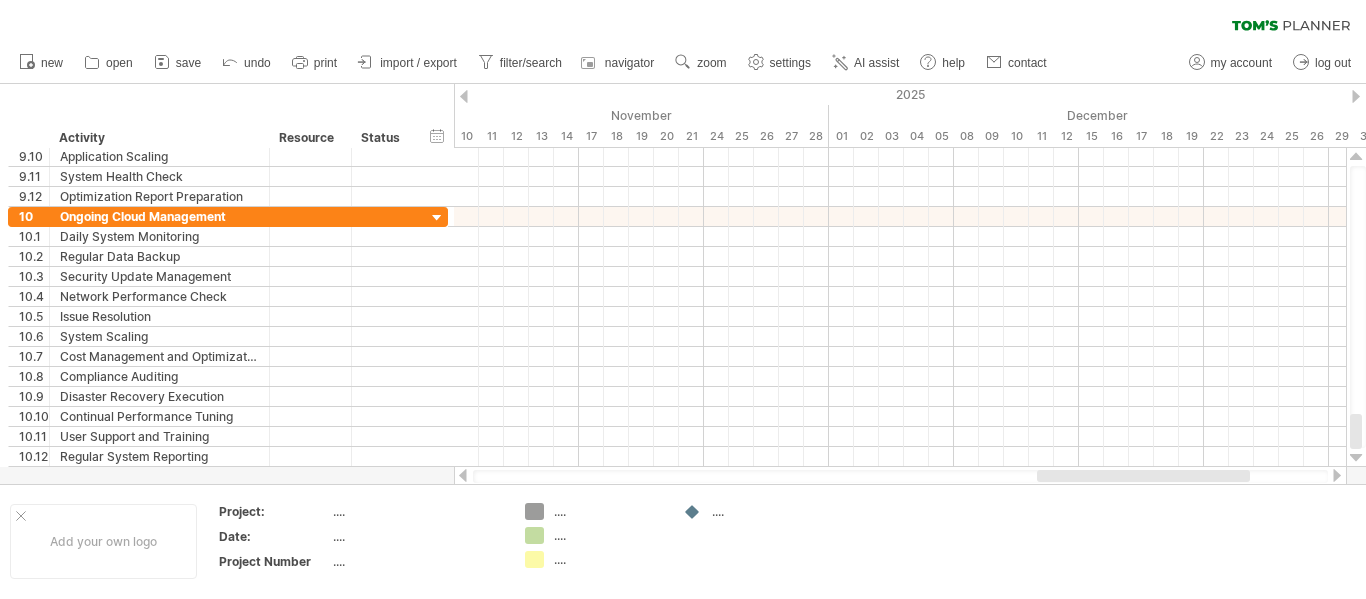 click at bounding box center [1356, 96] 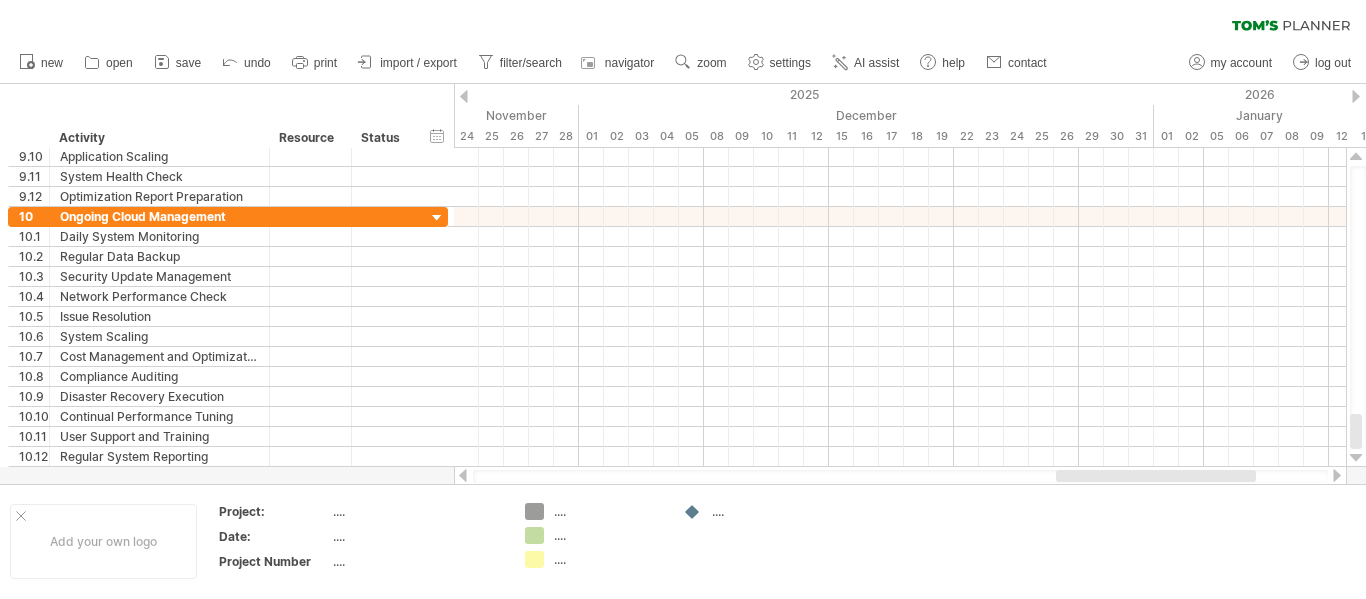 click at bounding box center (1356, 96) 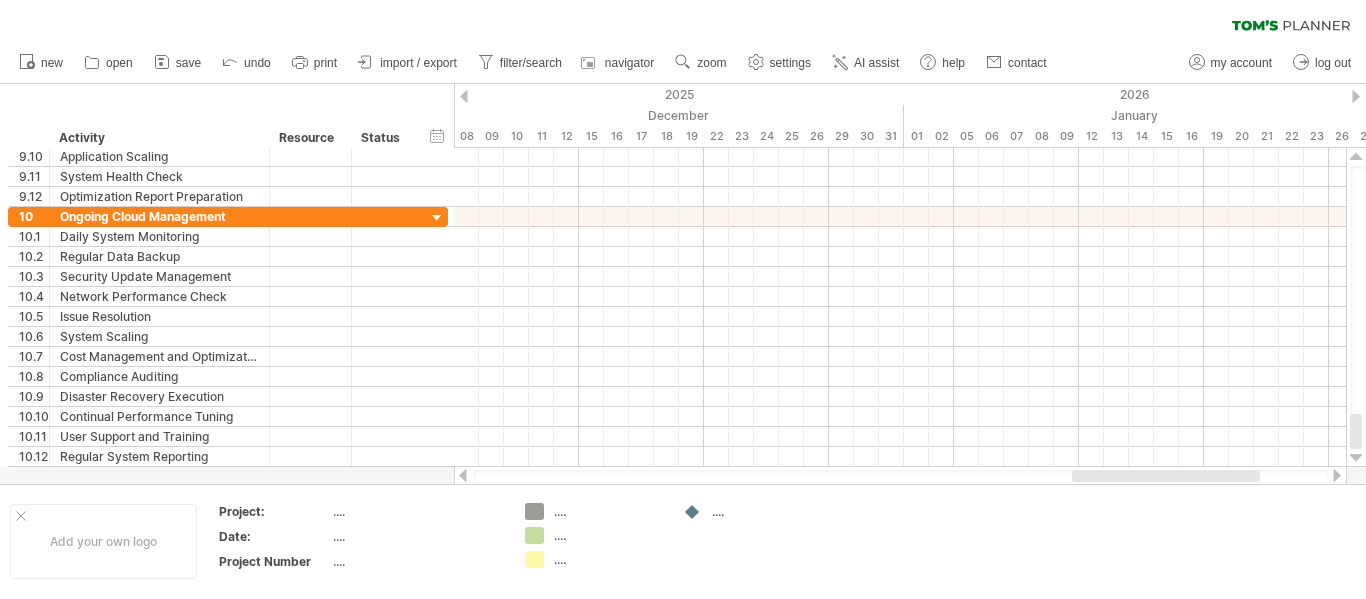 click at bounding box center (1356, 96) 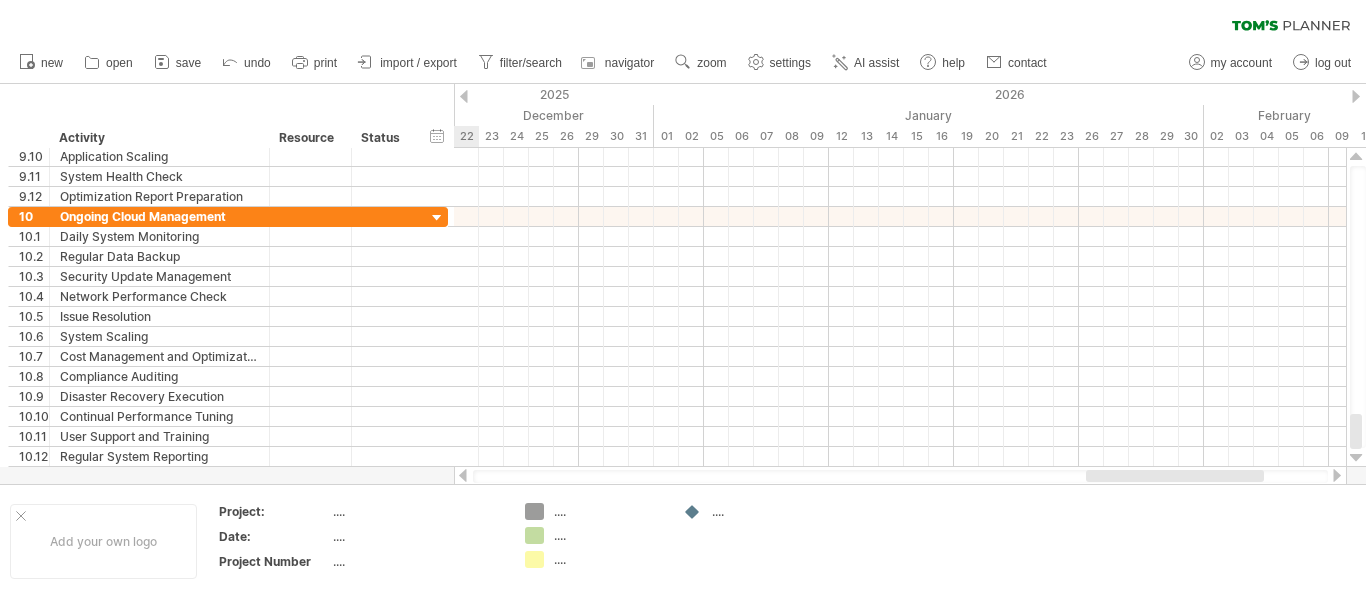 click at bounding box center [1356, 96] 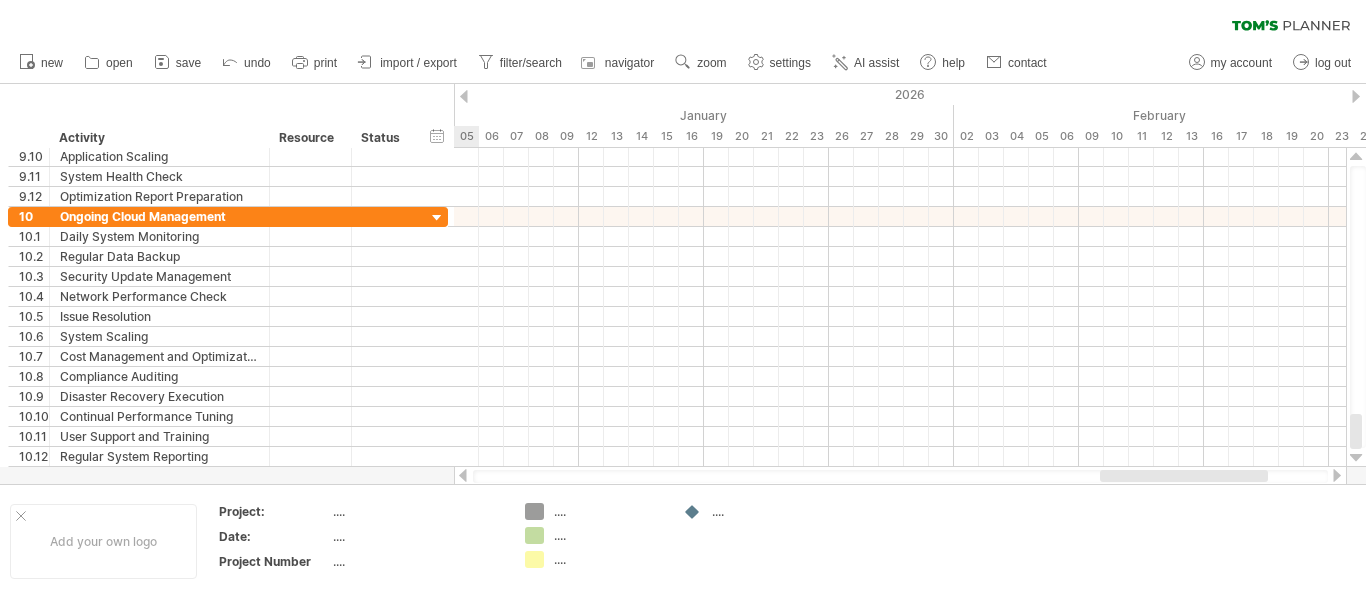 click at bounding box center (1356, 96) 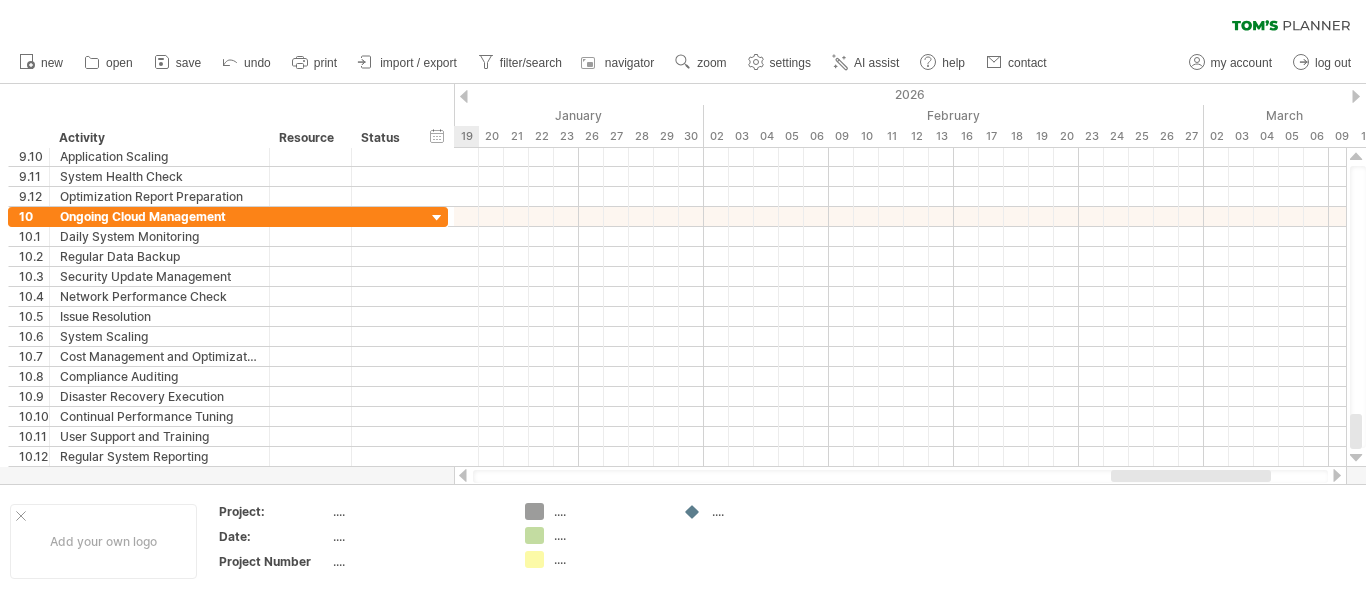click at bounding box center [1356, 96] 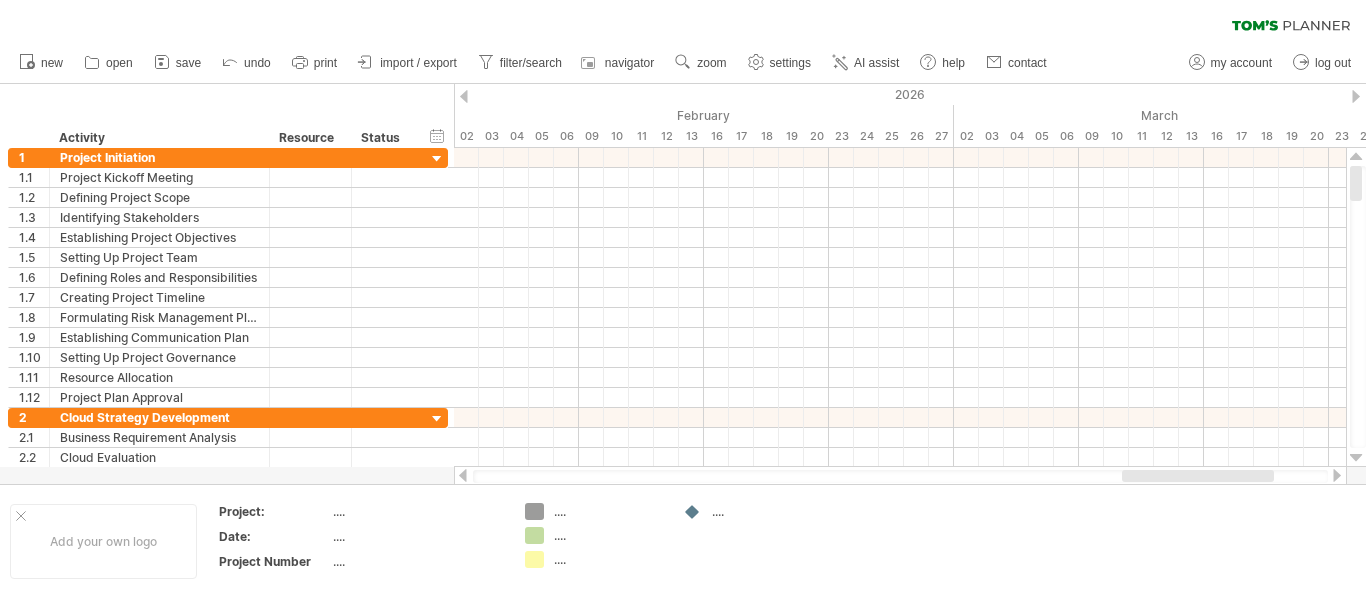 drag, startPoint x: 1357, startPoint y: 423, endPoint x: 1349, endPoint y: -91, distance: 514.06226 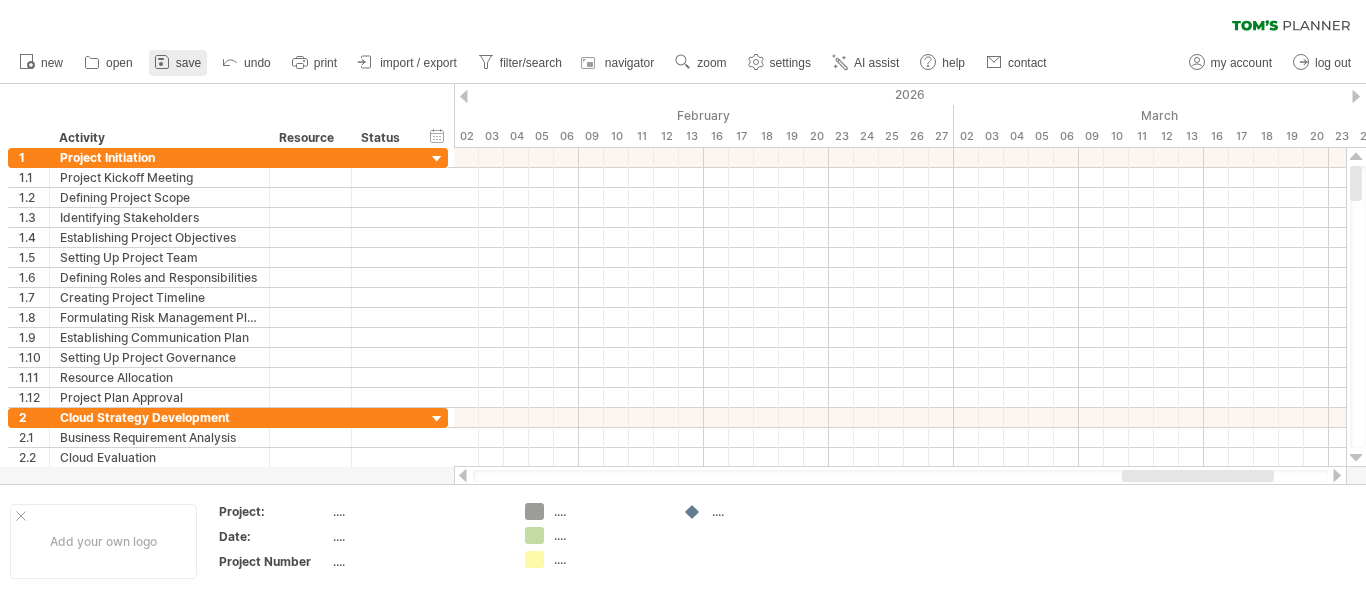 click on "save" at bounding box center [188, 63] 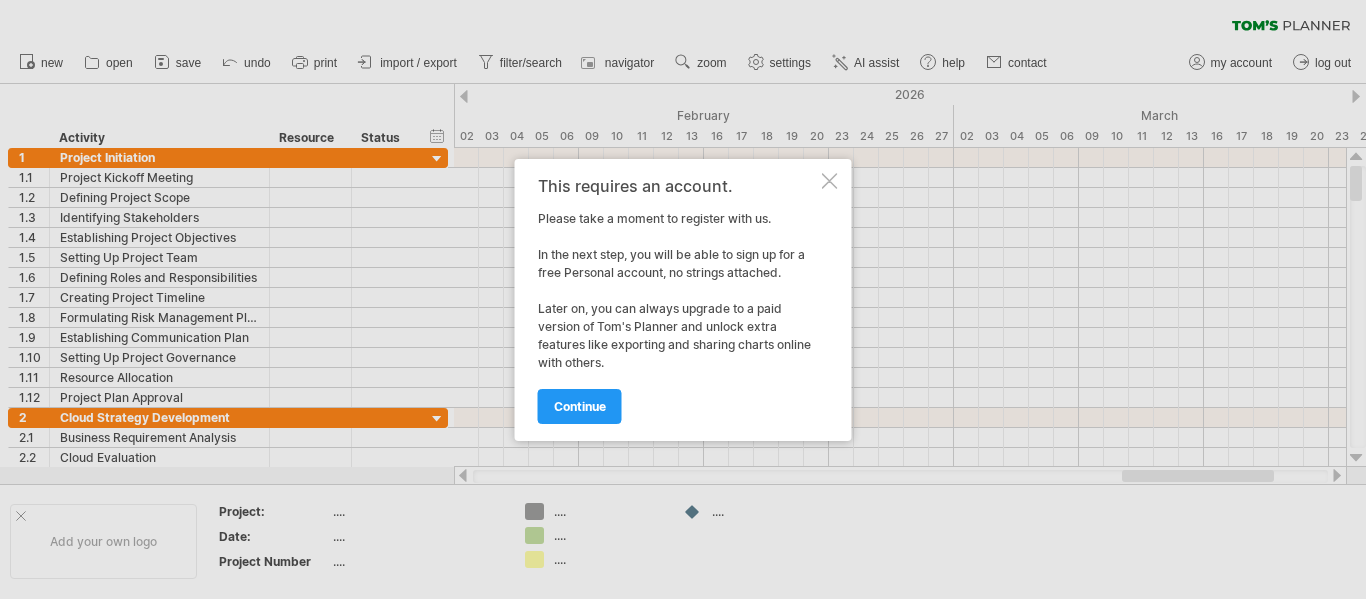 click at bounding box center (830, 181) 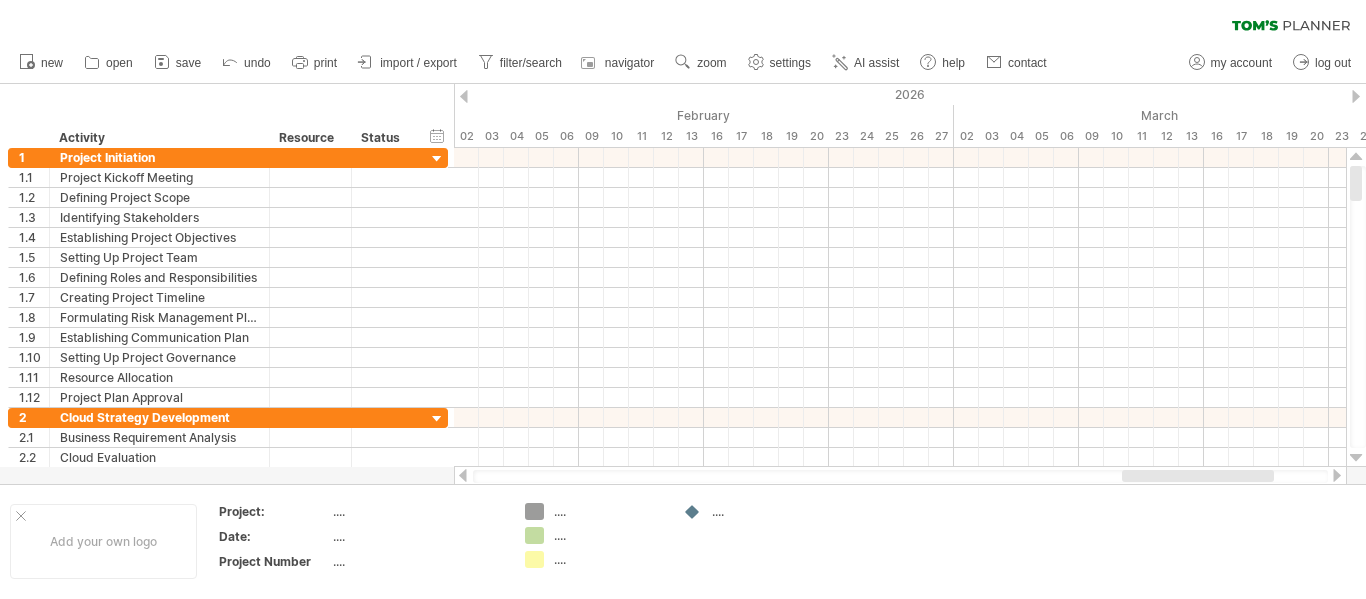 drag, startPoint x: 1361, startPoint y: 171, endPoint x: 1342, endPoint y: 6, distance: 166.09033 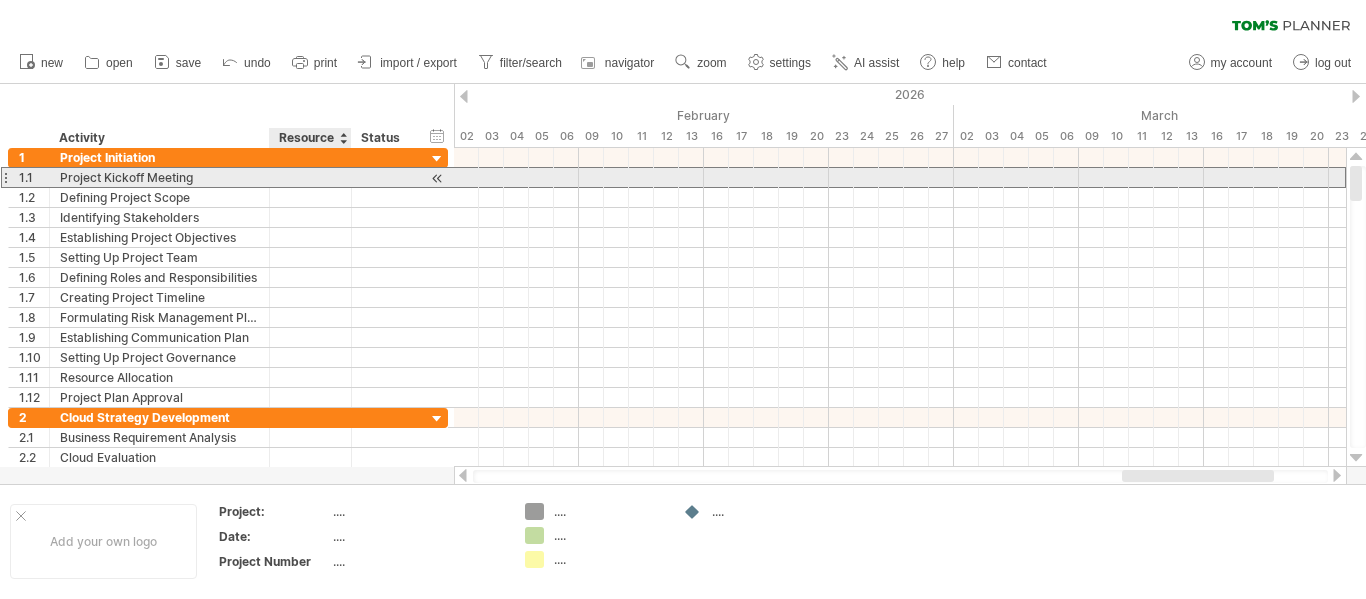 click at bounding box center (310, 177) 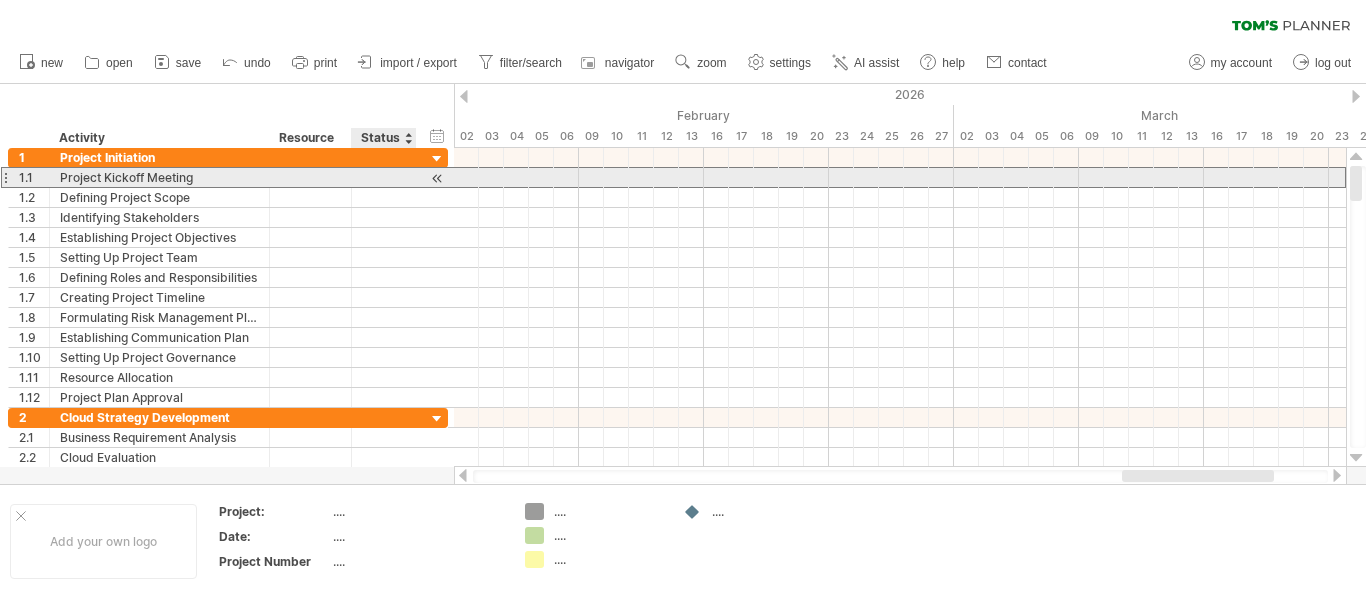 click at bounding box center (384, 177) 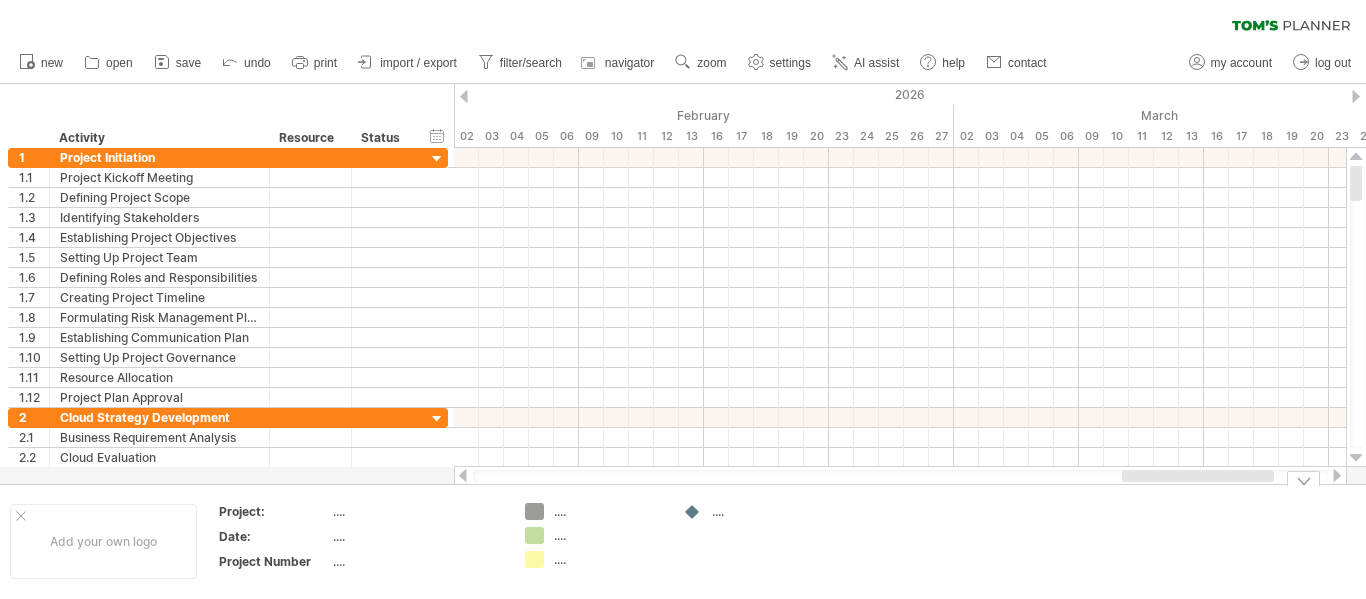 drag, startPoint x: 461, startPoint y: 98, endPoint x: 1112, endPoint y: 547, distance: 790.8236 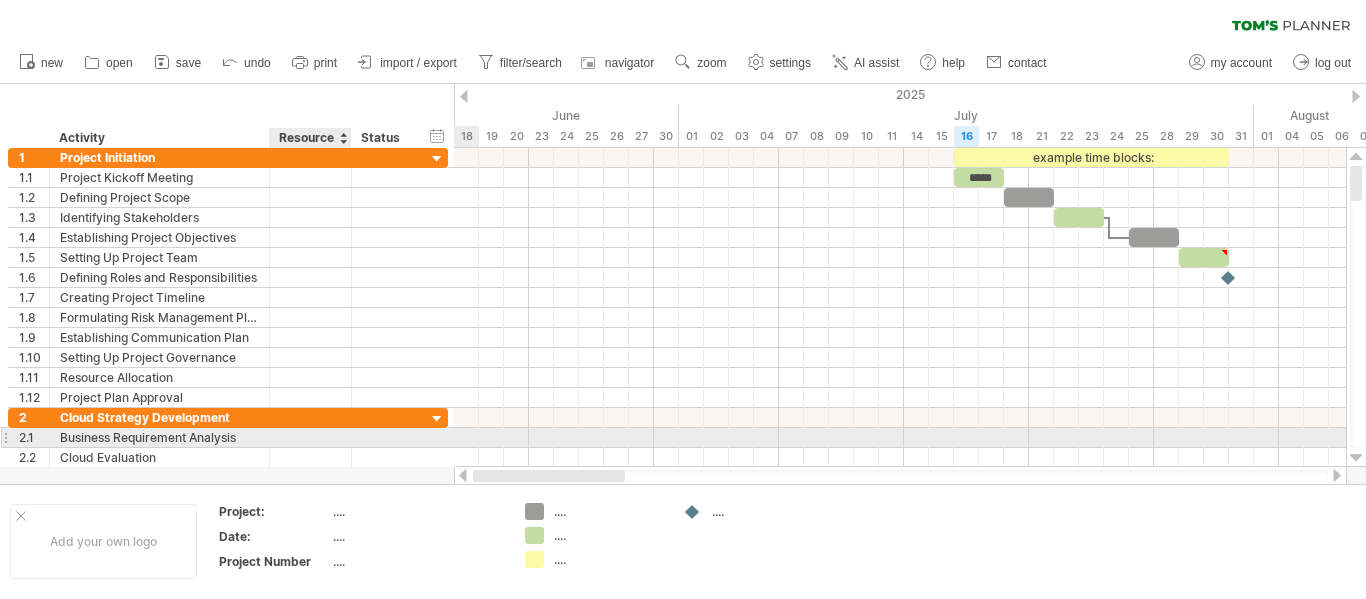 drag, startPoint x: 1157, startPoint y: 480, endPoint x: 311, endPoint y: 441, distance: 846.89844 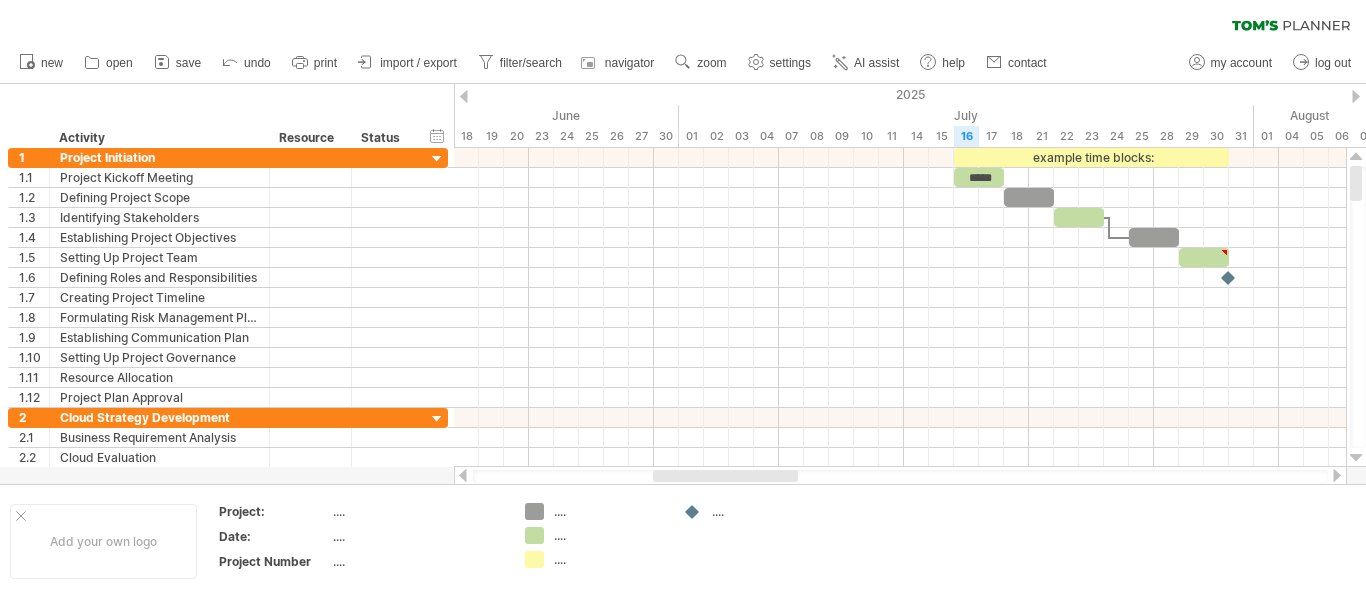 click at bounding box center (1337, 475) 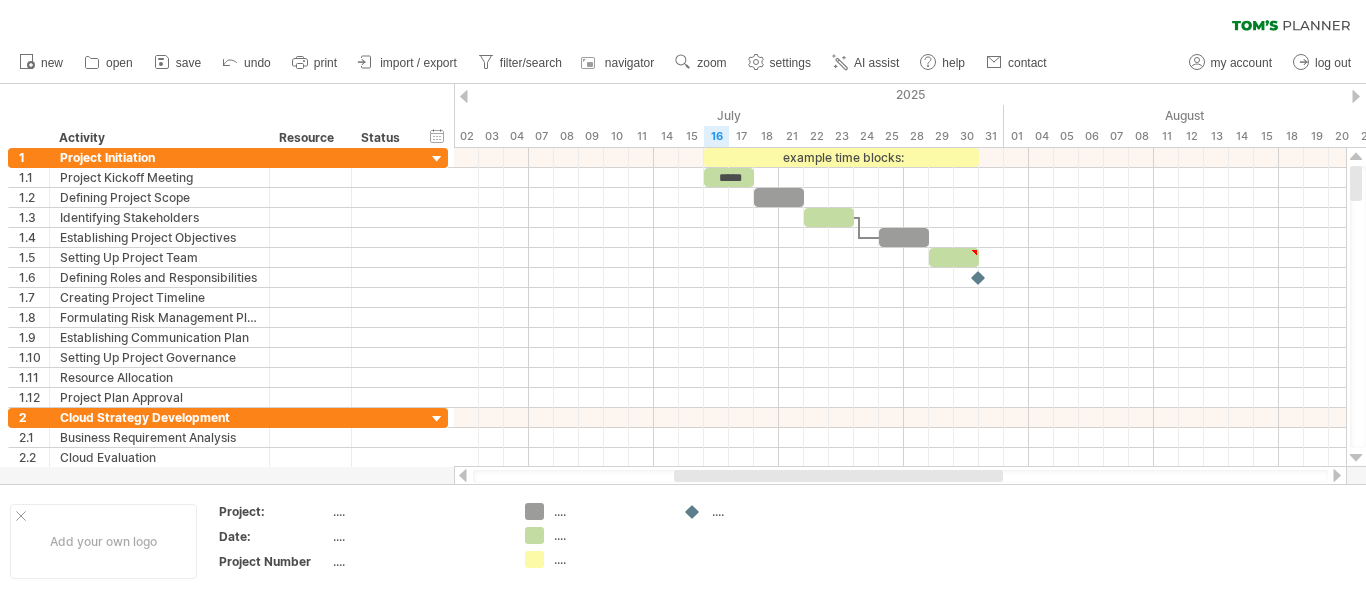 click at bounding box center (1337, 475) 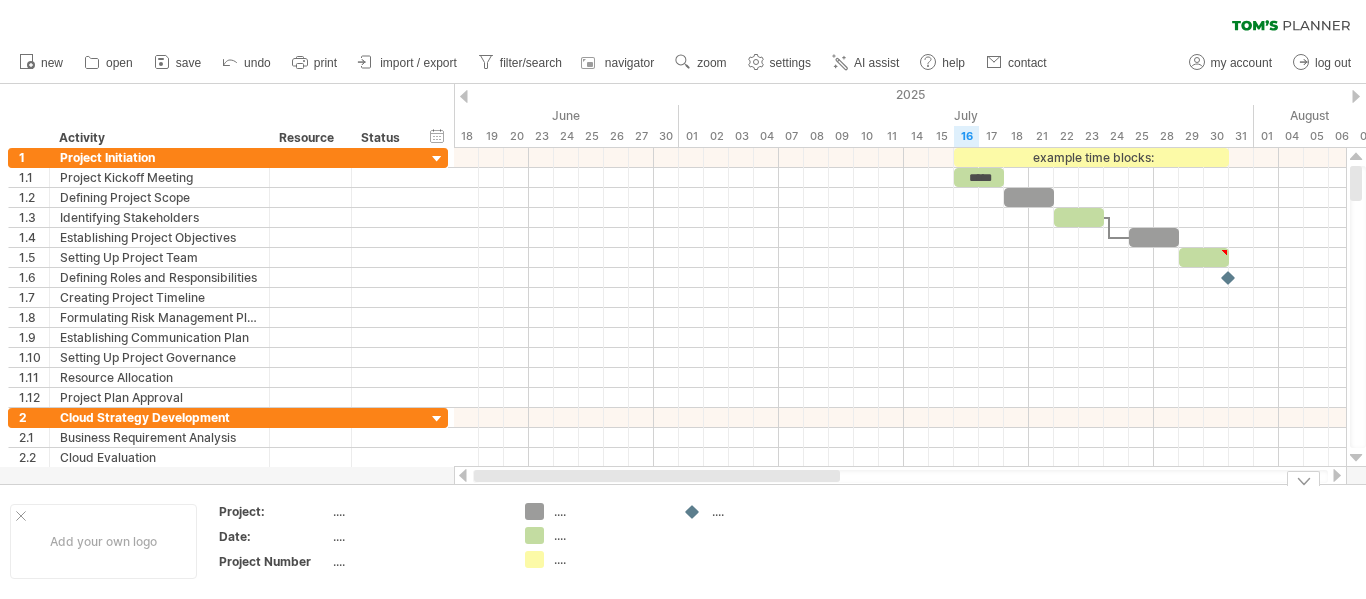 drag, startPoint x: 744, startPoint y: 479, endPoint x: 518, endPoint y: 491, distance: 226.31836 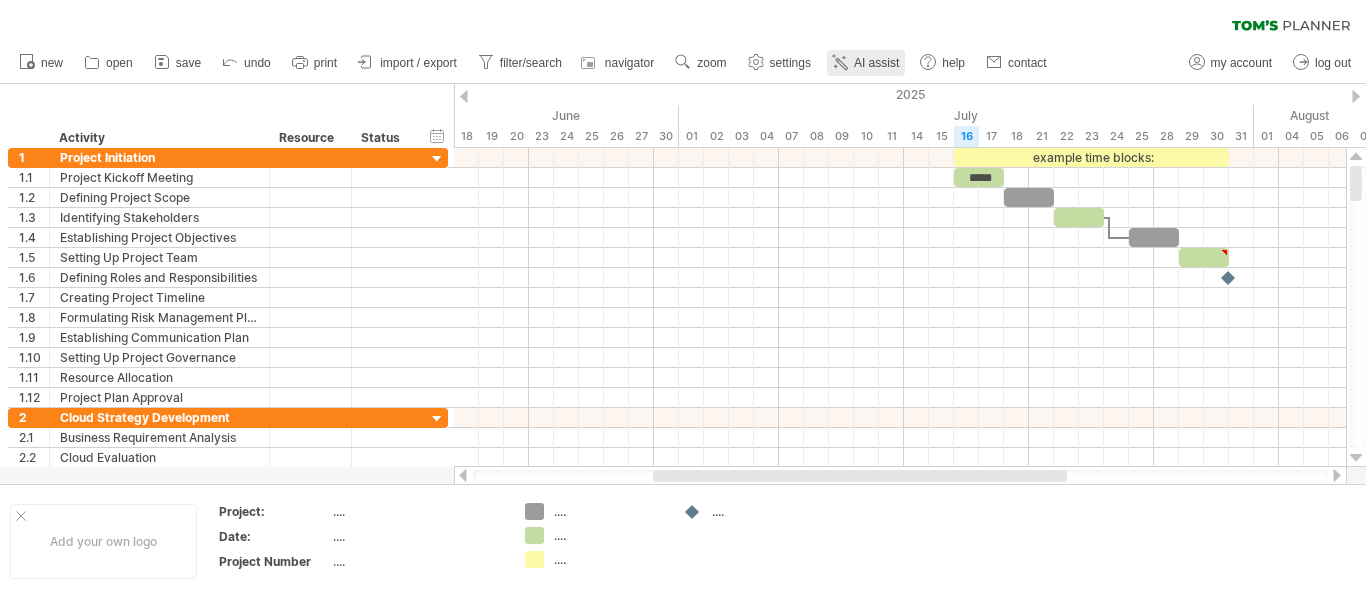 click on "AI assist" at bounding box center [866, 63] 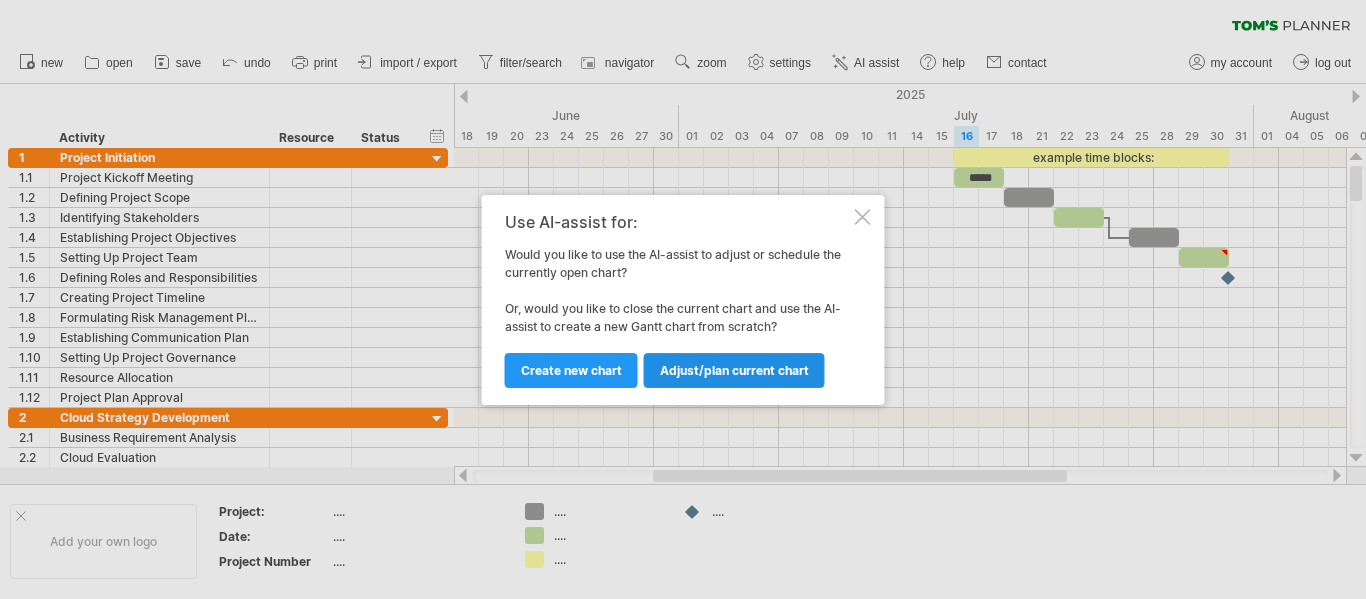click on "Adjust/plan current chart" at bounding box center [734, 370] 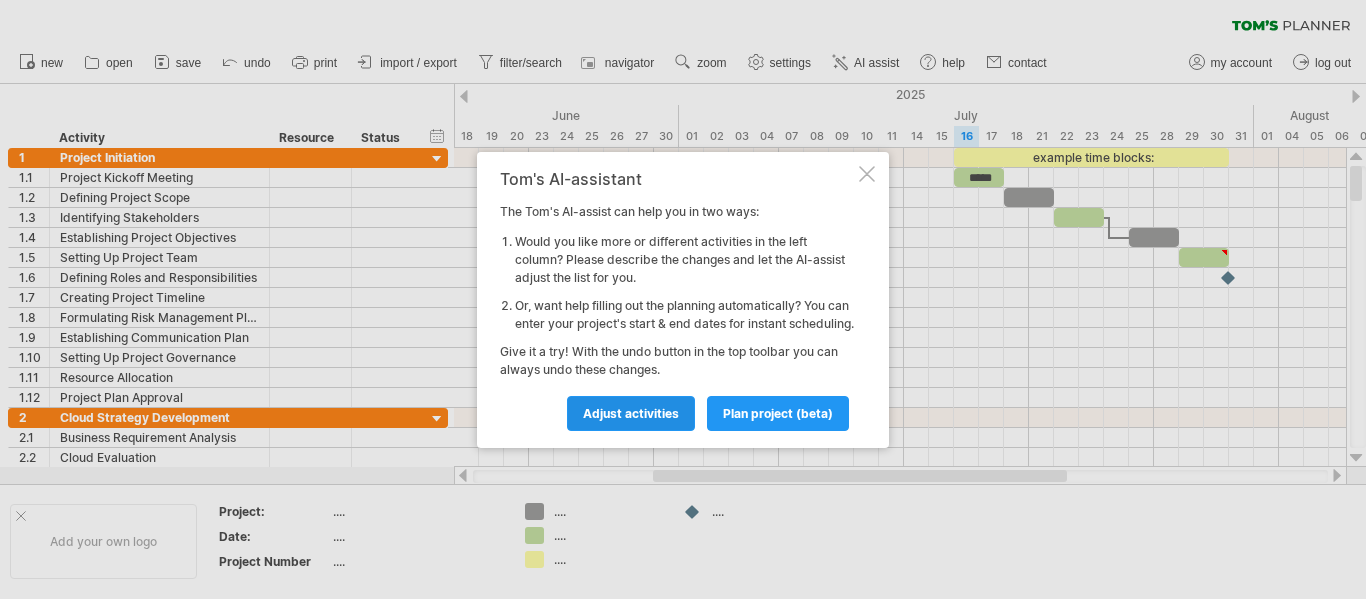 click on "Adjust activities" at bounding box center (631, 413) 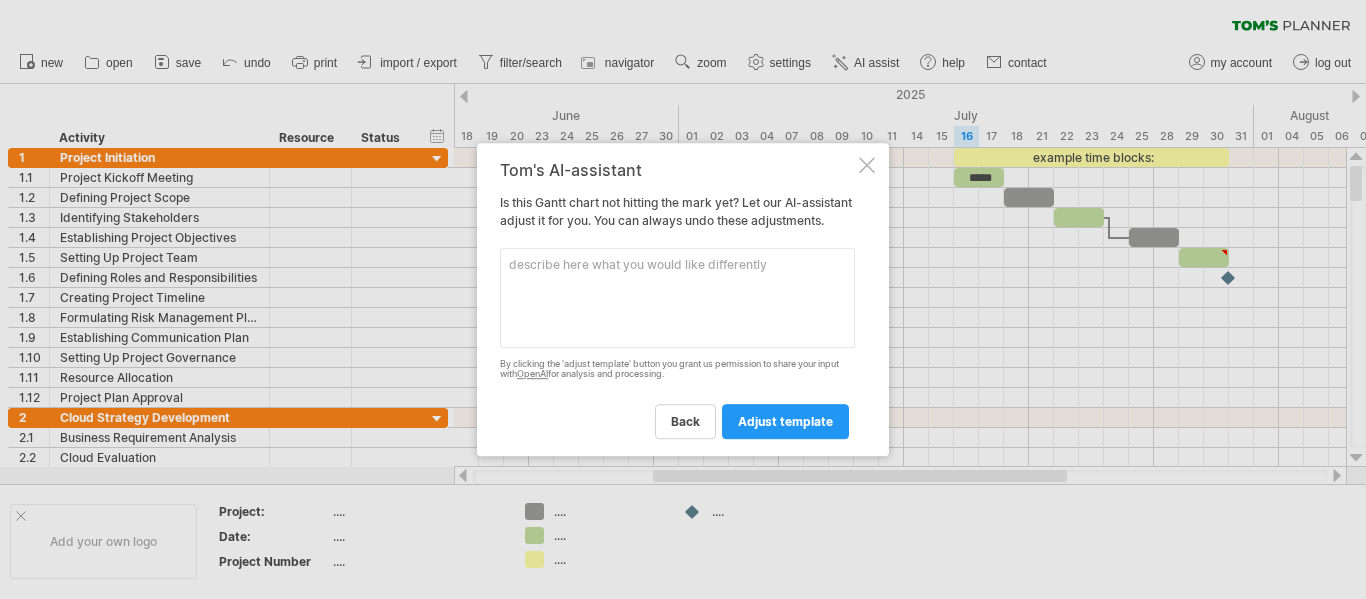 click at bounding box center [677, 298] 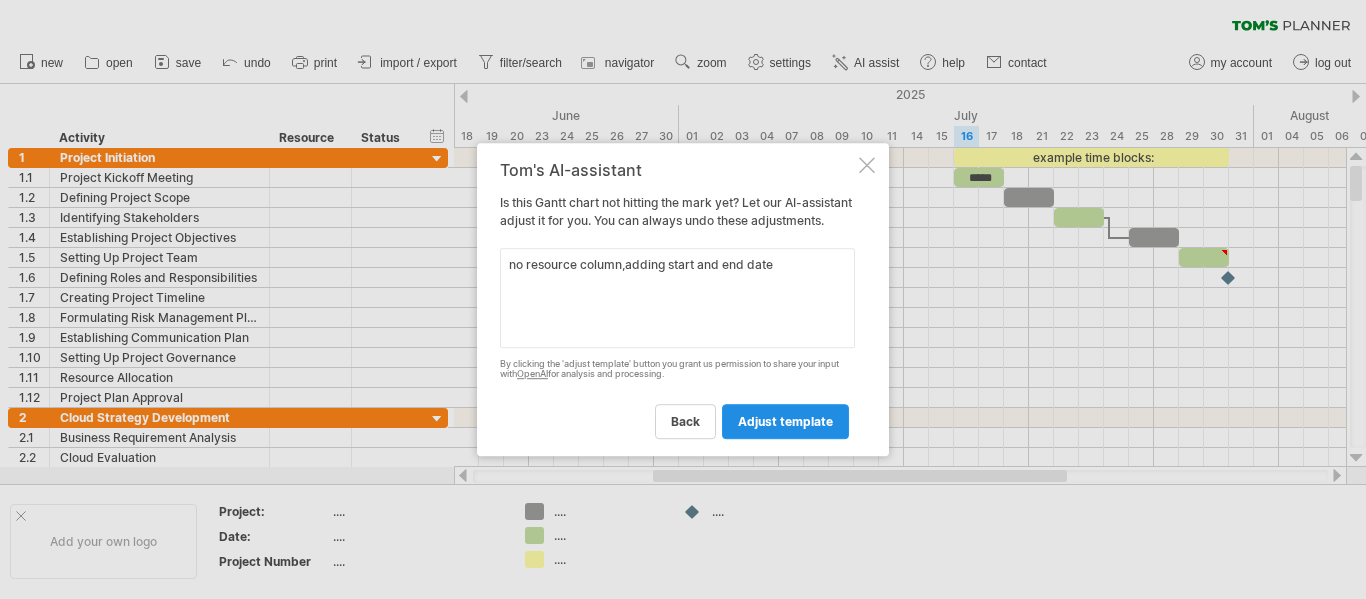 type on "no resource column,adding start and end date" 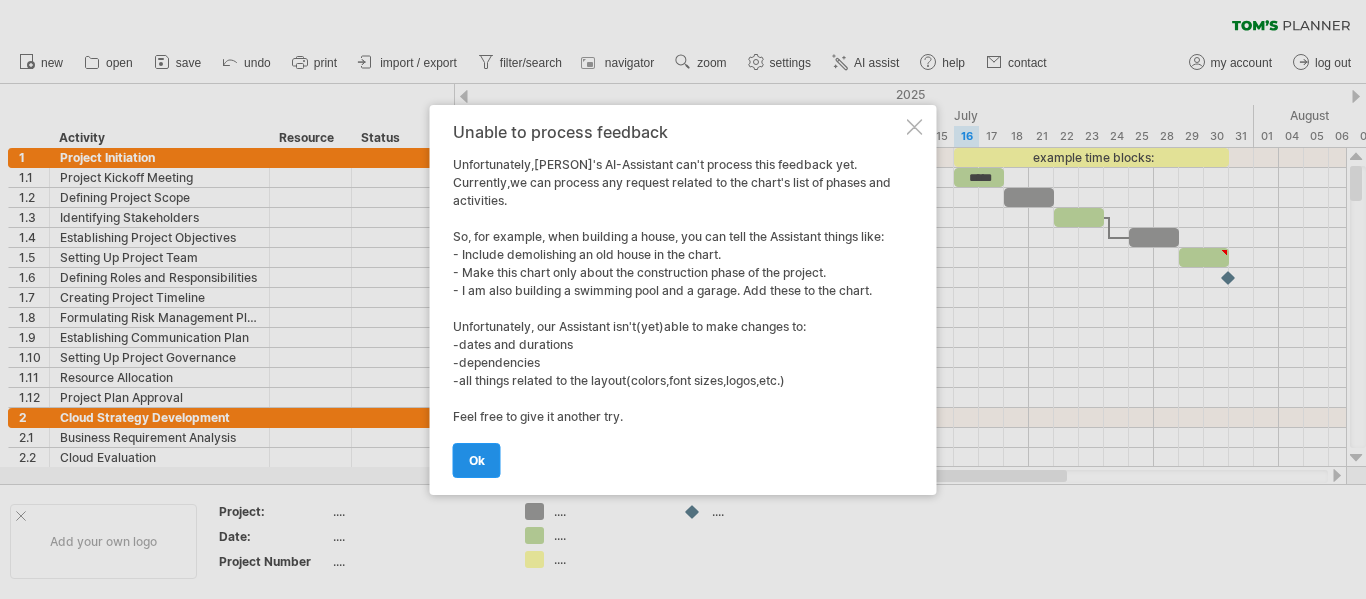 click on "ok" at bounding box center [477, 460] 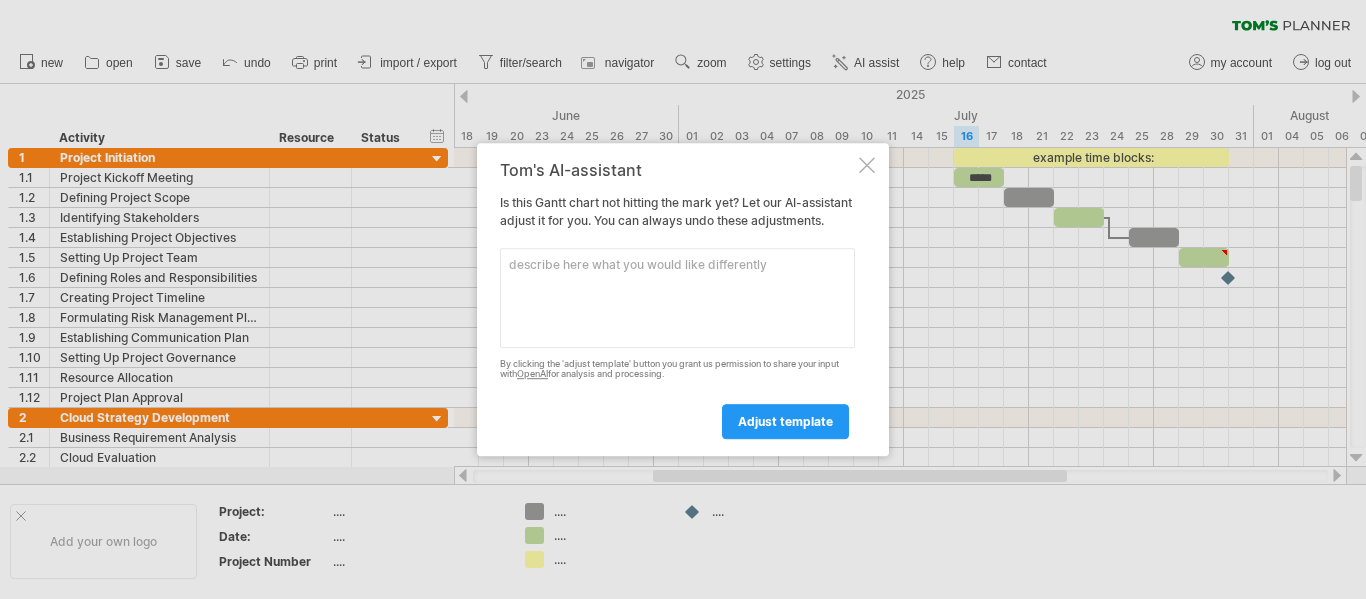 click at bounding box center [677, 298] 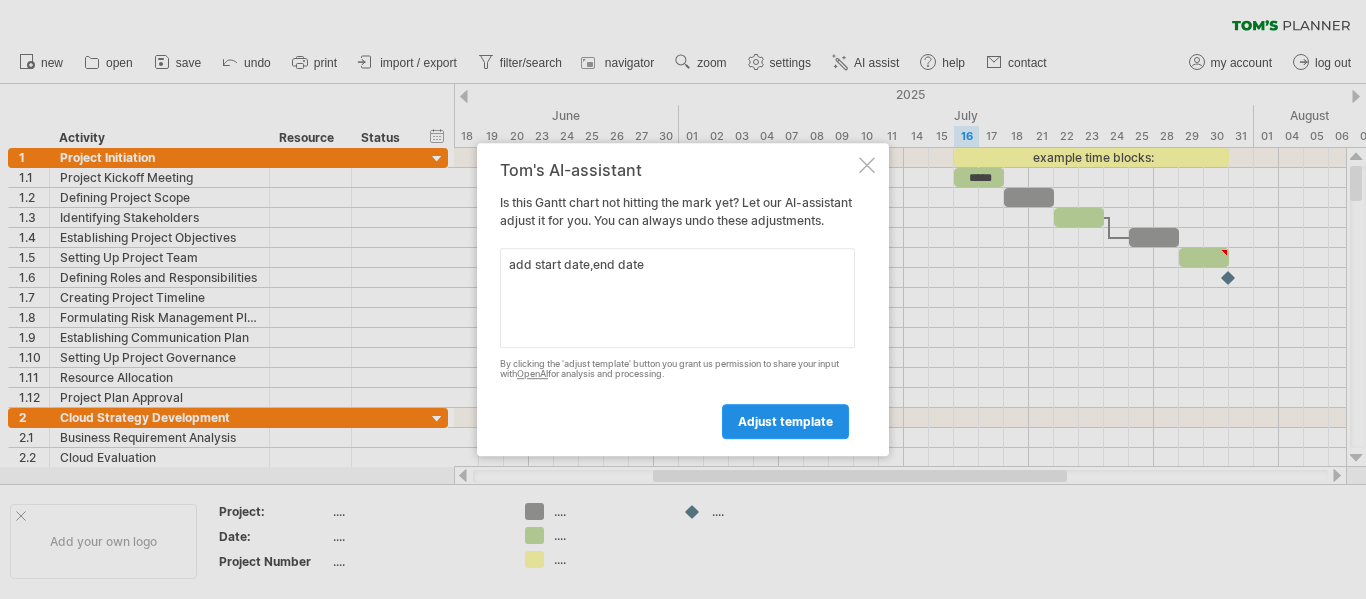 type on "add start date,end date" 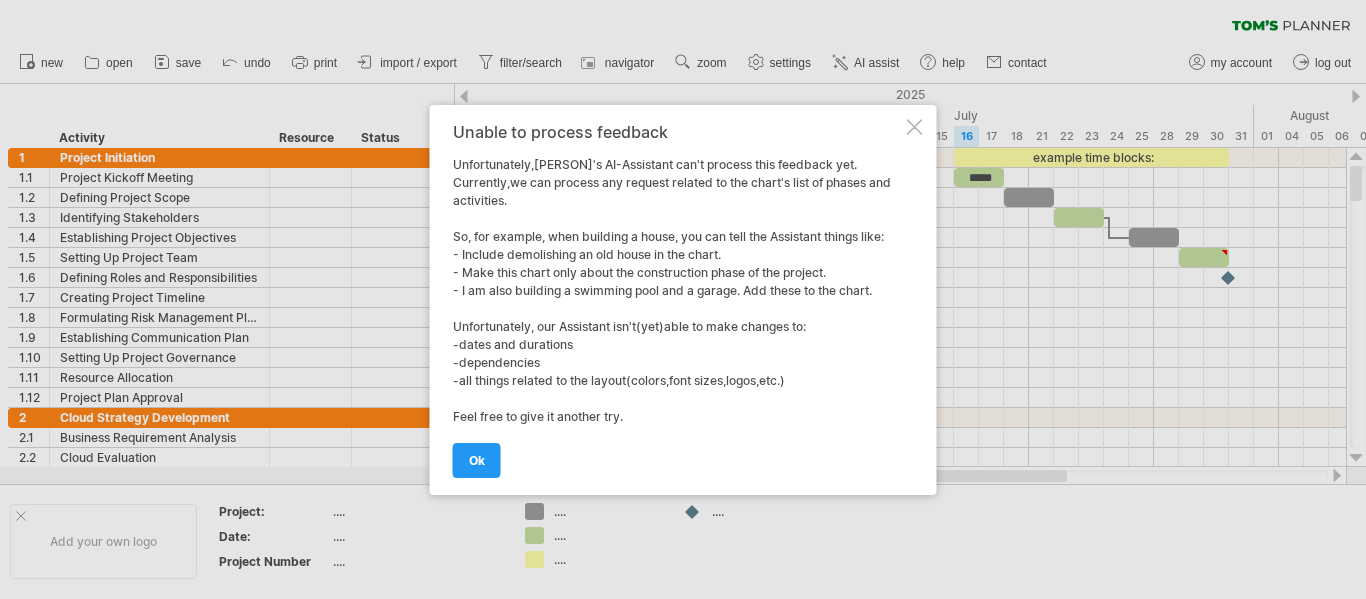click at bounding box center (915, 127) 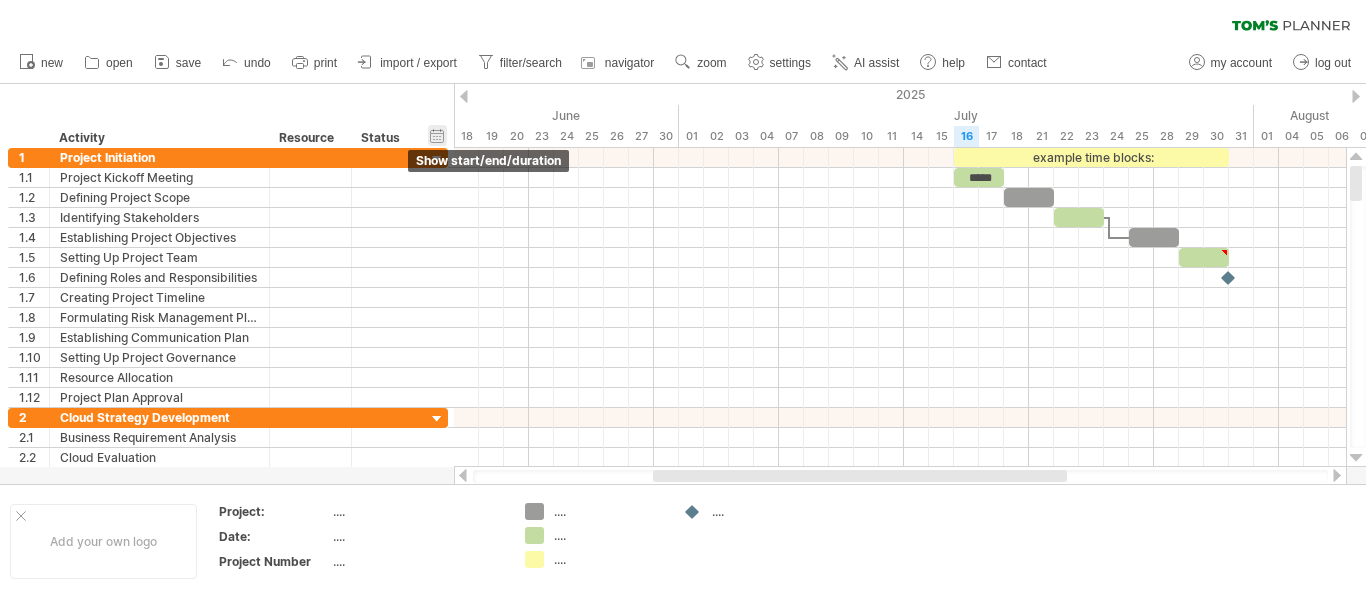 click on "hide start/end/duration show start/end/duration" at bounding box center [437, 135] 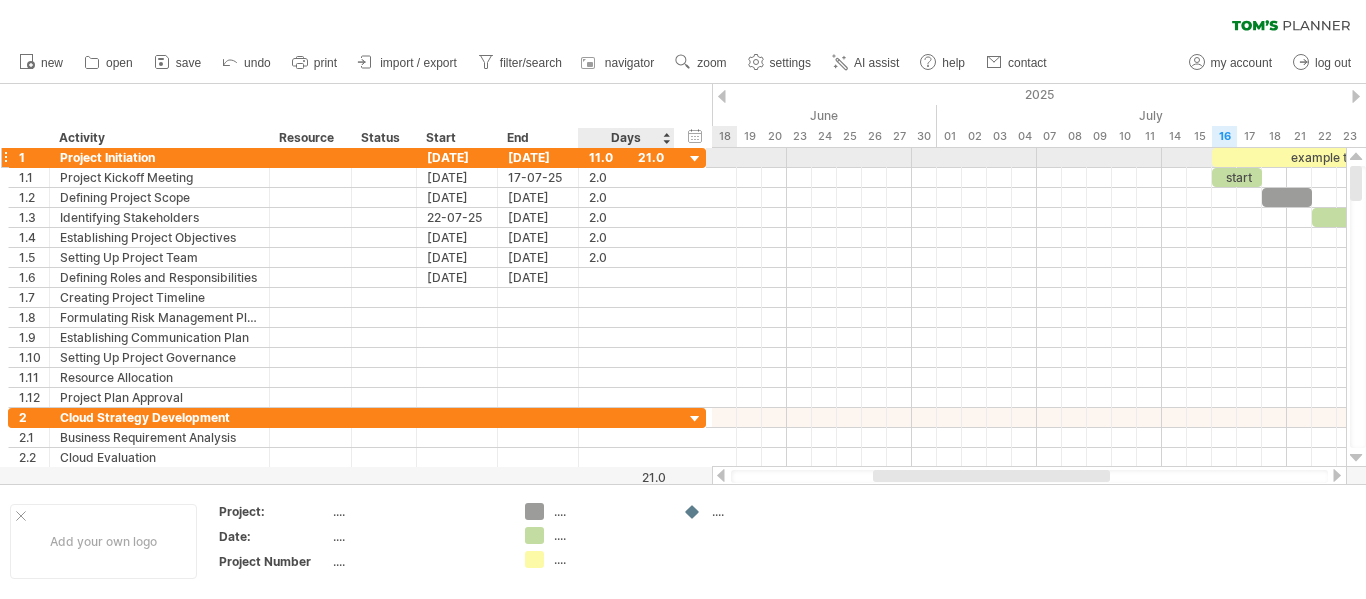 click on "11.0" at bounding box center [626, 157] 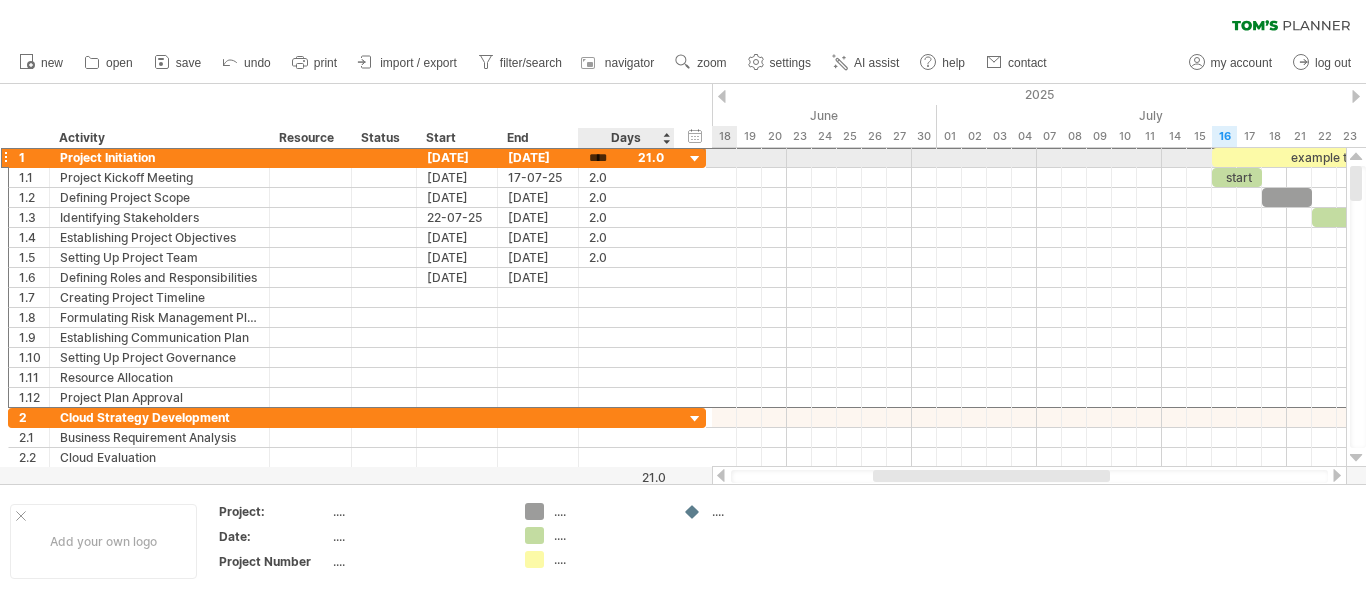scroll, scrollTop: 1, scrollLeft: 0, axis: vertical 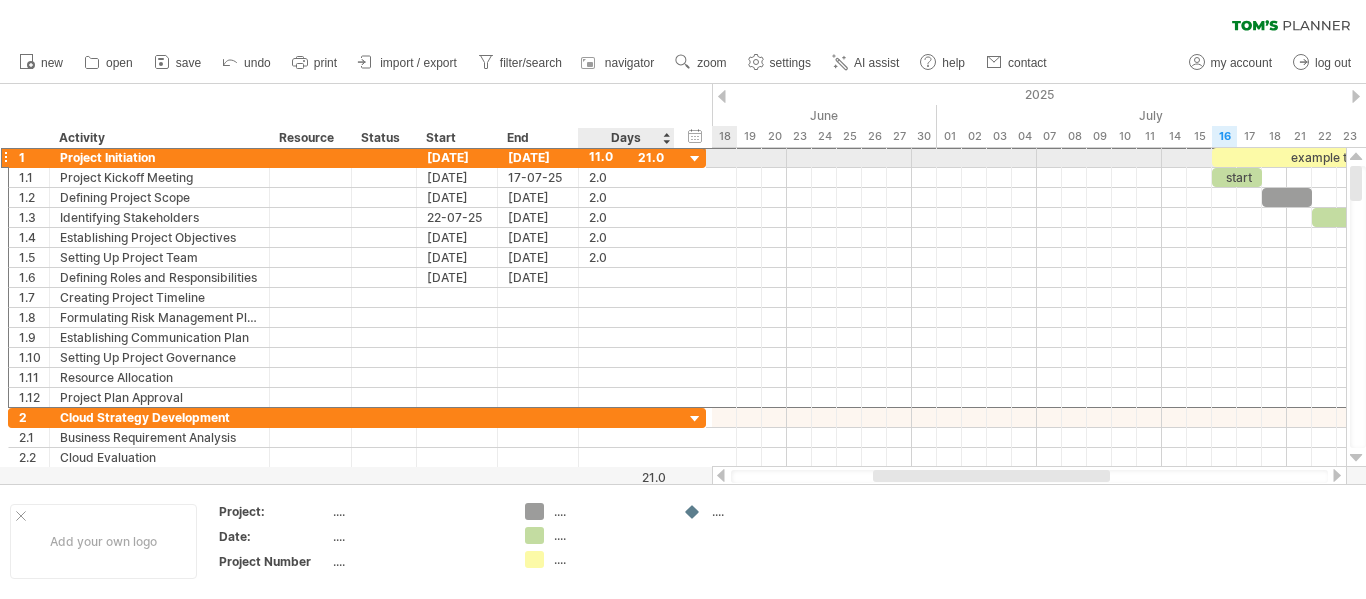 click on "11.0" at bounding box center [626, 157] 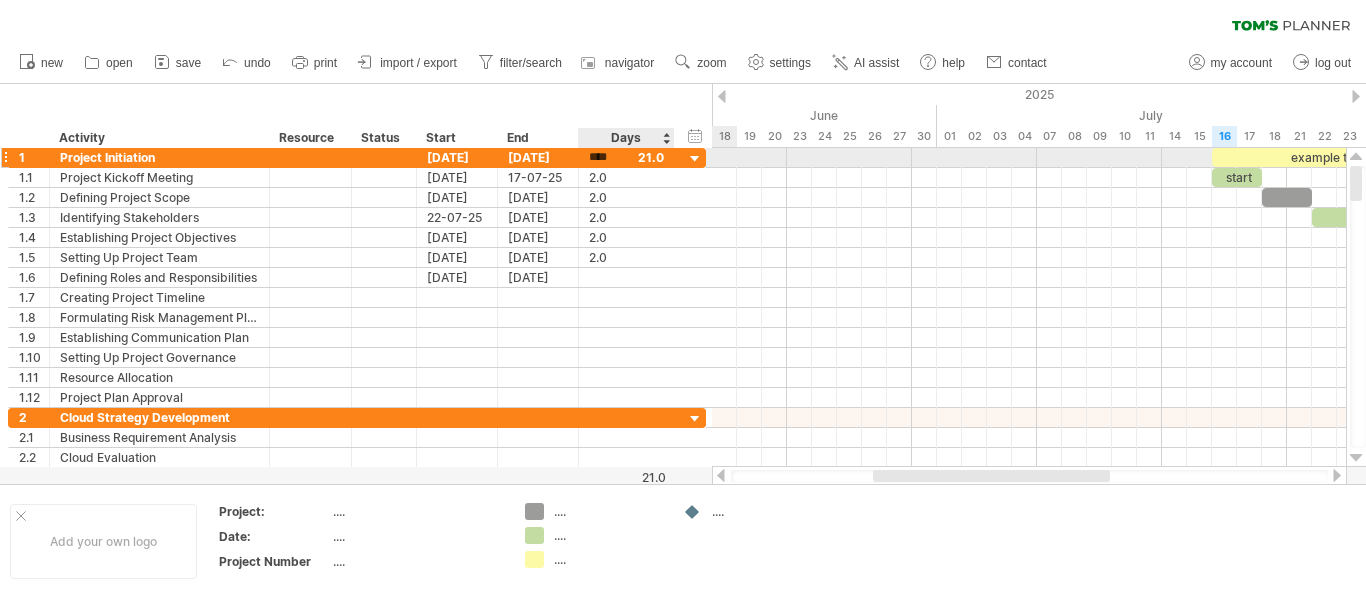 click at bounding box center (695, 159) 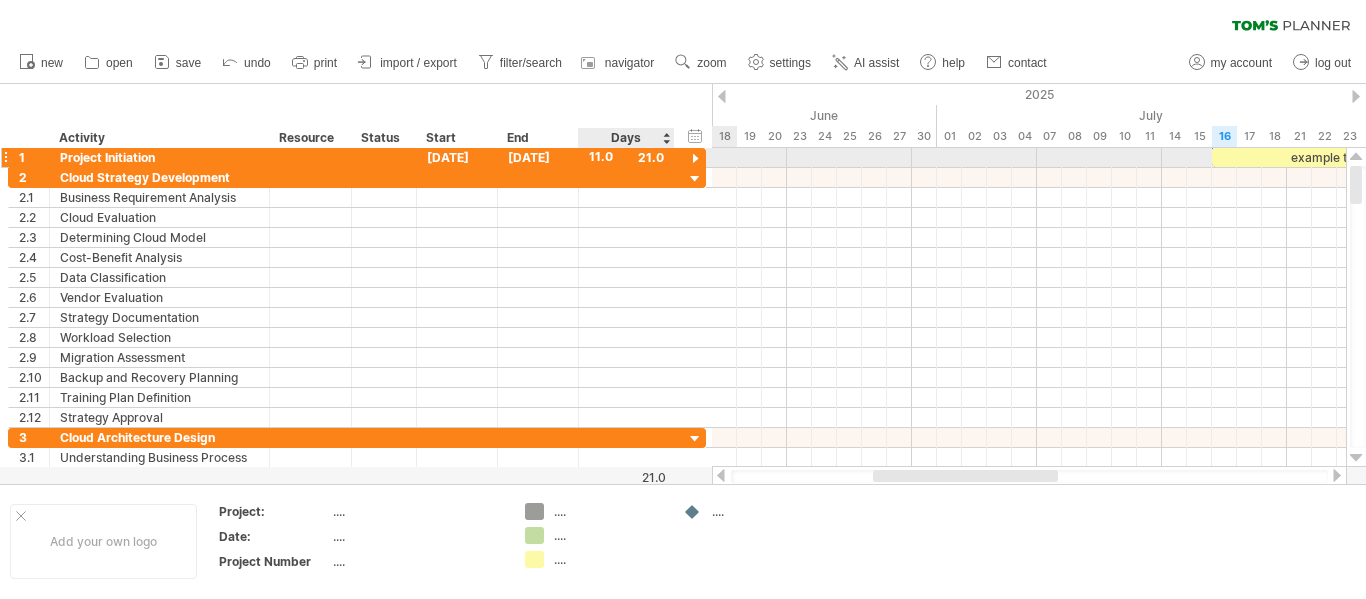 click at bounding box center (695, 159) 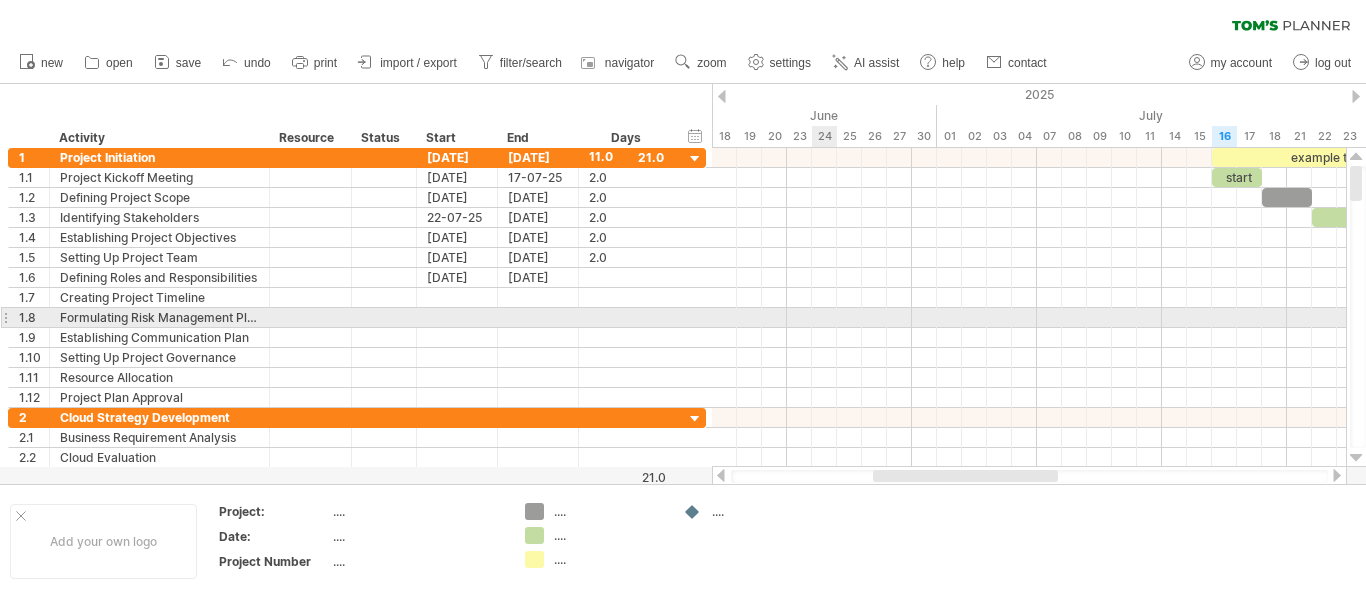 click at bounding box center [1029, 318] 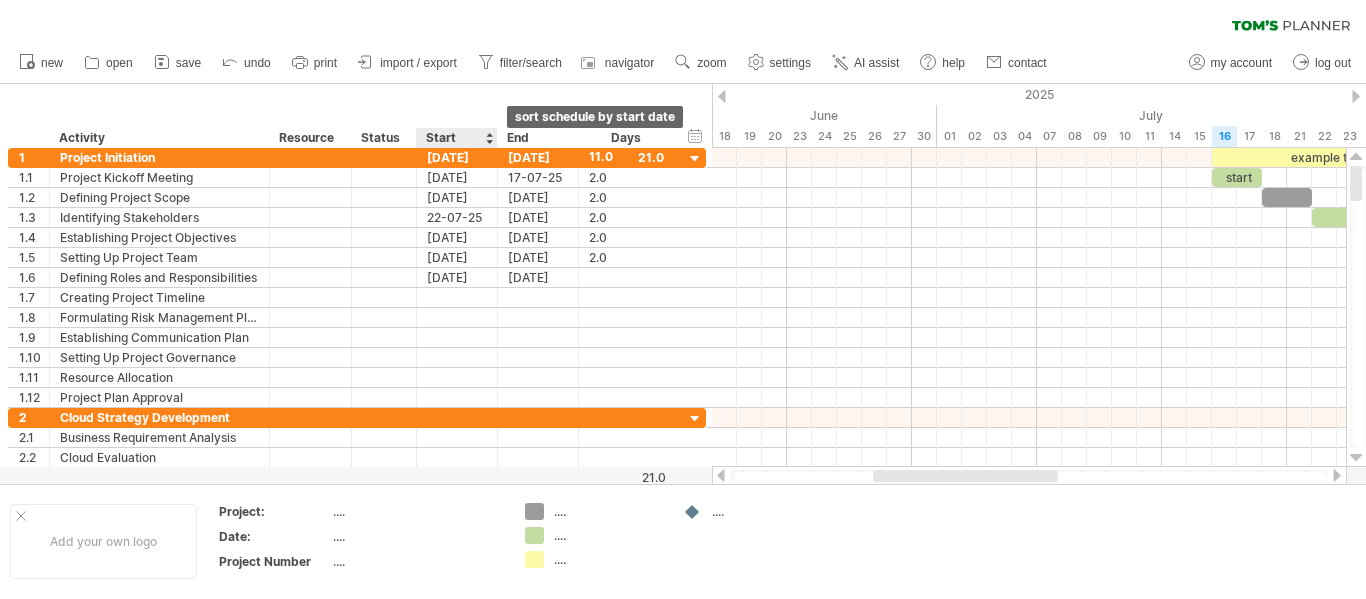 click at bounding box center [489, 138] 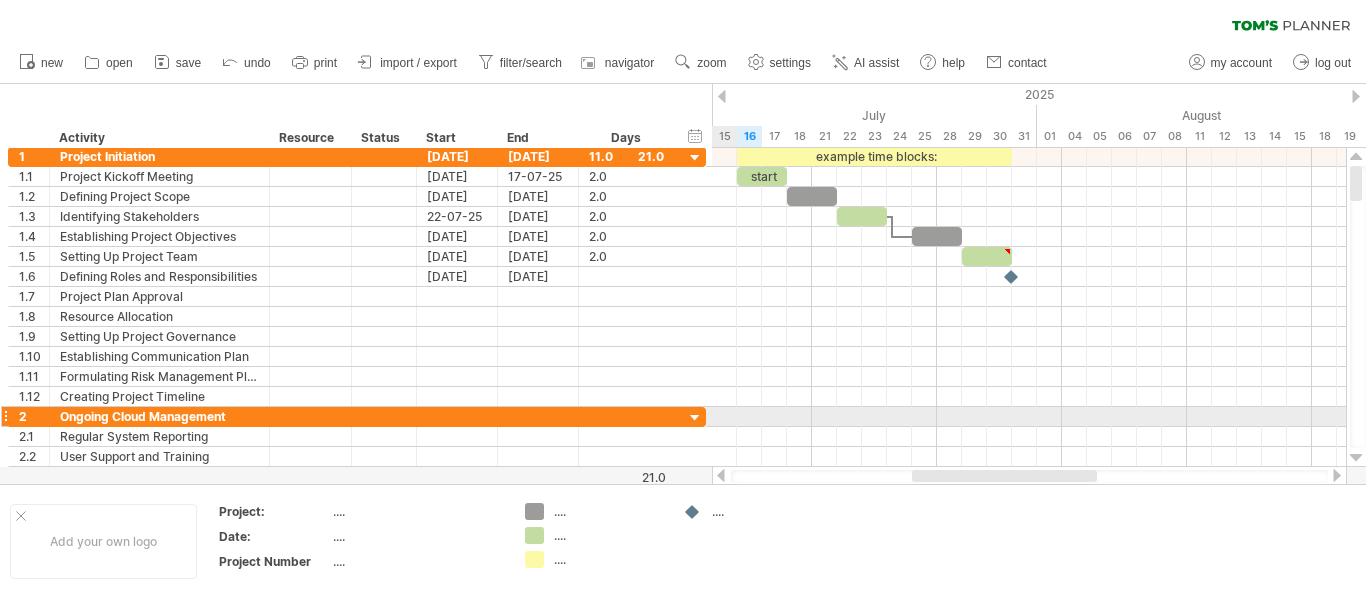 click at bounding box center [695, 418] 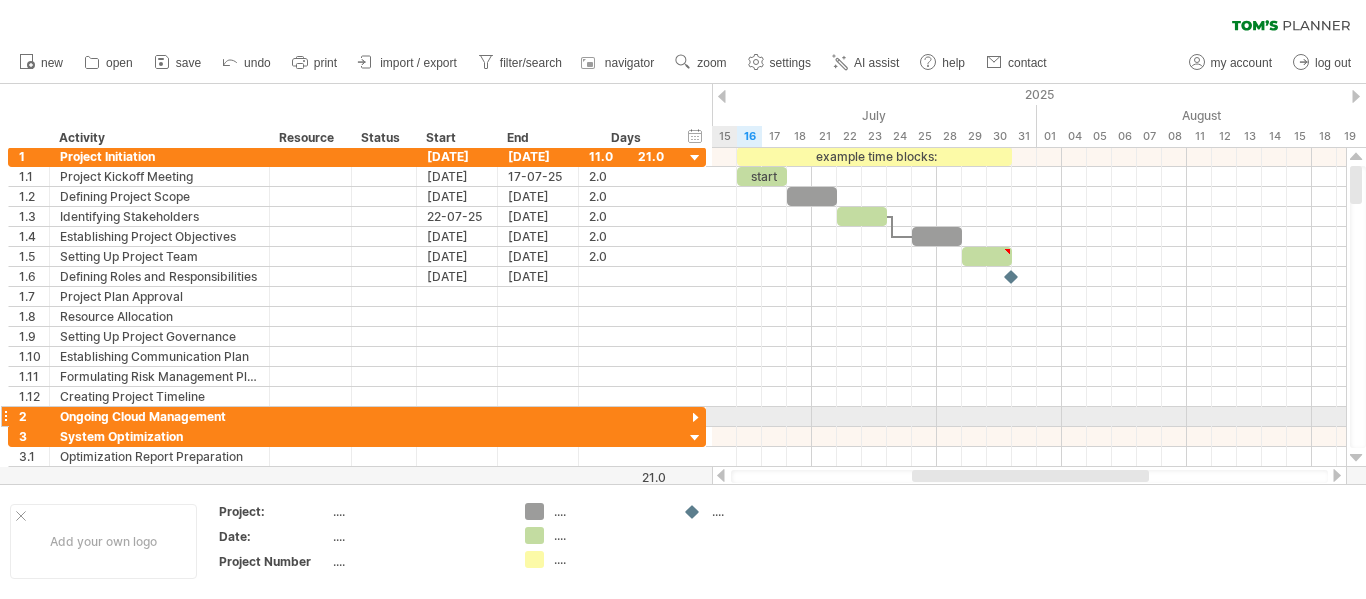 click at bounding box center [695, 418] 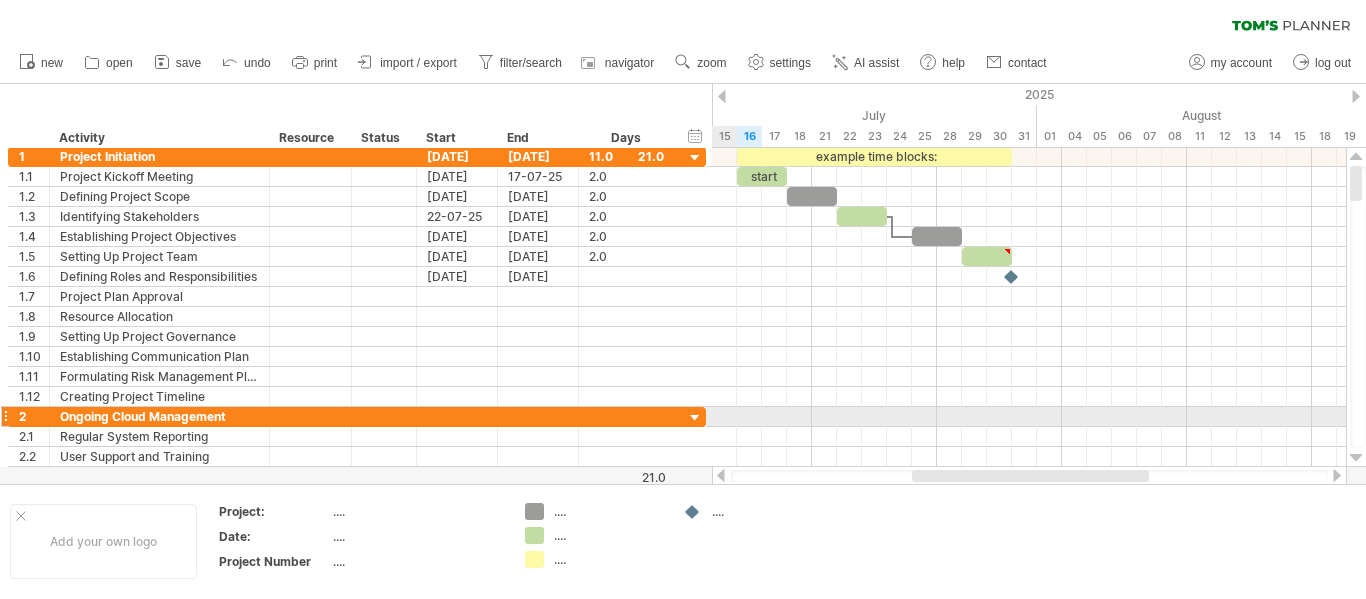 click at bounding box center [695, 418] 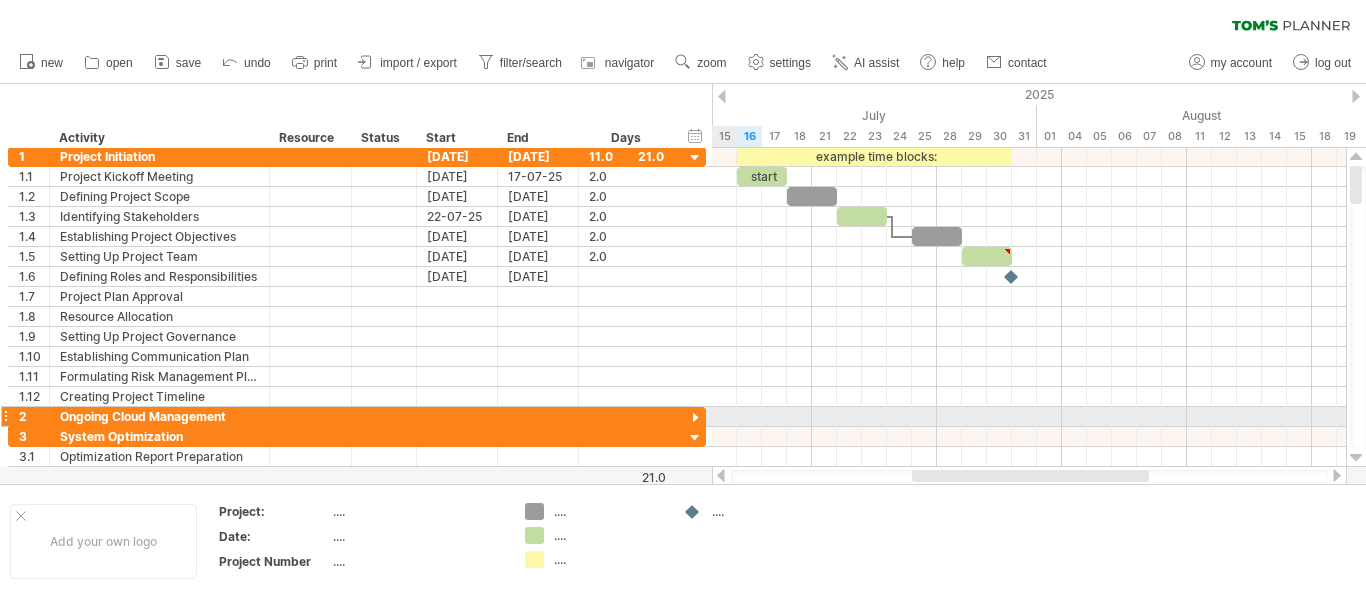 click at bounding box center [695, 418] 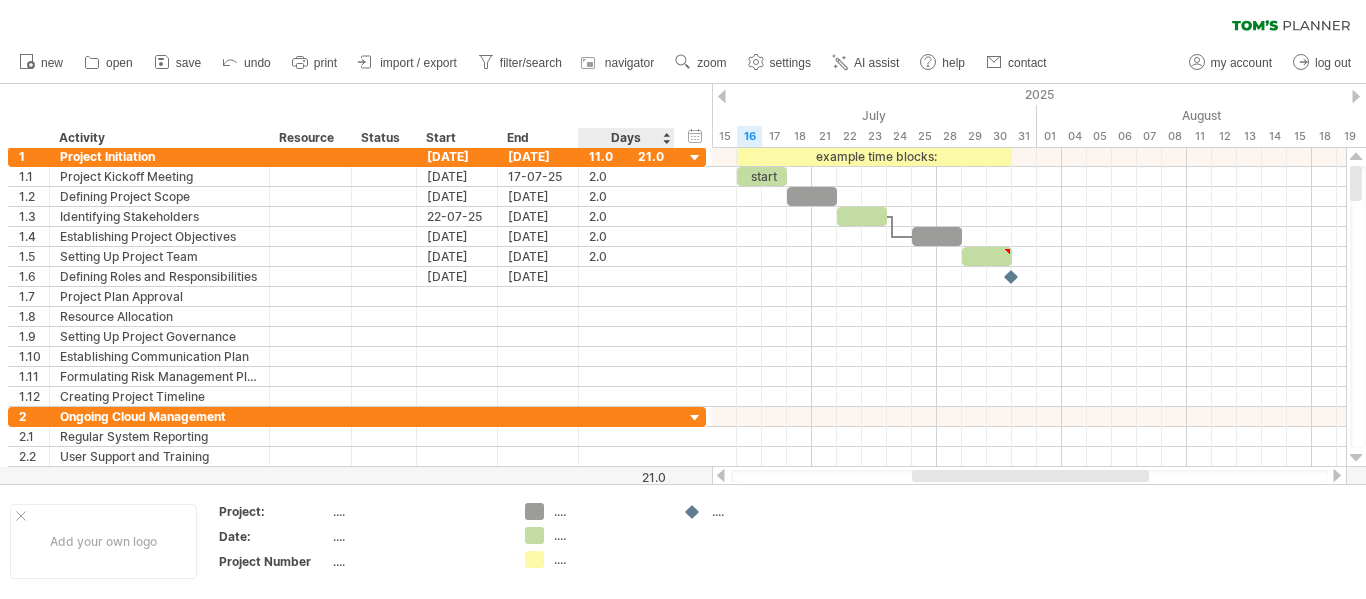 click on "21.0" at bounding box center [623, 477] 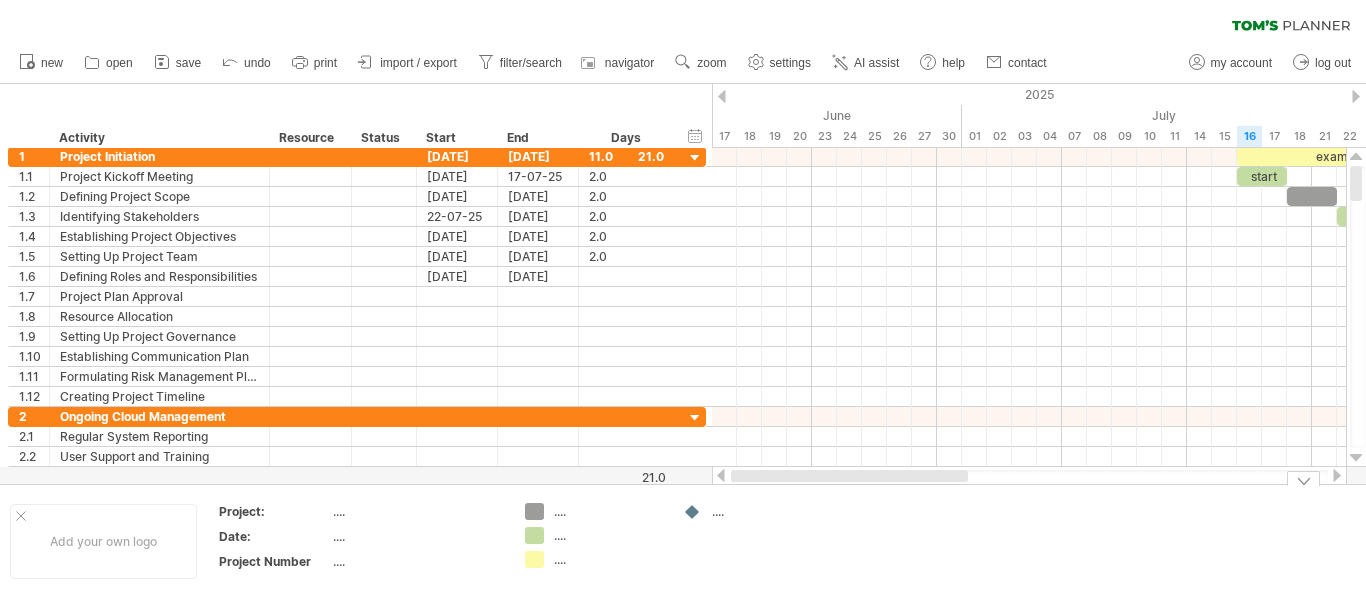 drag, startPoint x: 940, startPoint y: 475, endPoint x: 700, endPoint y: 488, distance: 240.35182 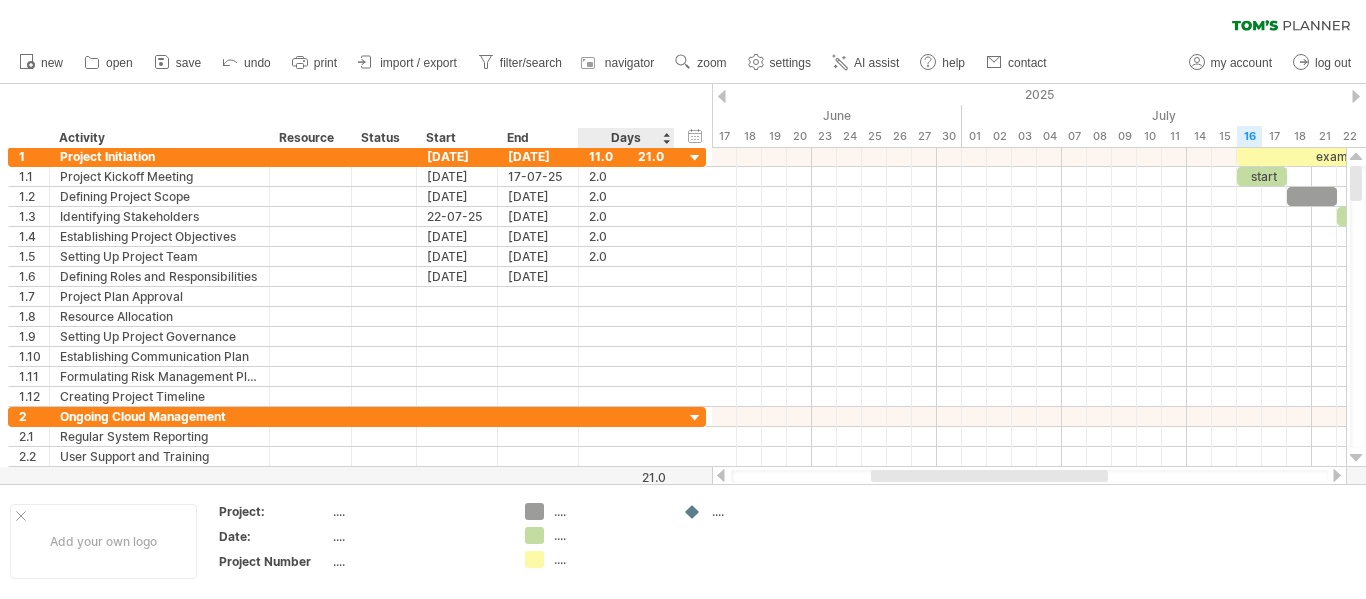 click on "21.0" at bounding box center [623, 477] 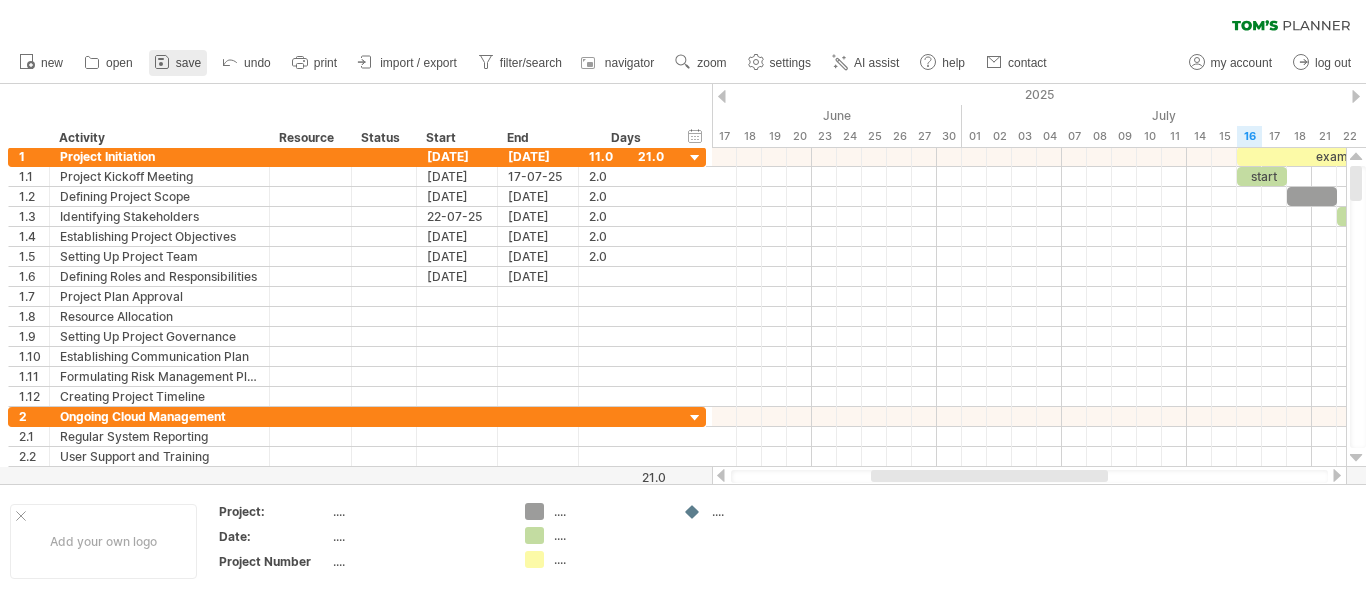 click 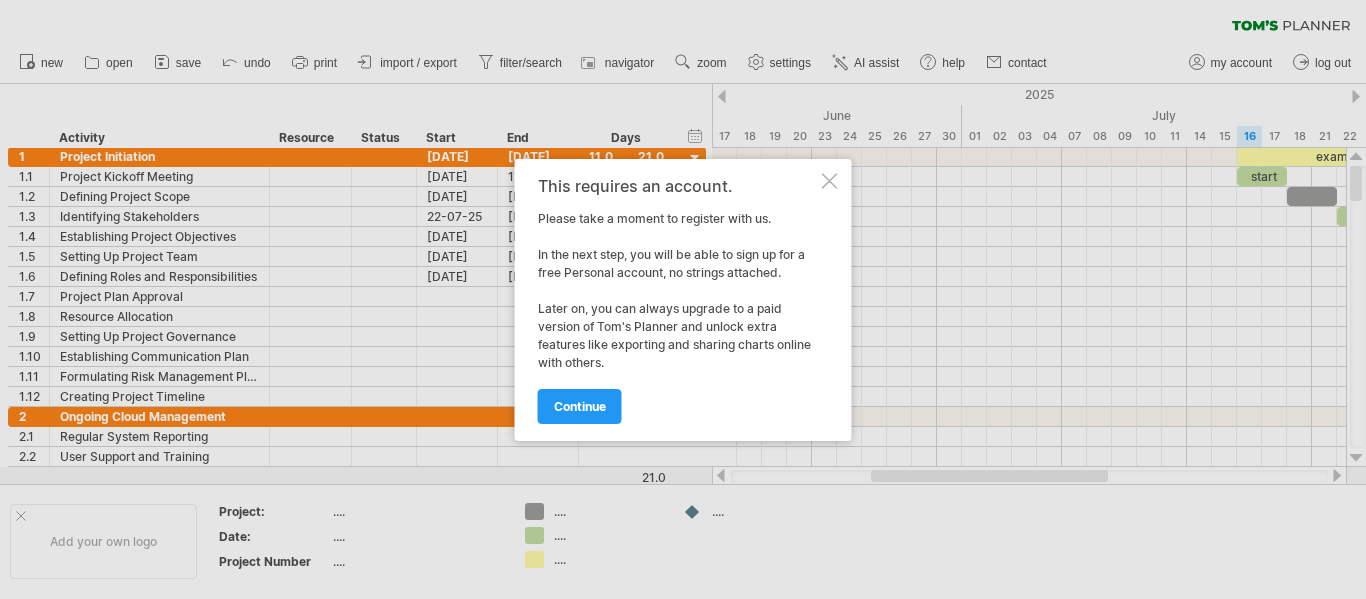 click at bounding box center [830, 181] 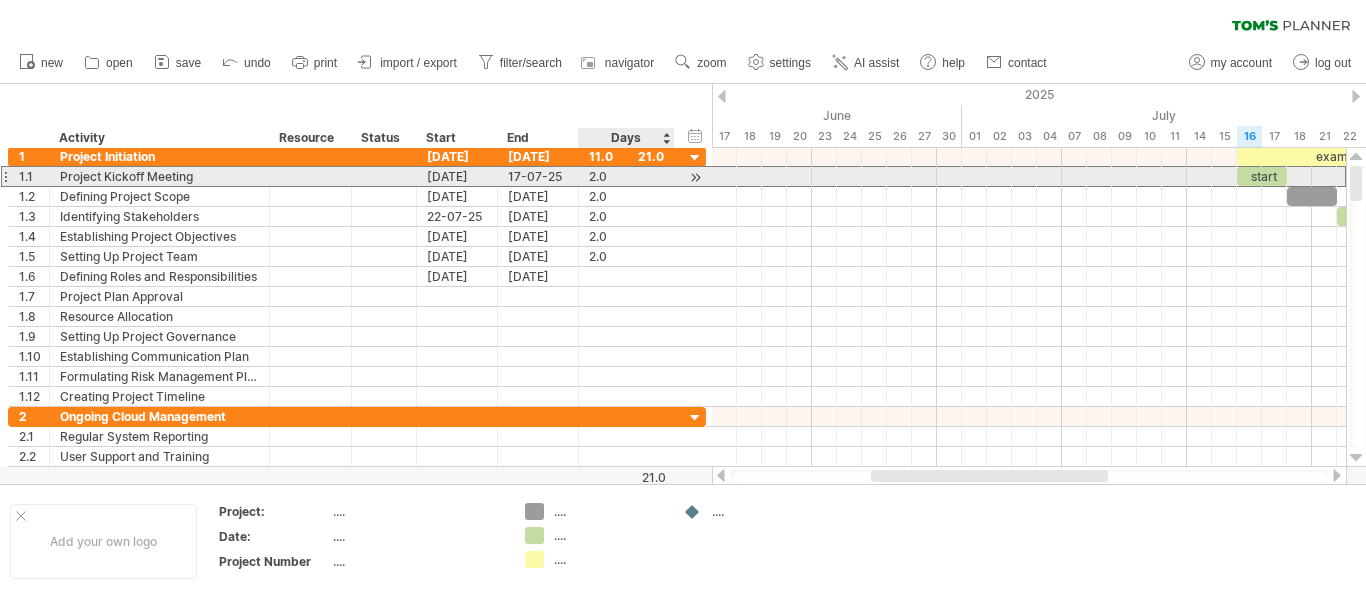 click on "2.0" at bounding box center [626, 176] 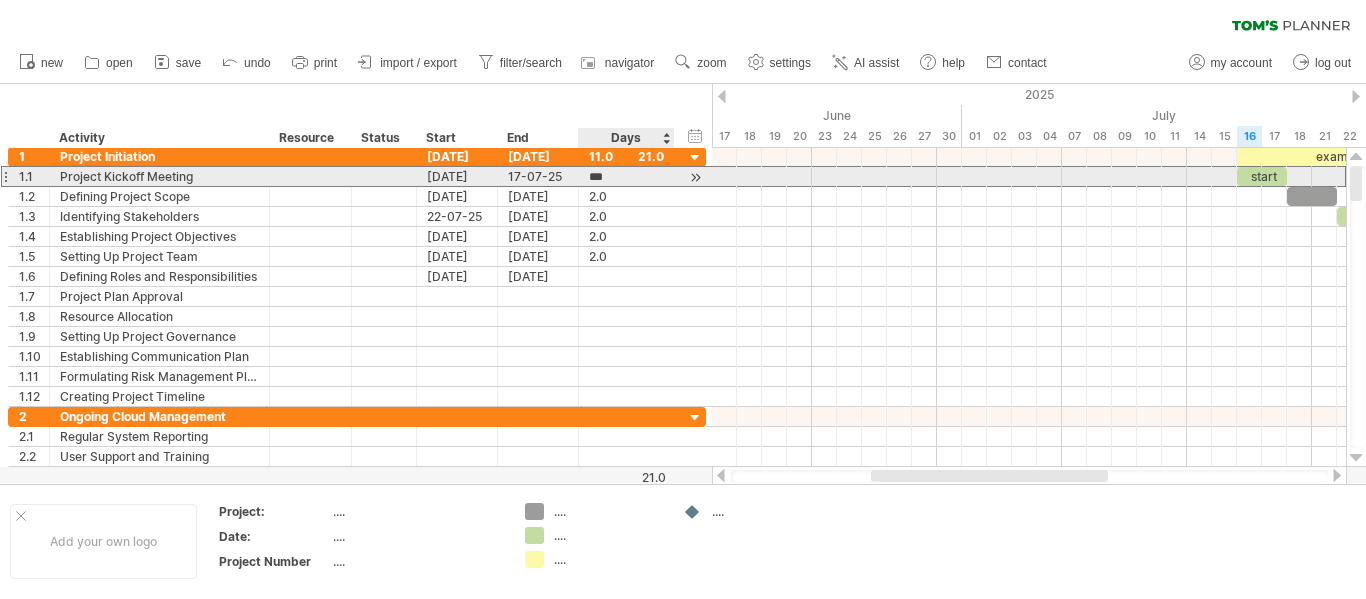 scroll, scrollTop: 1, scrollLeft: 0, axis: vertical 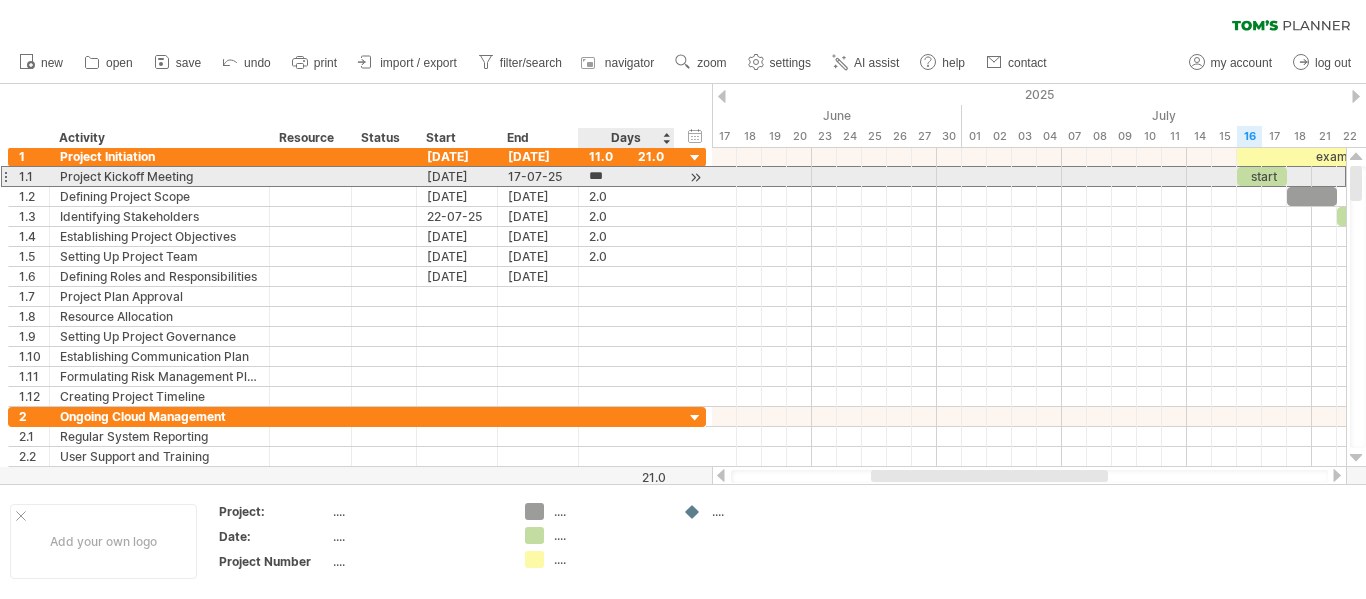 click on "***" at bounding box center [608, 176] 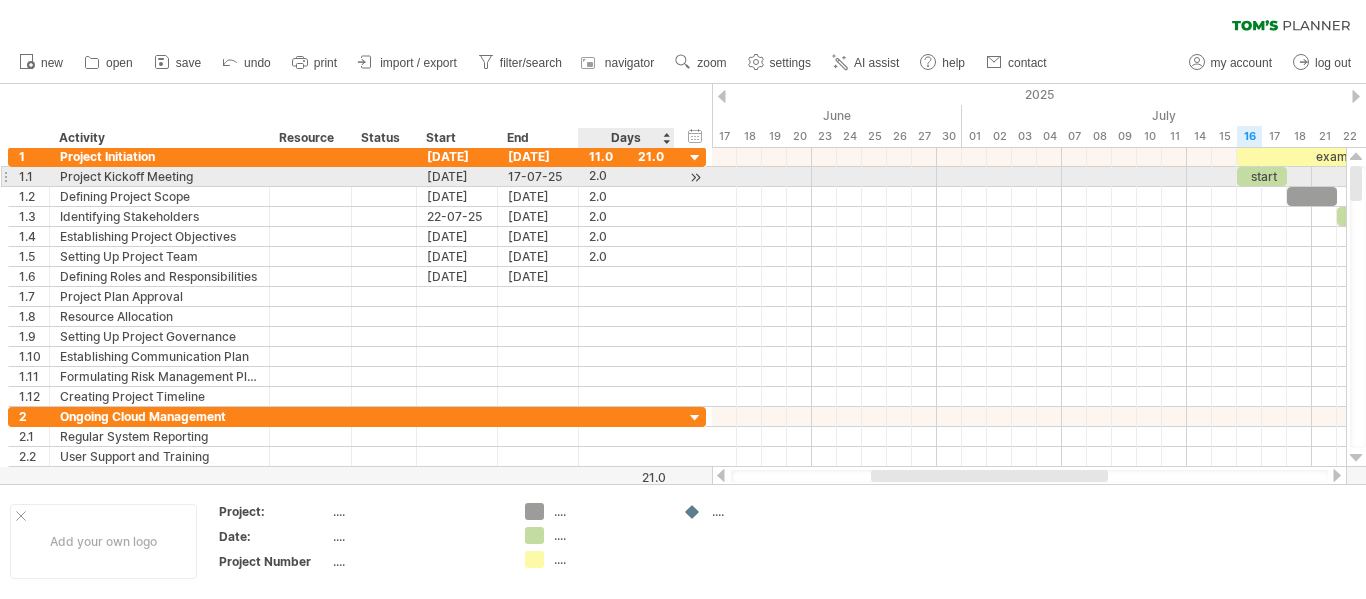 click at bounding box center (695, 177) 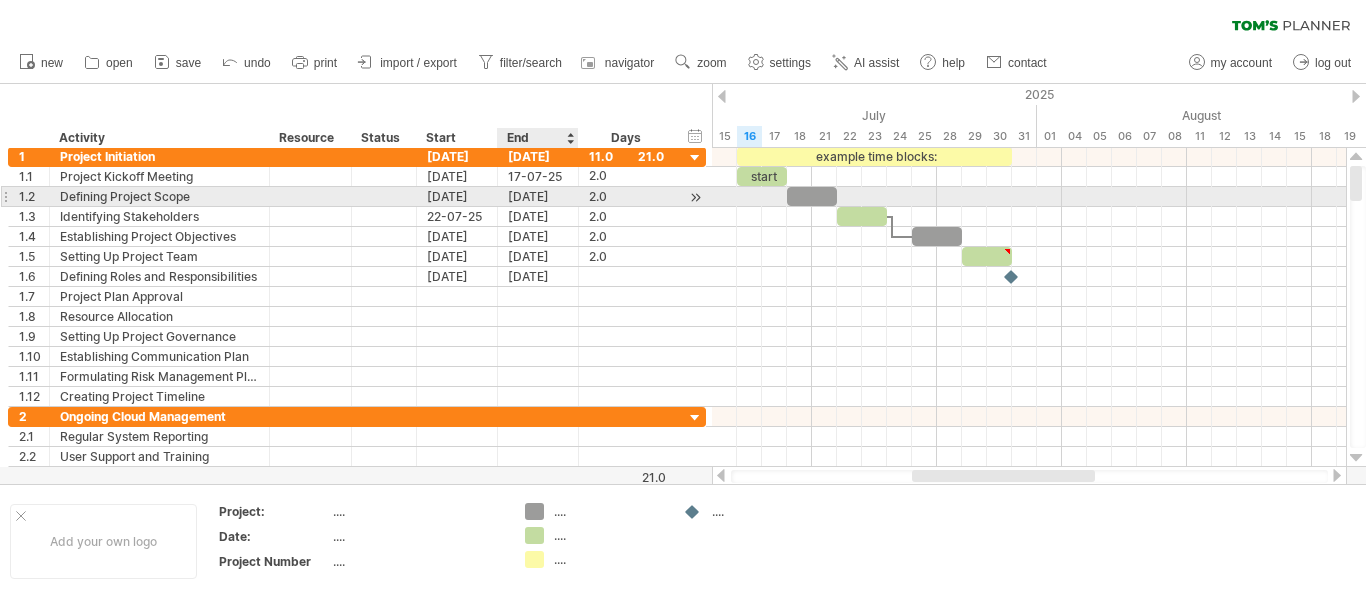 click on "2.0 2.0" at bounding box center [627, 196] 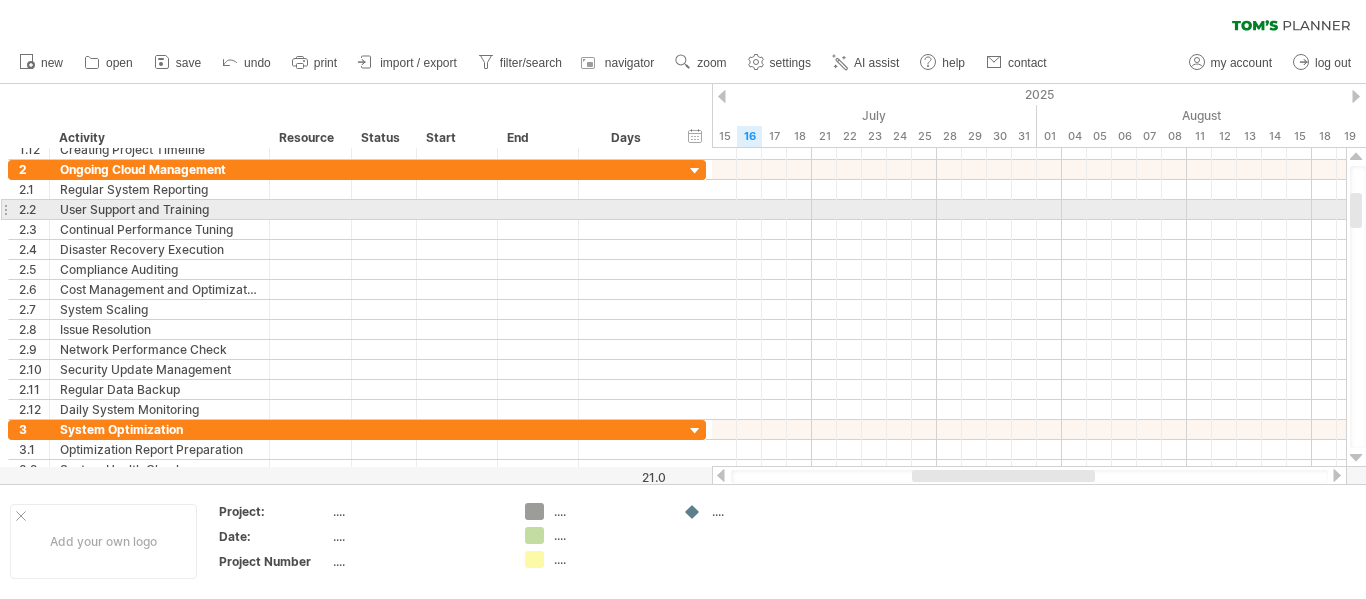 drag, startPoint x: 1353, startPoint y: 192, endPoint x: 1349, endPoint y: 219, distance: 27.294687 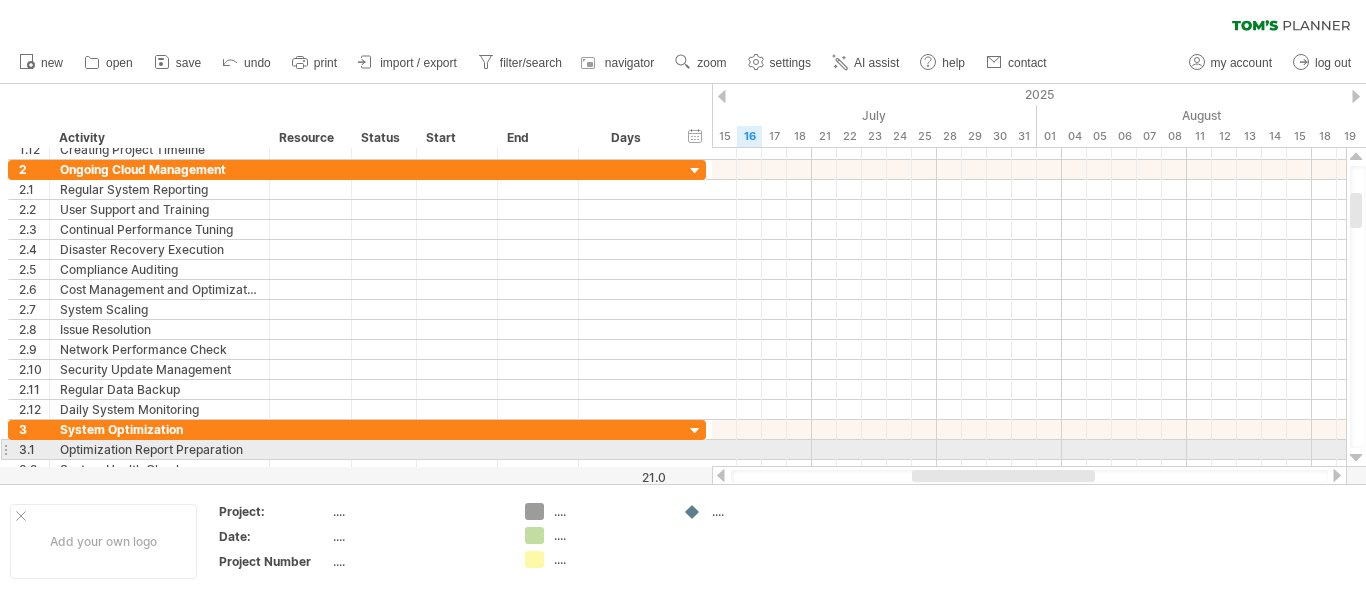 click at bounding box center (1356, 458) 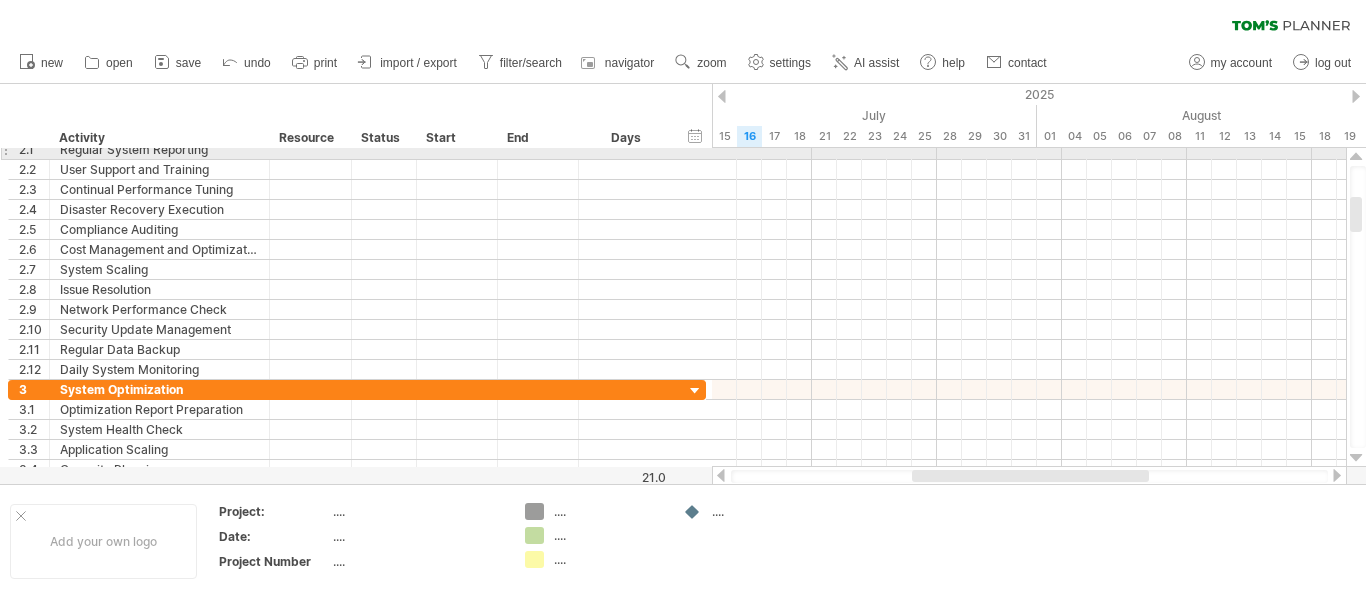 click at bounding box center (1356, 157) 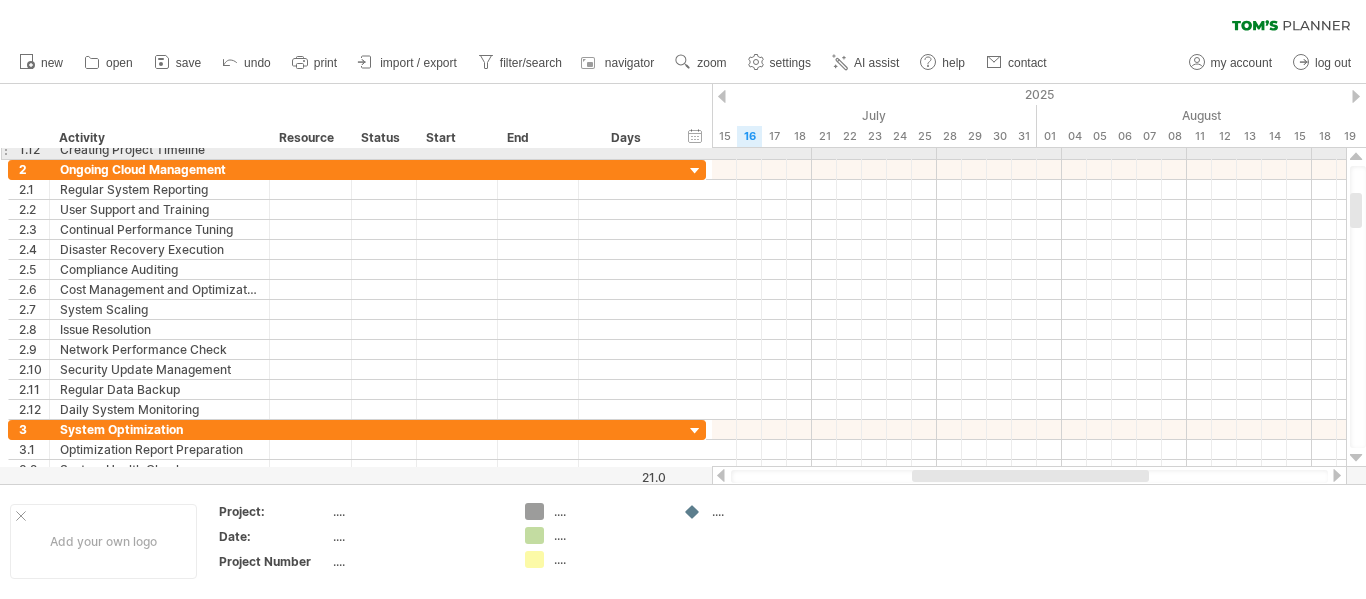 click at bounding box center [1356, 157] 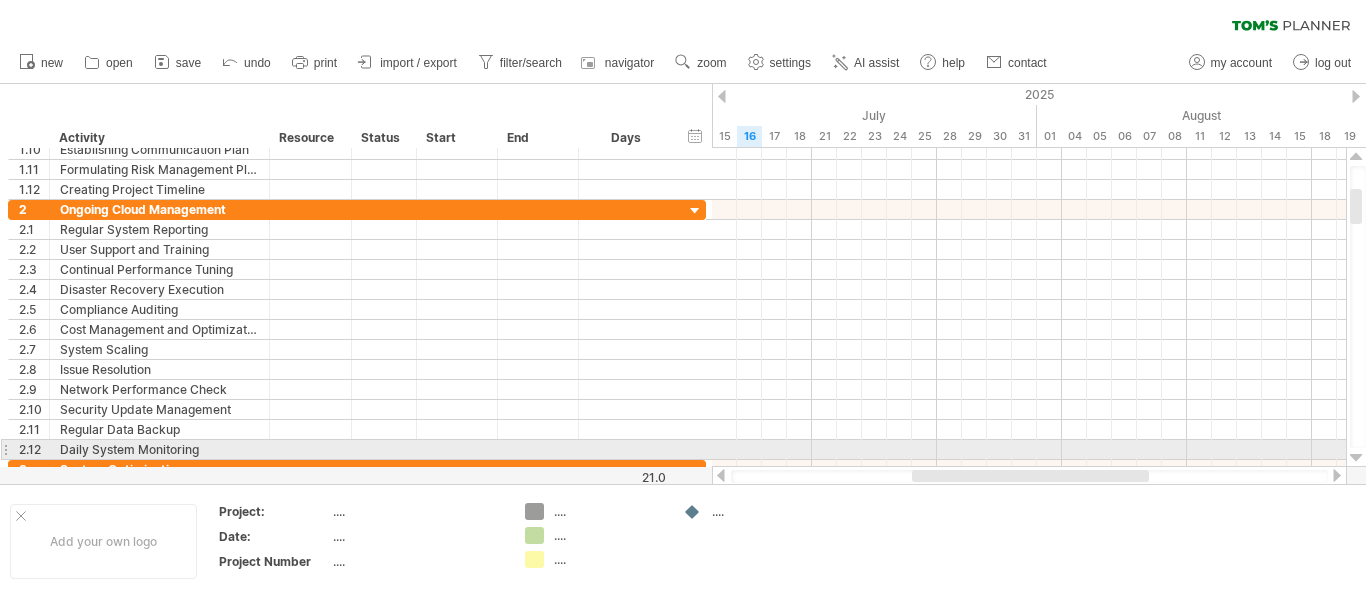 click at bounding box center (1356, 458) 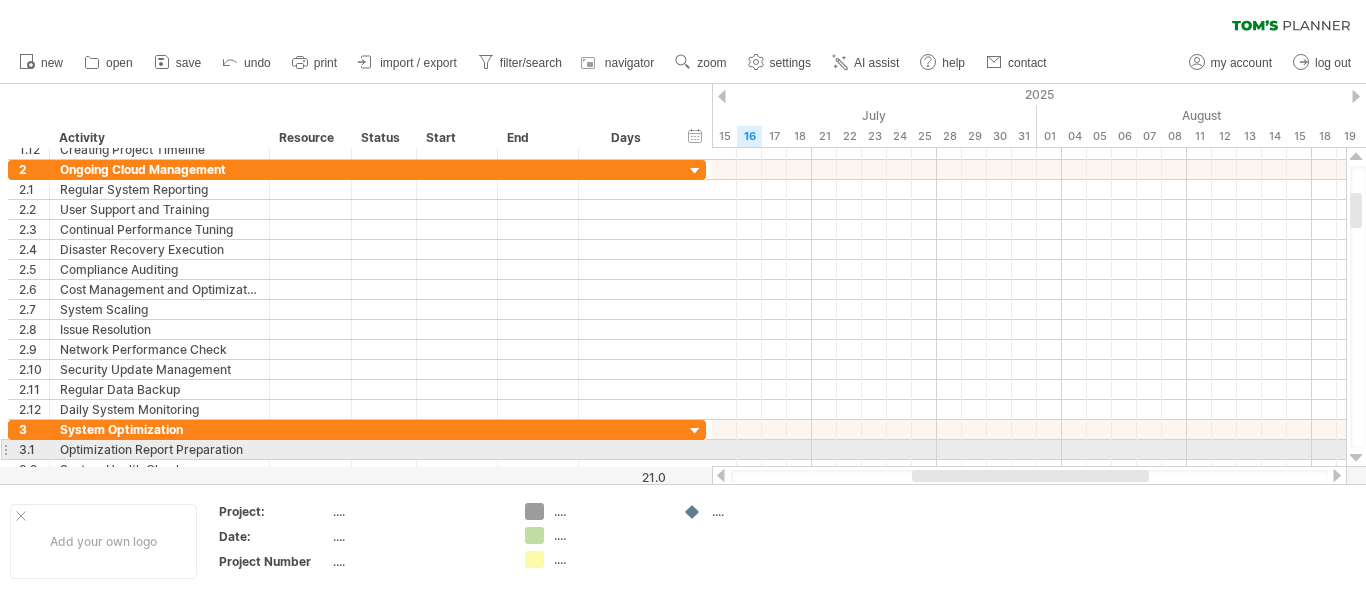 click at bounding box center [1356, 458] 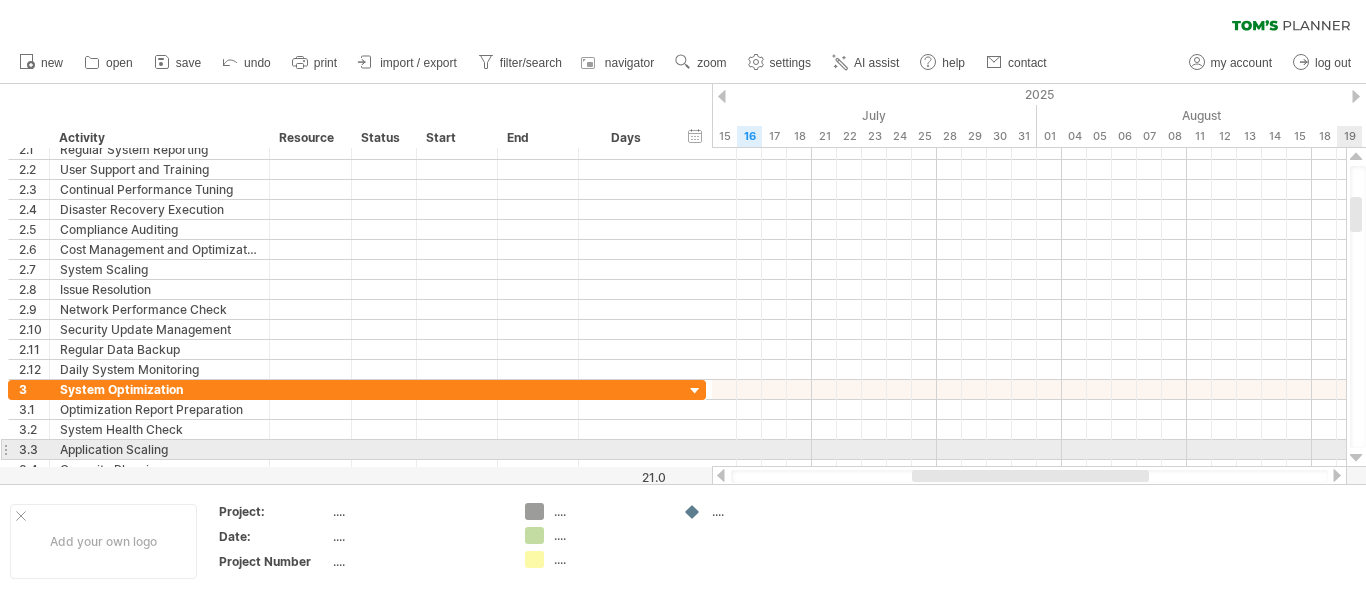 click at bounding box center (1356, 458) 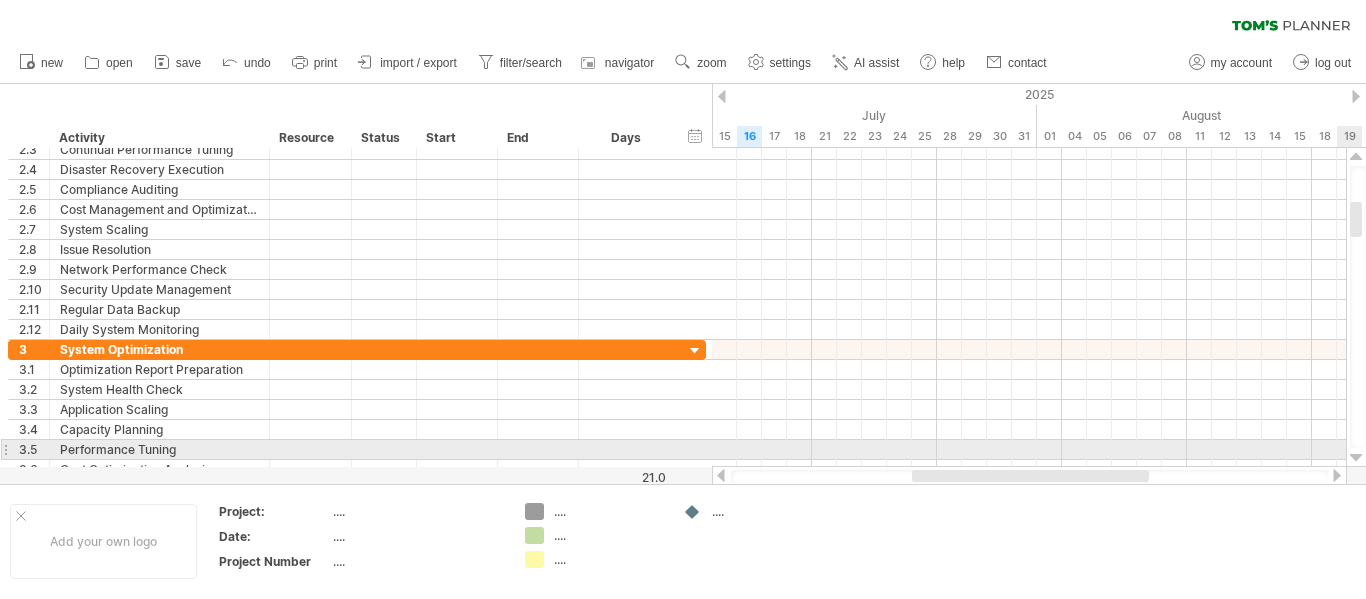 click at bounding box center (1356, 458) 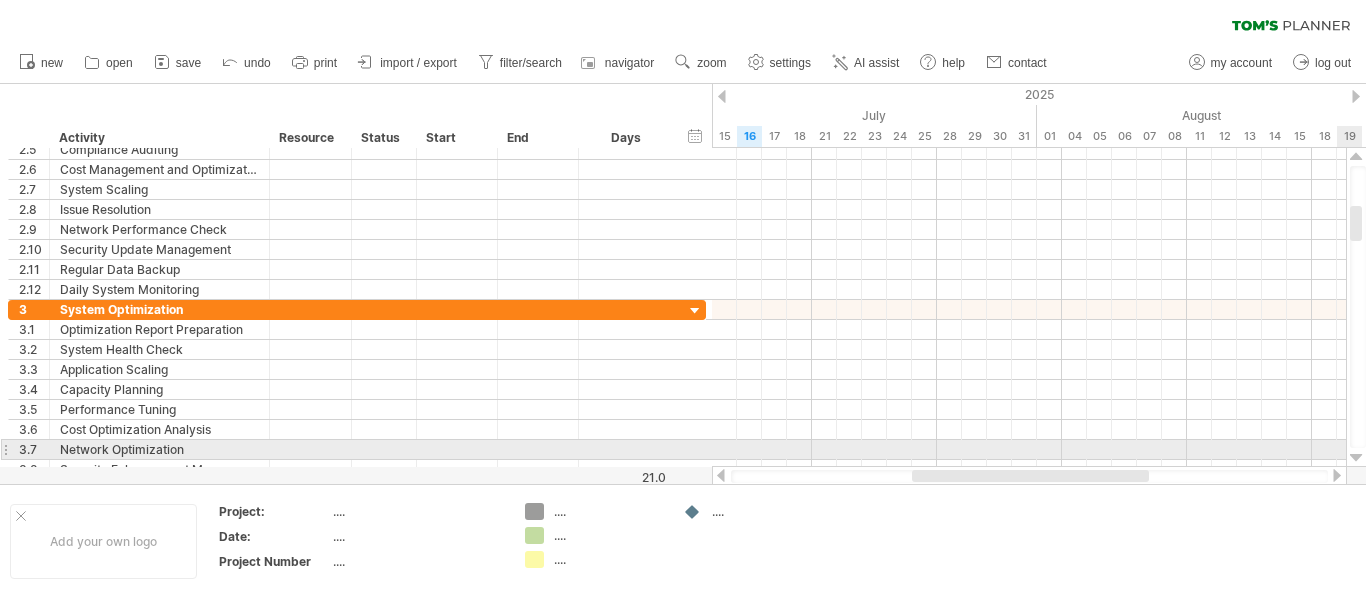 click at bounding box center [1356, 458] 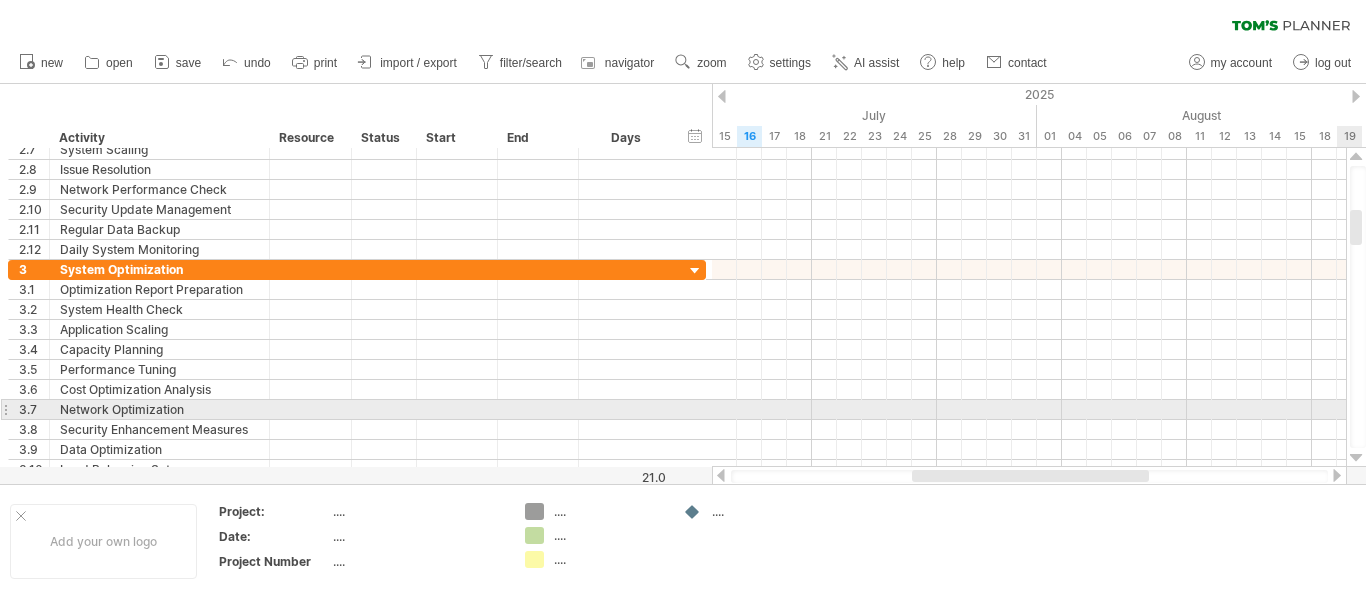 click at bounding box center (1356, 458) 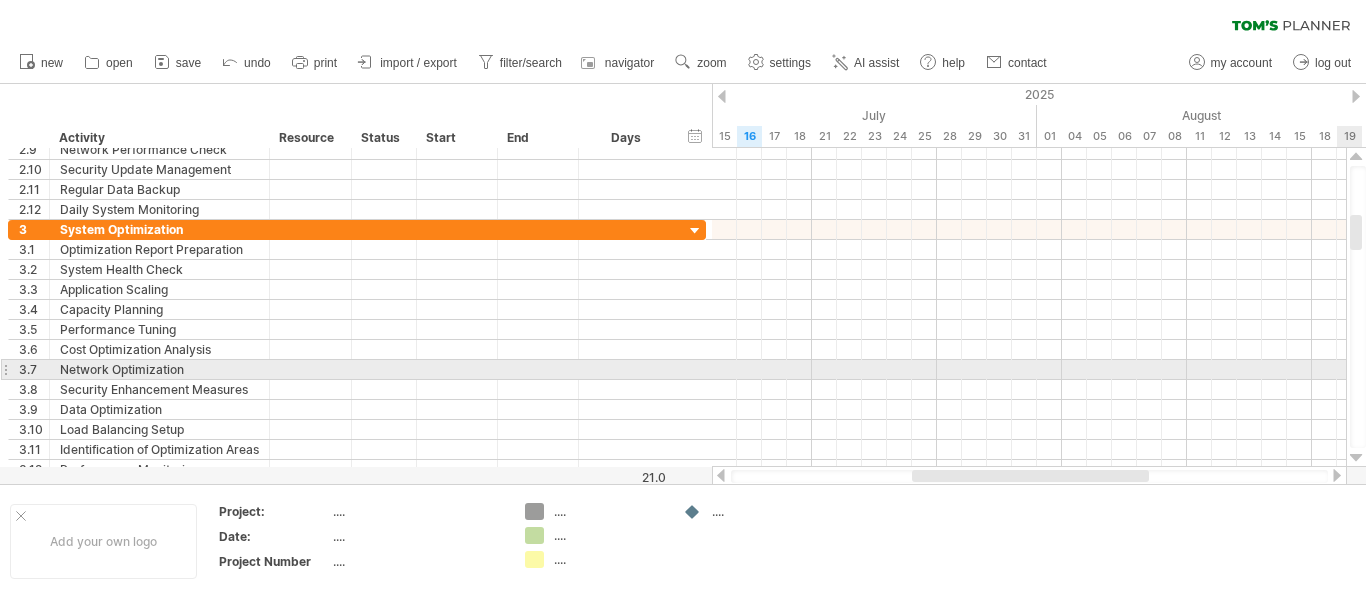 click at bounding box center [1356, 458] 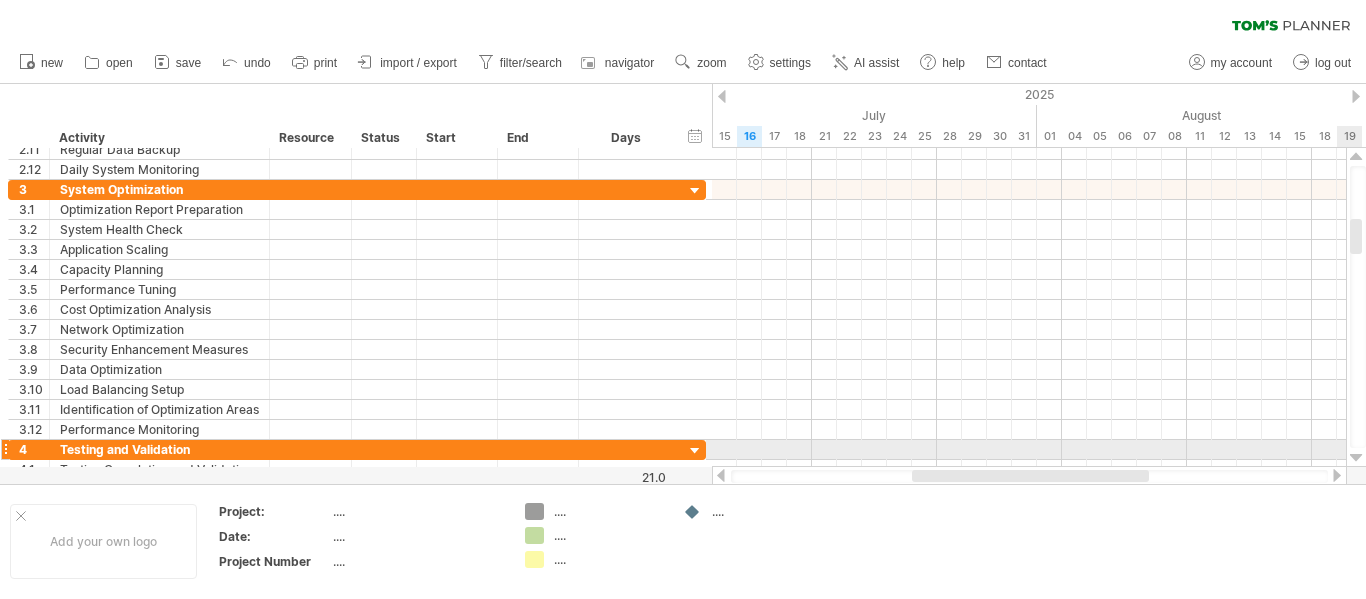 click at bounding box center (1356, 458) 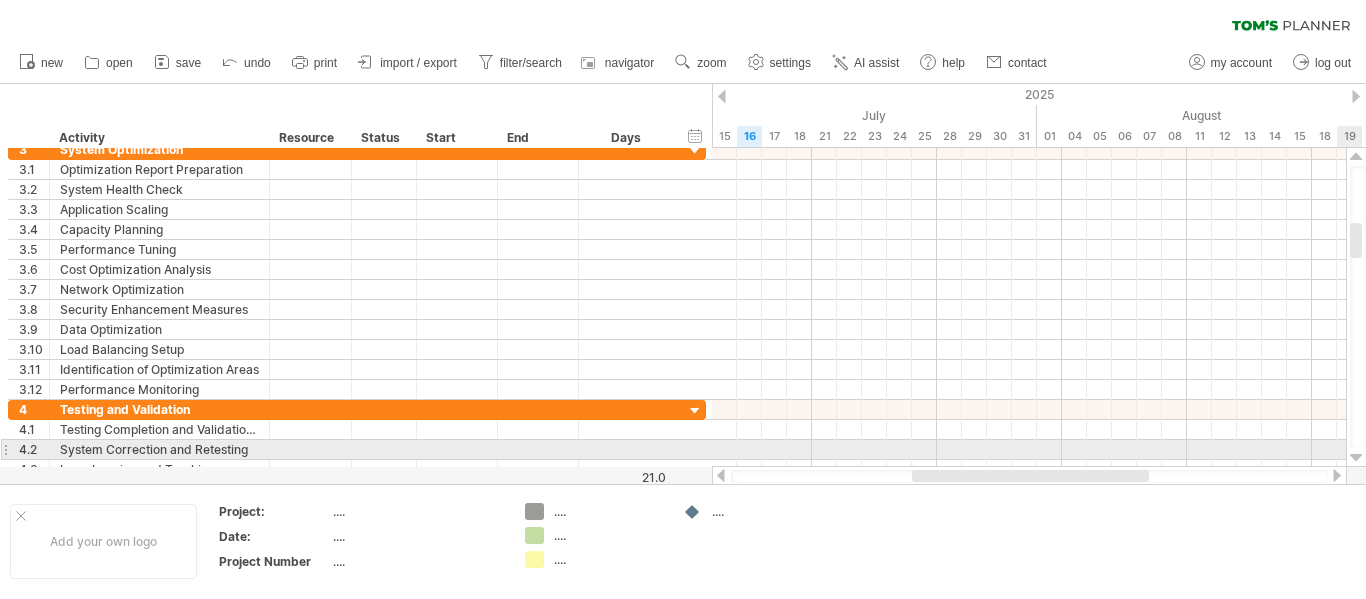 click at bounding box center [1356, 458] 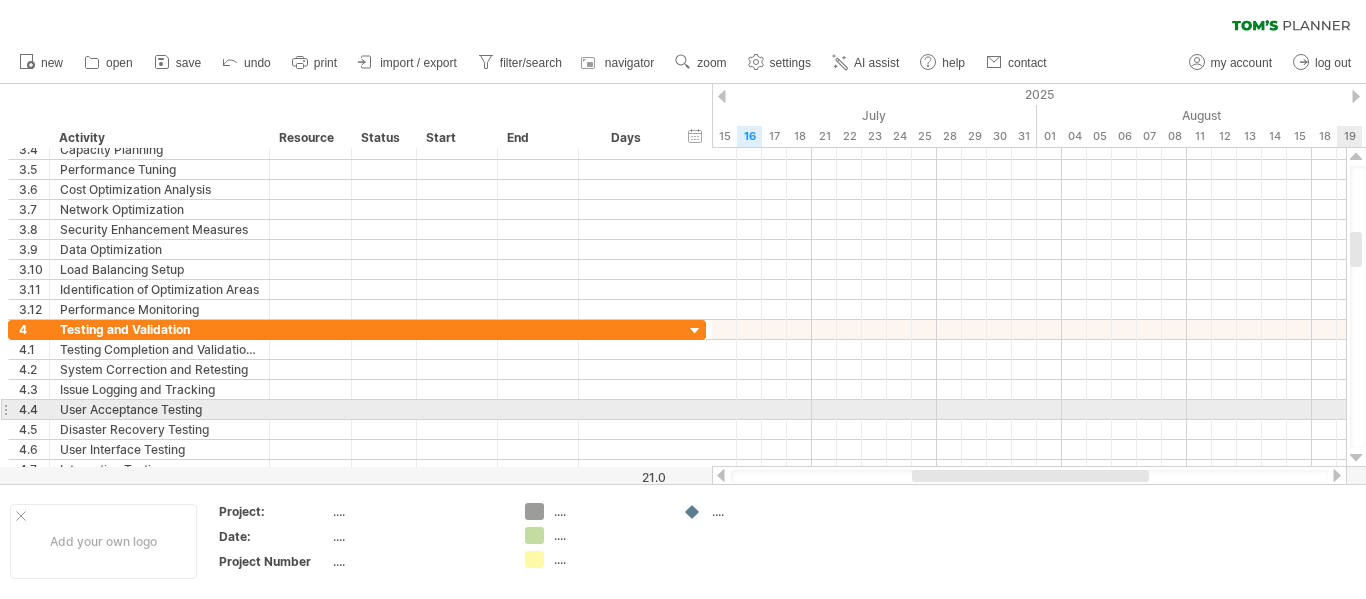 click at bounding box center (1356, 458) 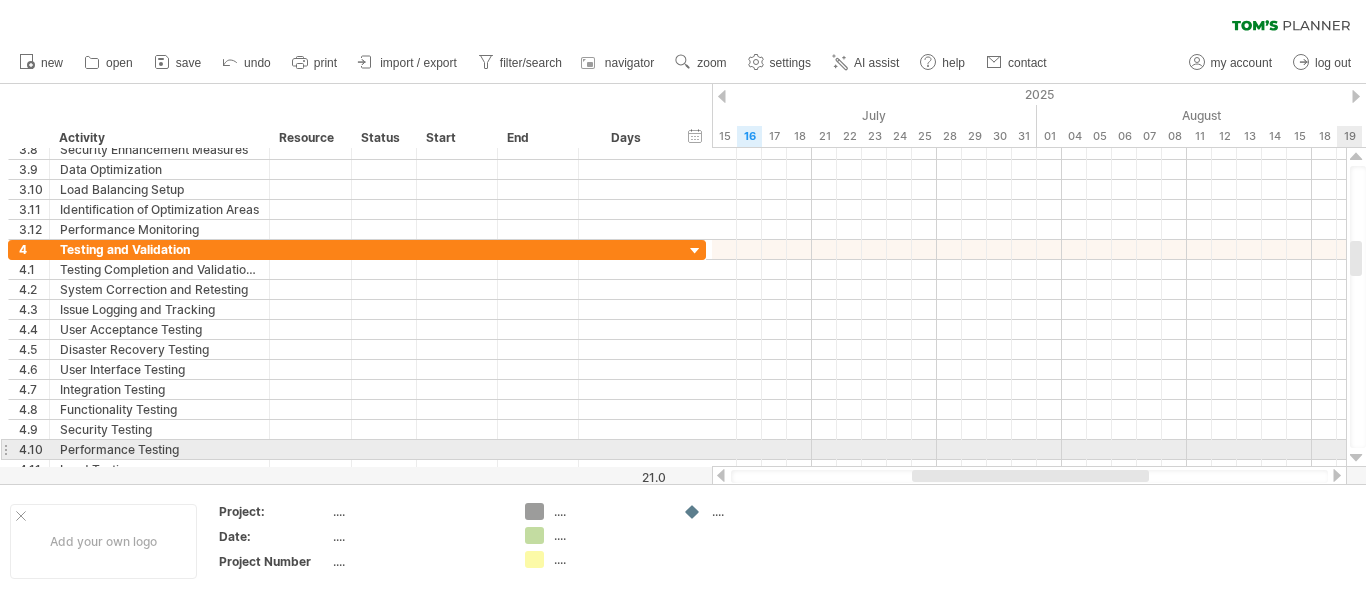 click at bounding box center (1356, 458) 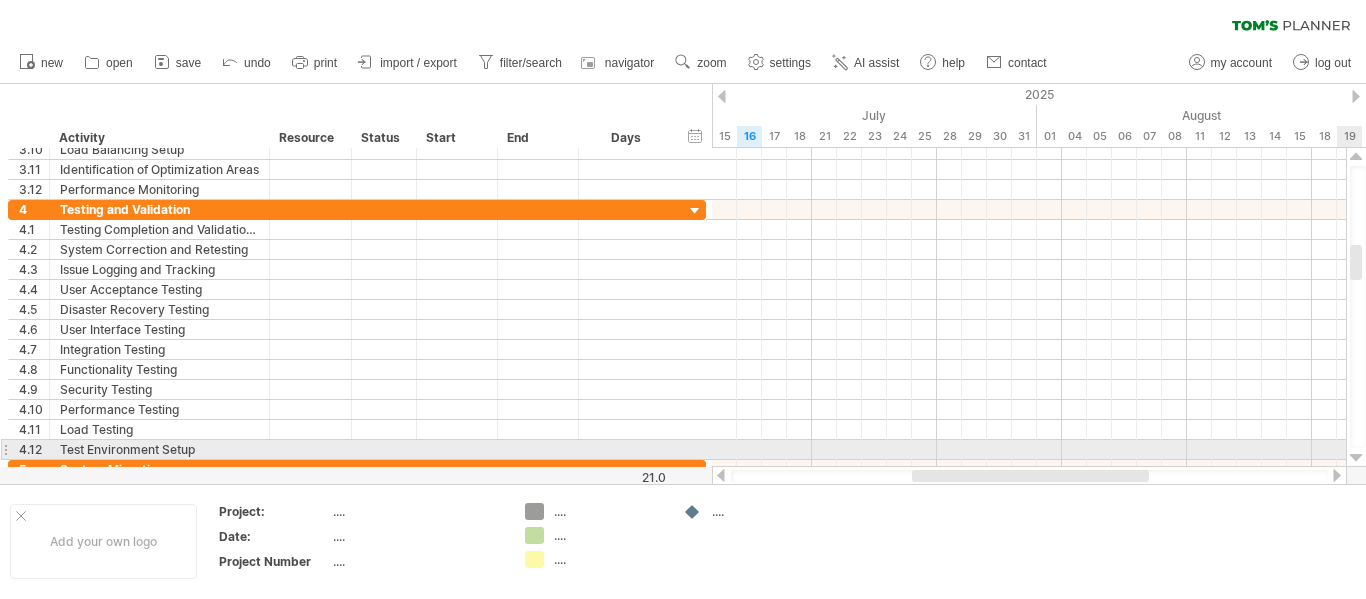 click at bounding box center (1356, 458) 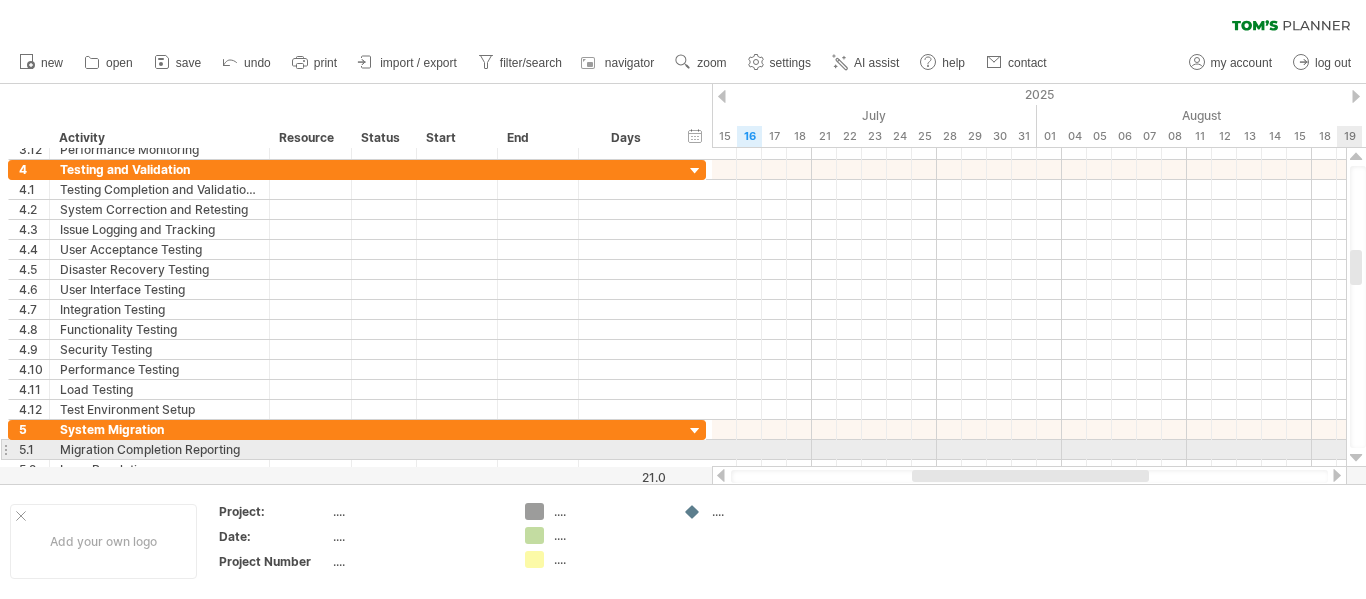 click at bounding box center (1356, 458) 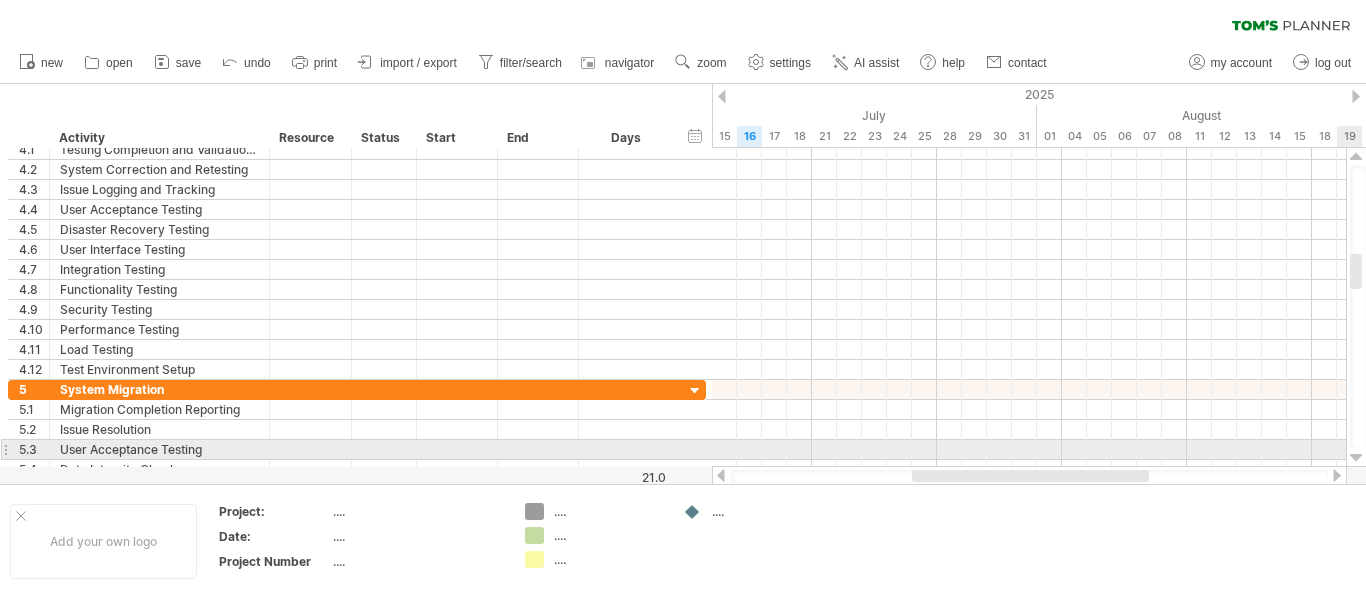 click at bounding box center [1356, 458] 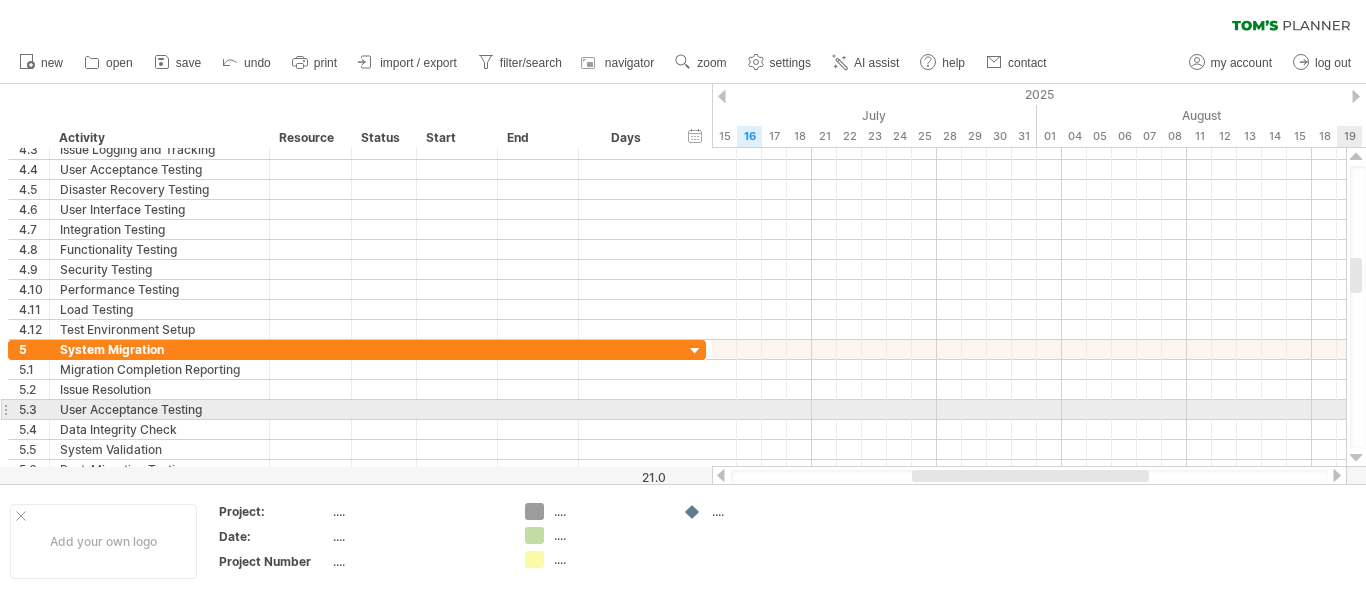 click at bounding box center (1356, 458) 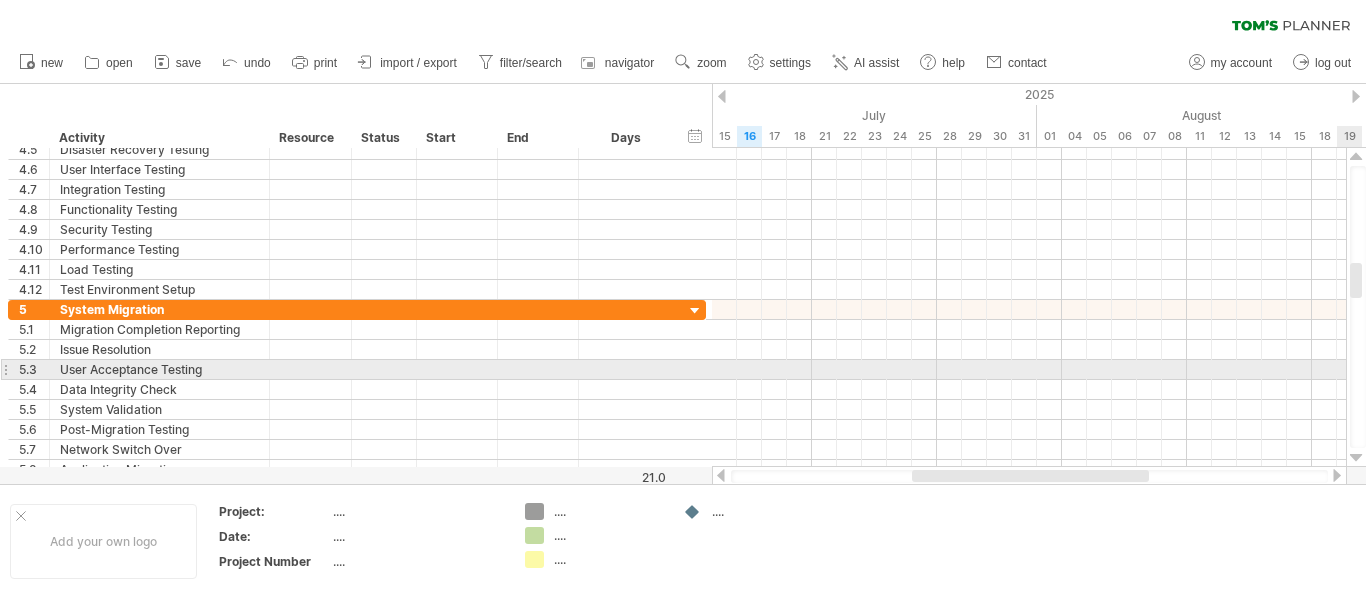click at bounding box center [1356, 458] 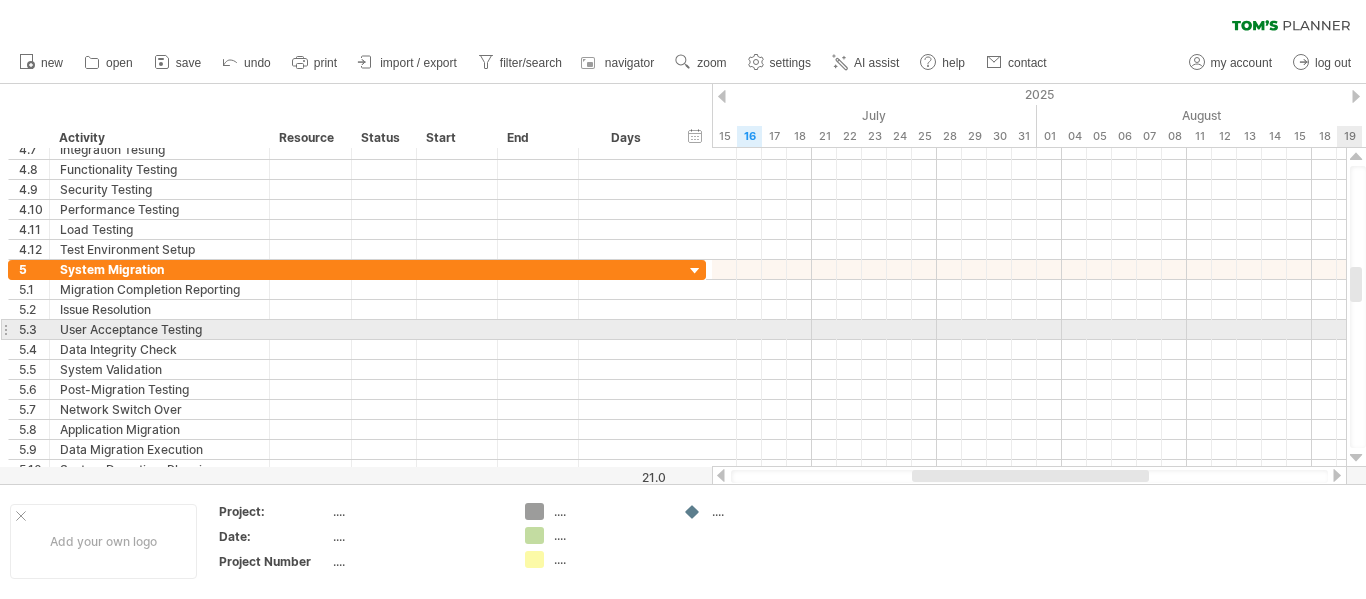 click at bounding box center [1356, 458] 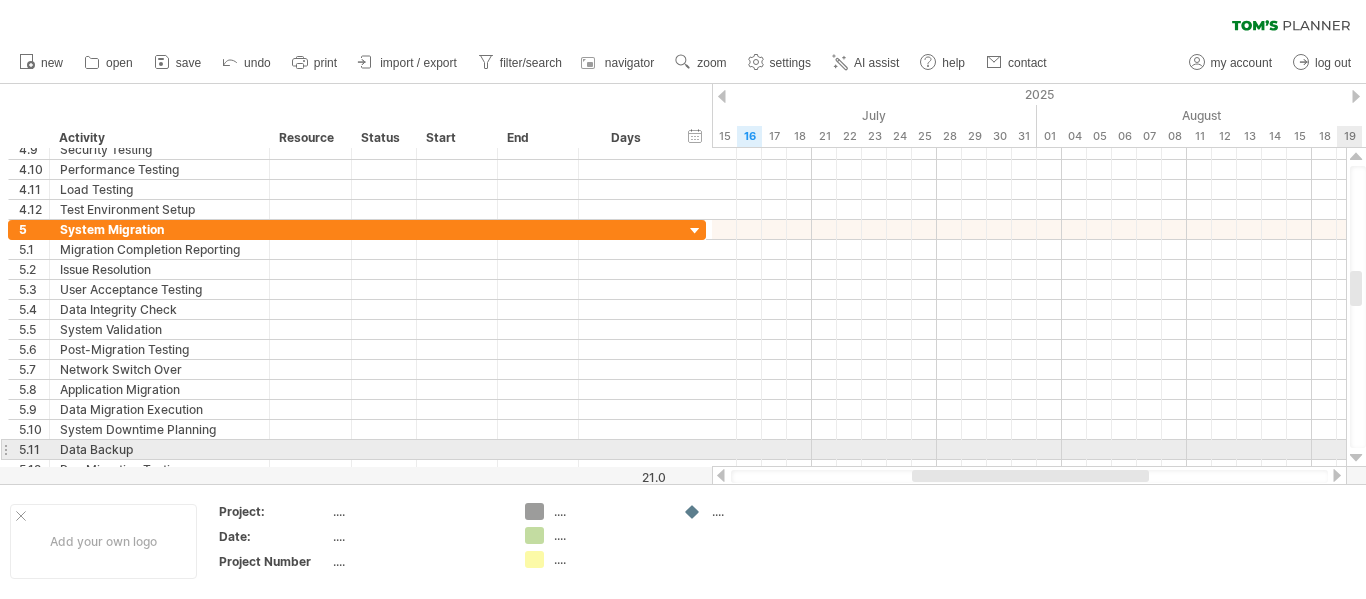 click at bounding box center (1356, 458) 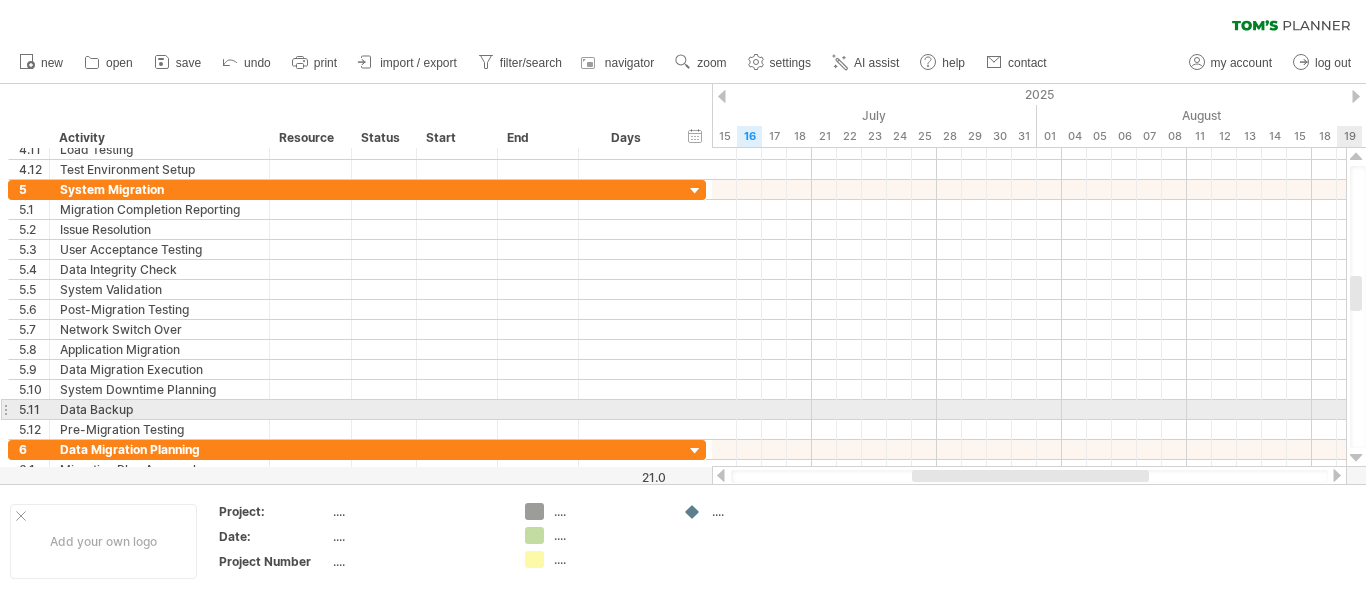 click at bounding box center [1356, 458] 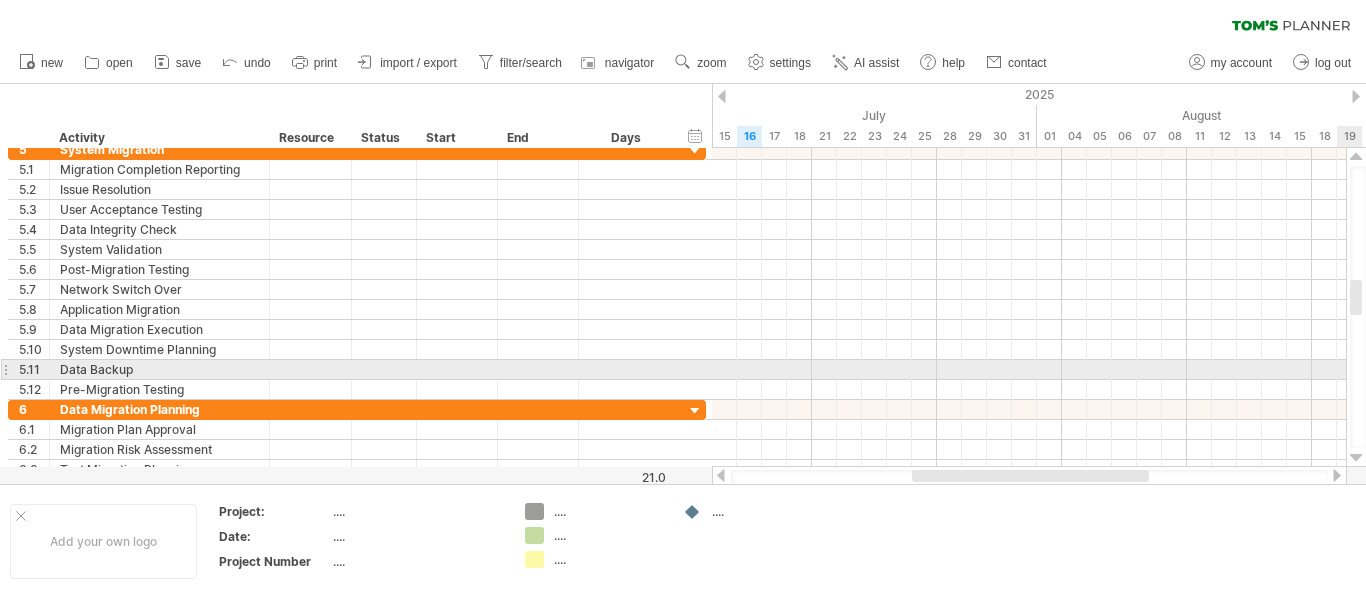 click at bounding box center [1356, 458] 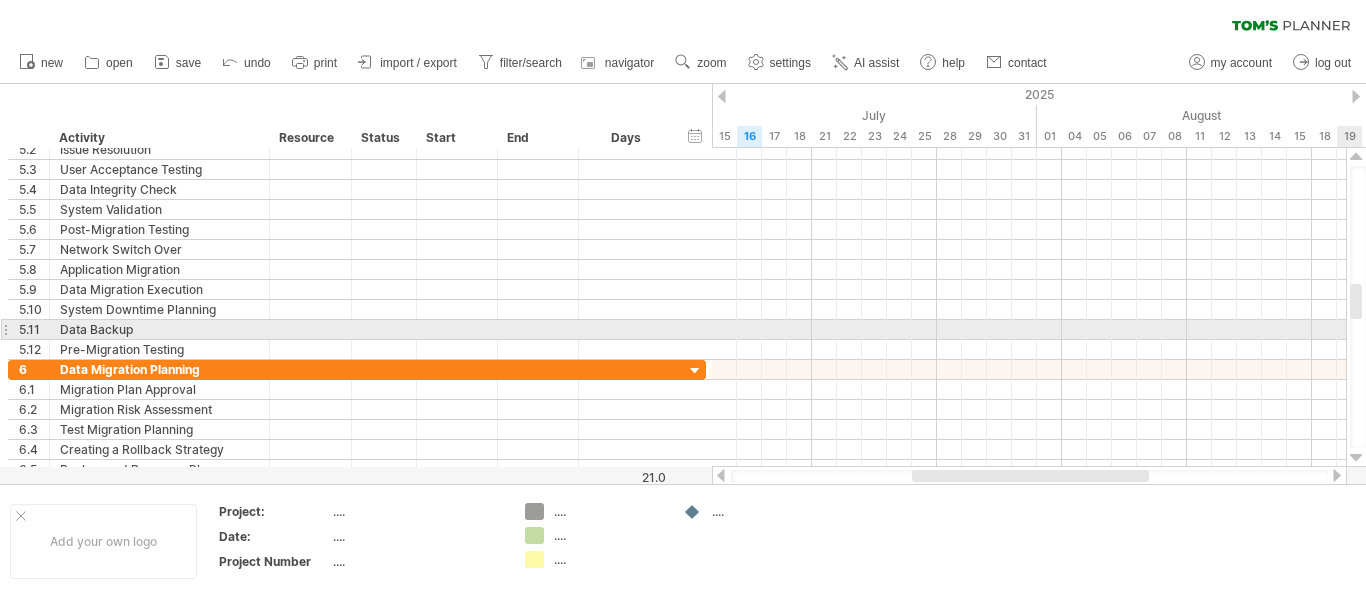 click at bounding box center [1356, 458] 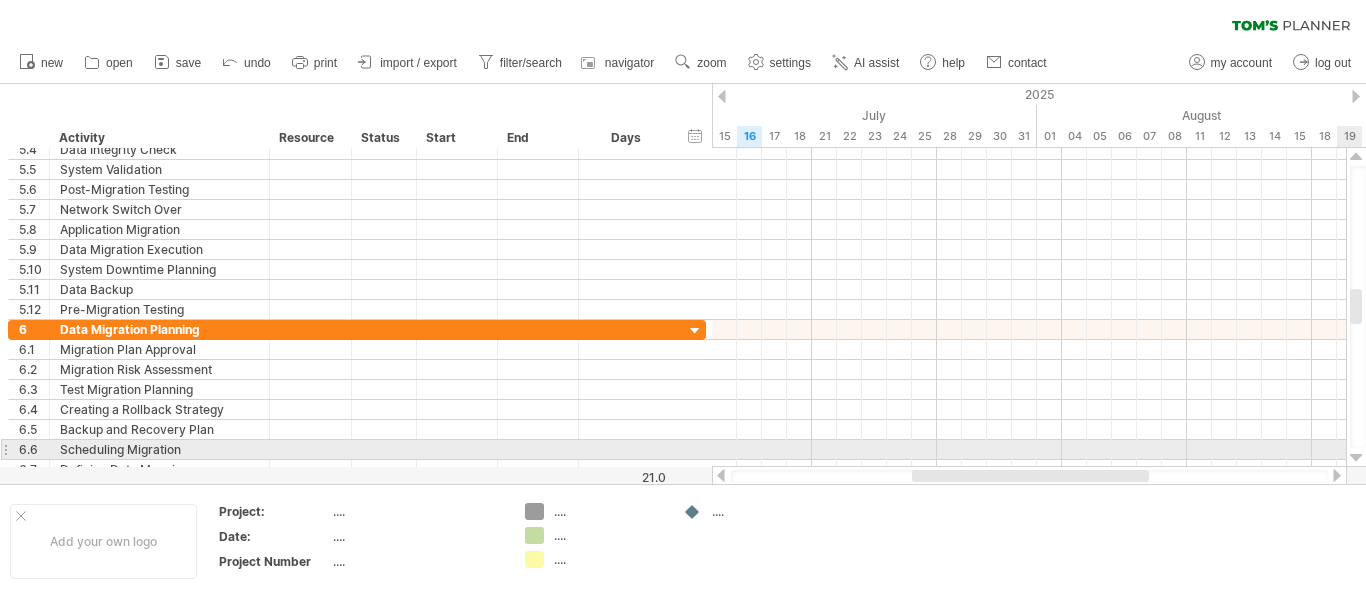 click at bounding box center (1356, 458) 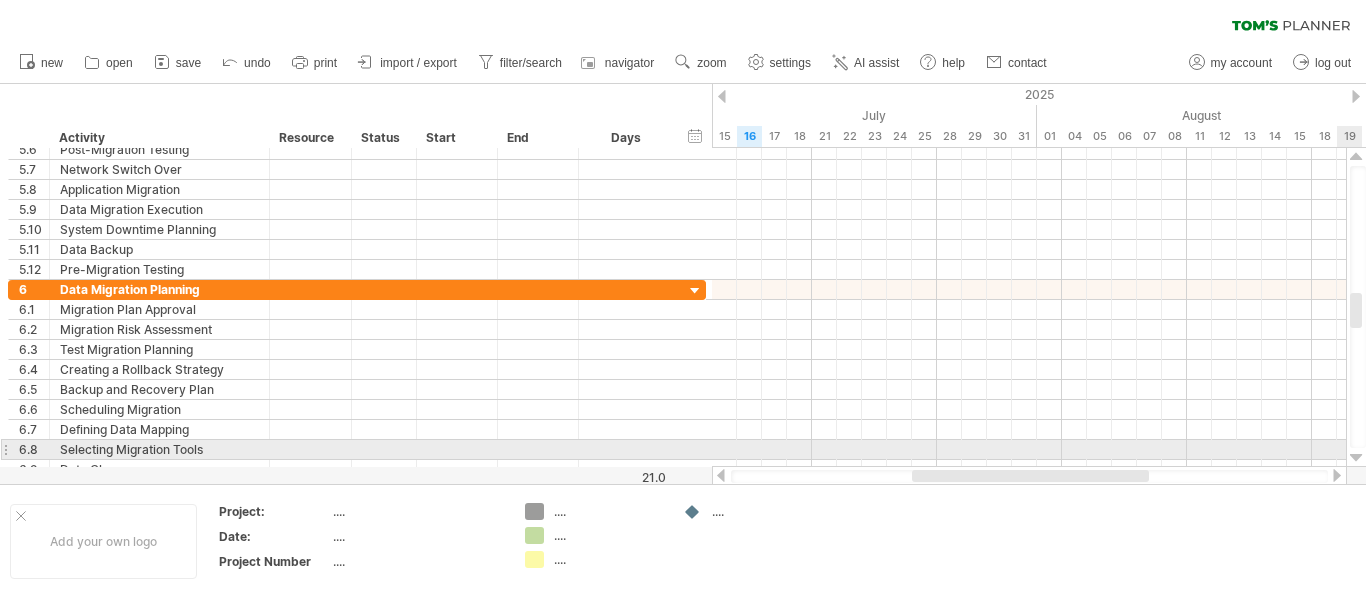 click at bounding box center [1356, 458] 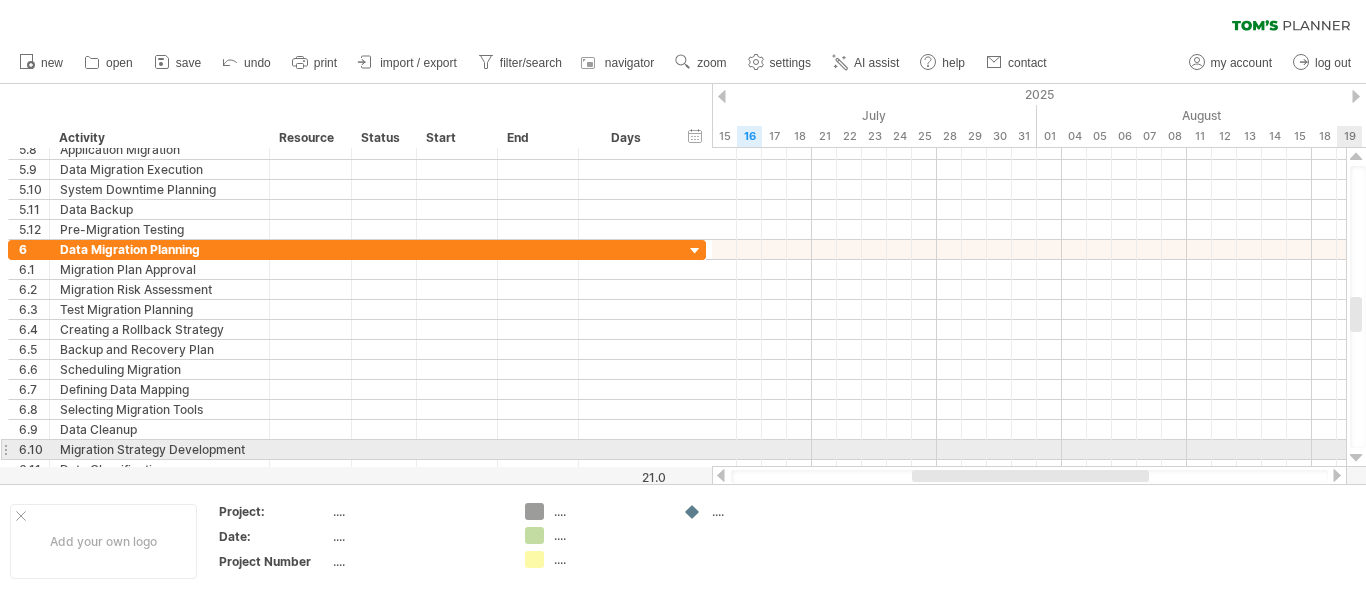click at bounding box center (1356, 458) 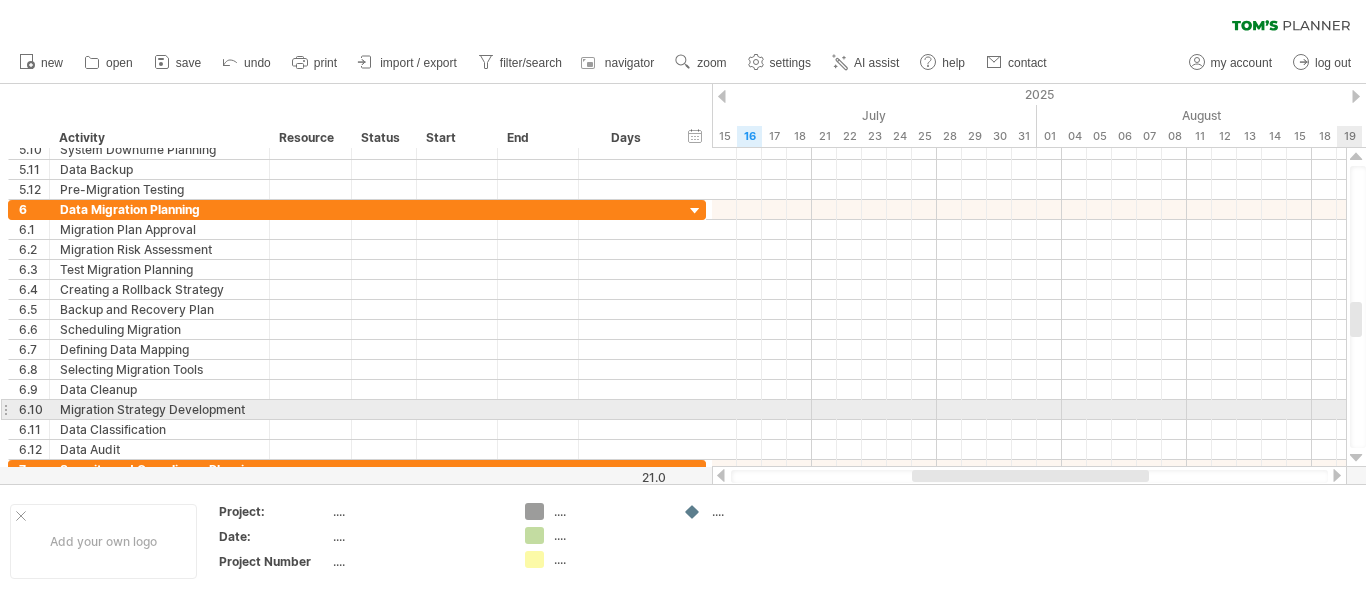 click at bounding box center [1356, 458] 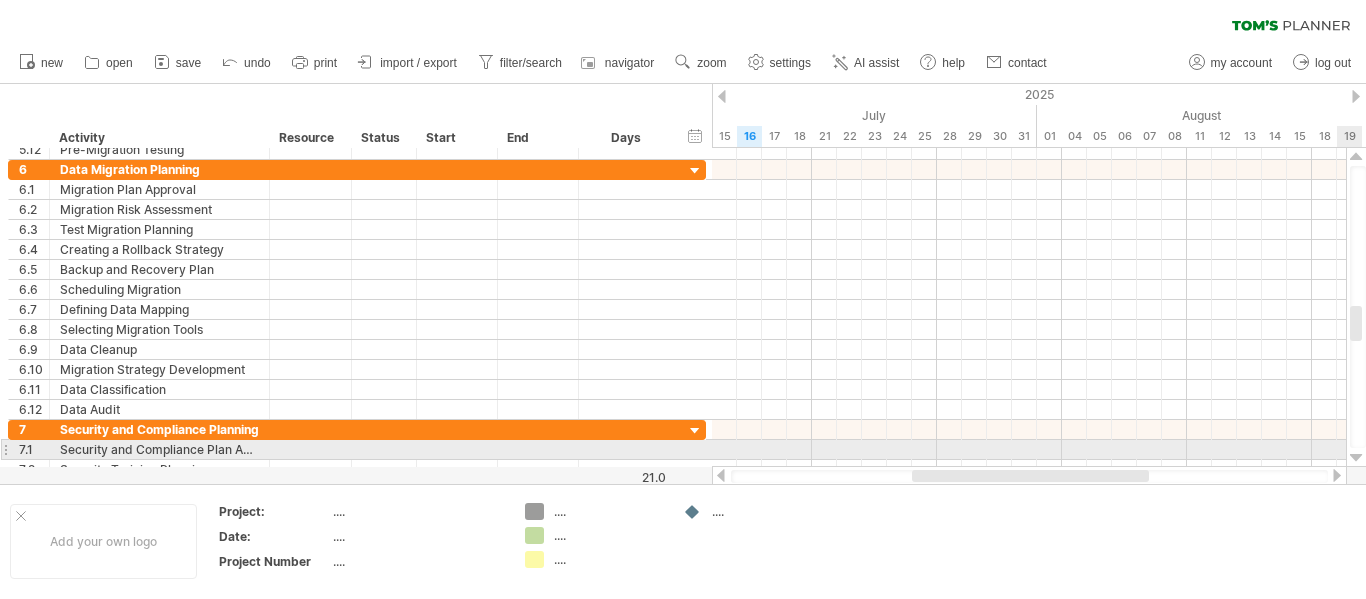 click at bounding box center [1356, 458] 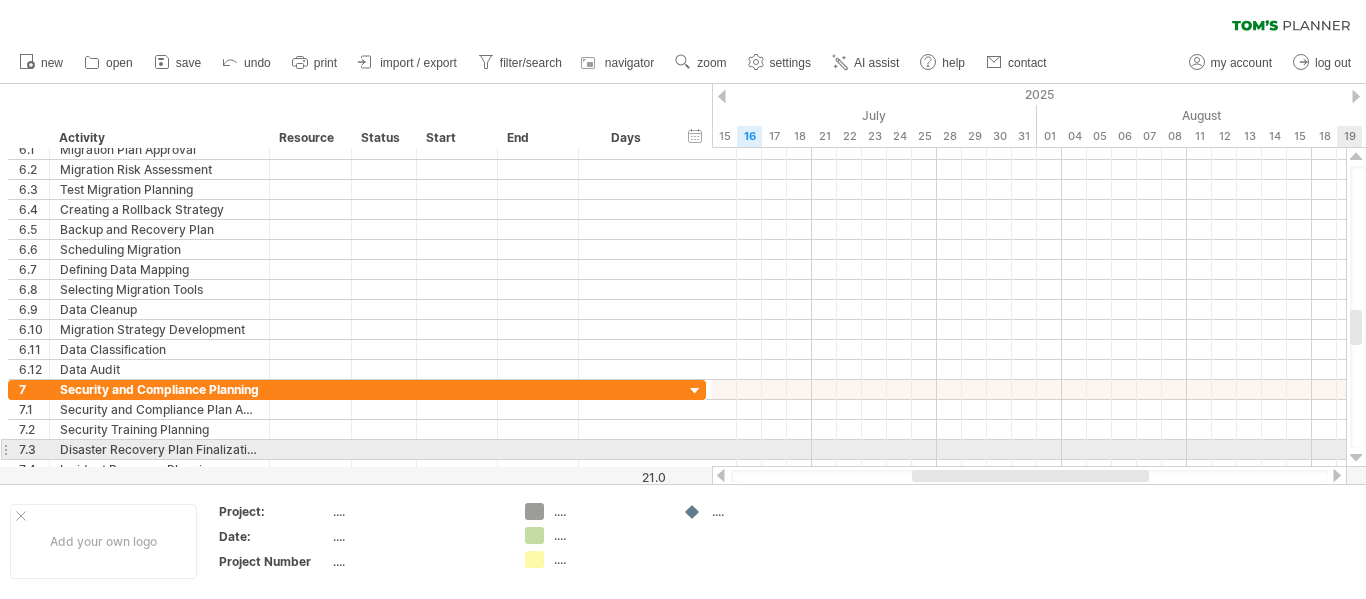click at bounding box center [1356, 458] 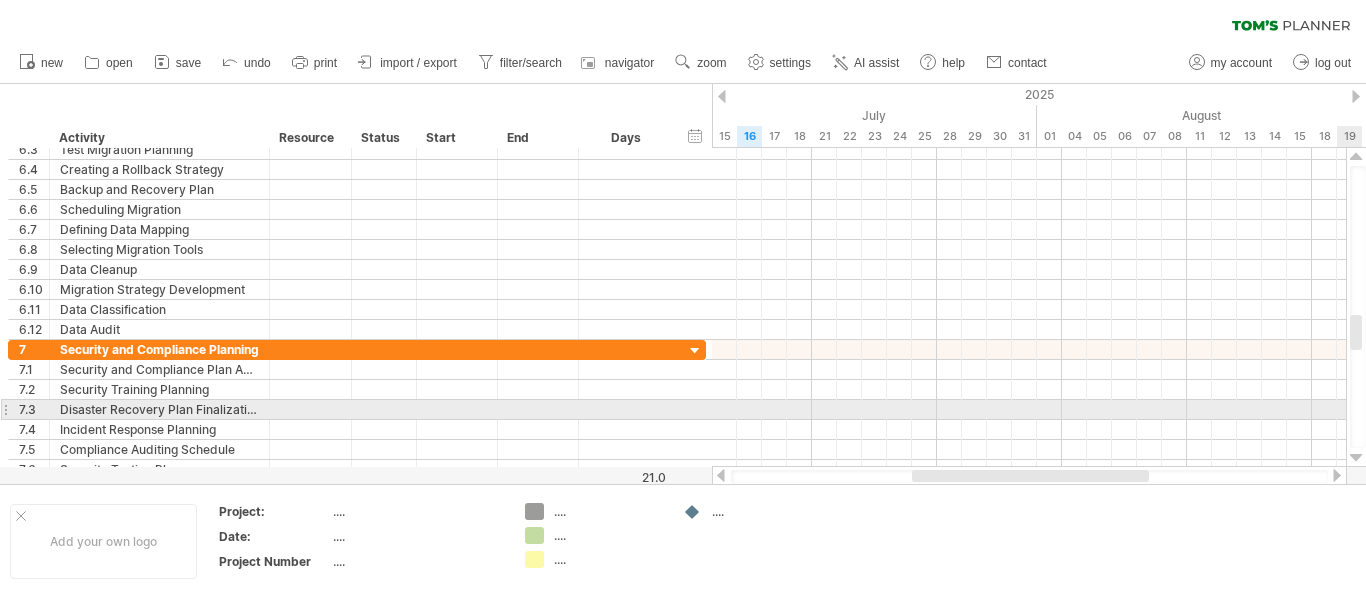 click at bounding box center [1356, 458] 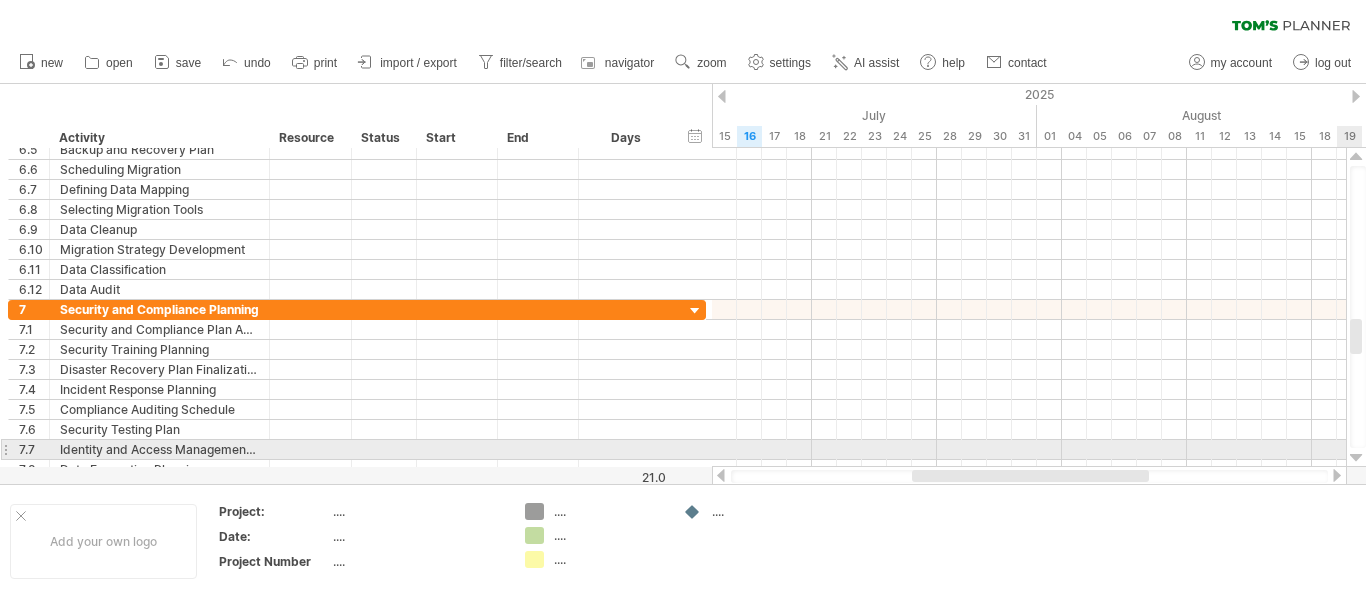 click at bounding box center (1356, 458) 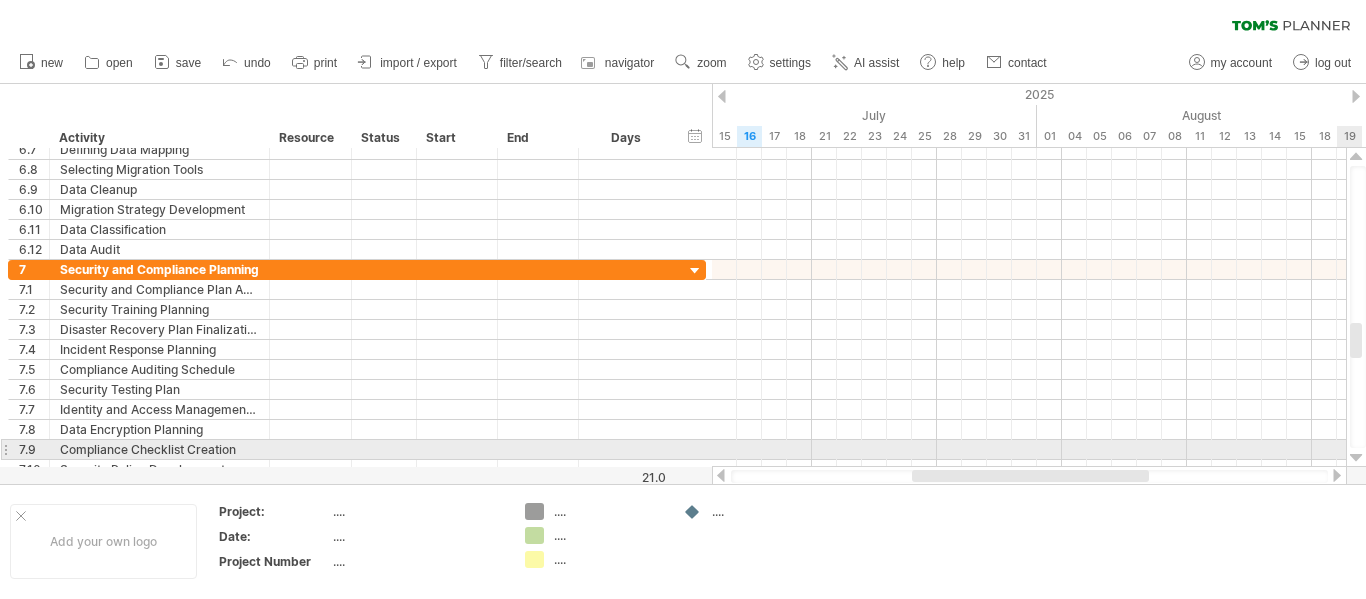 click at bounding box center (1356, 458) 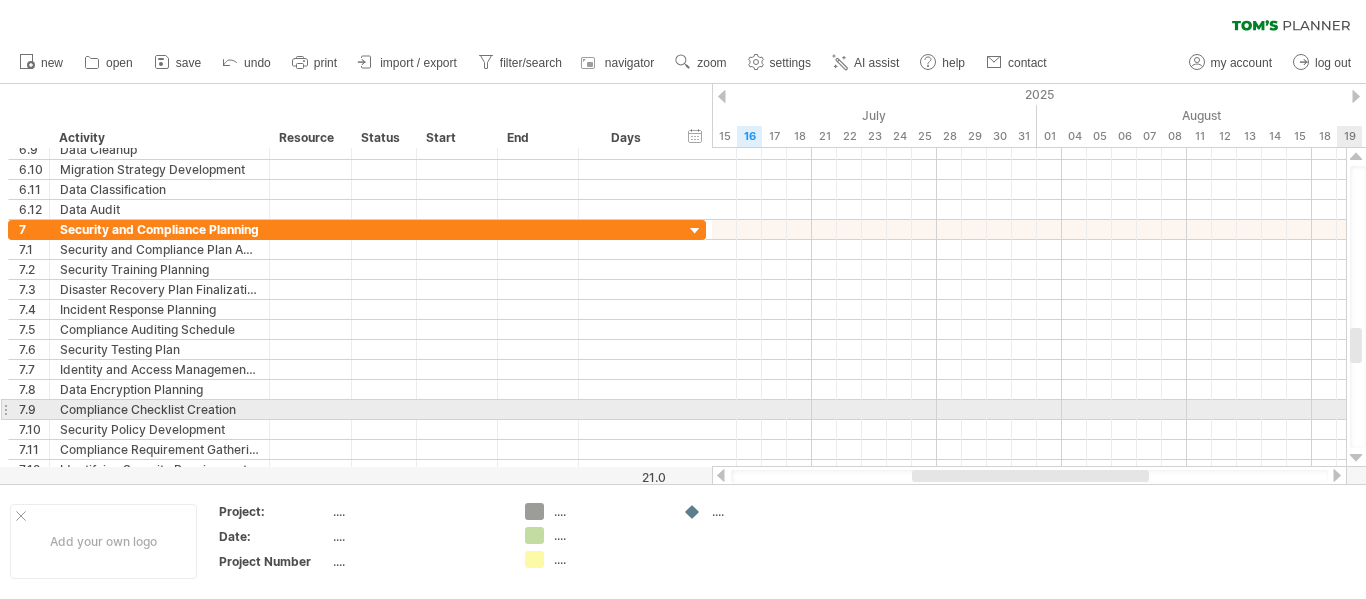 click at bounding box center [1356, 458] 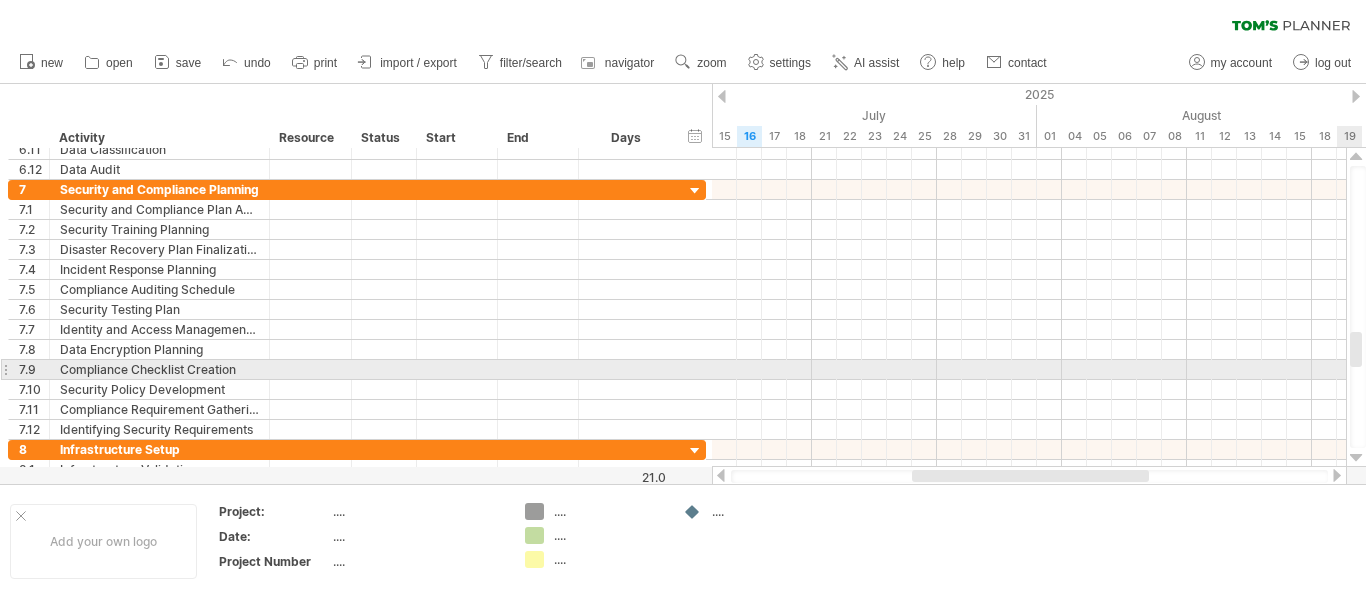 click at bounding box center (1356, 458) 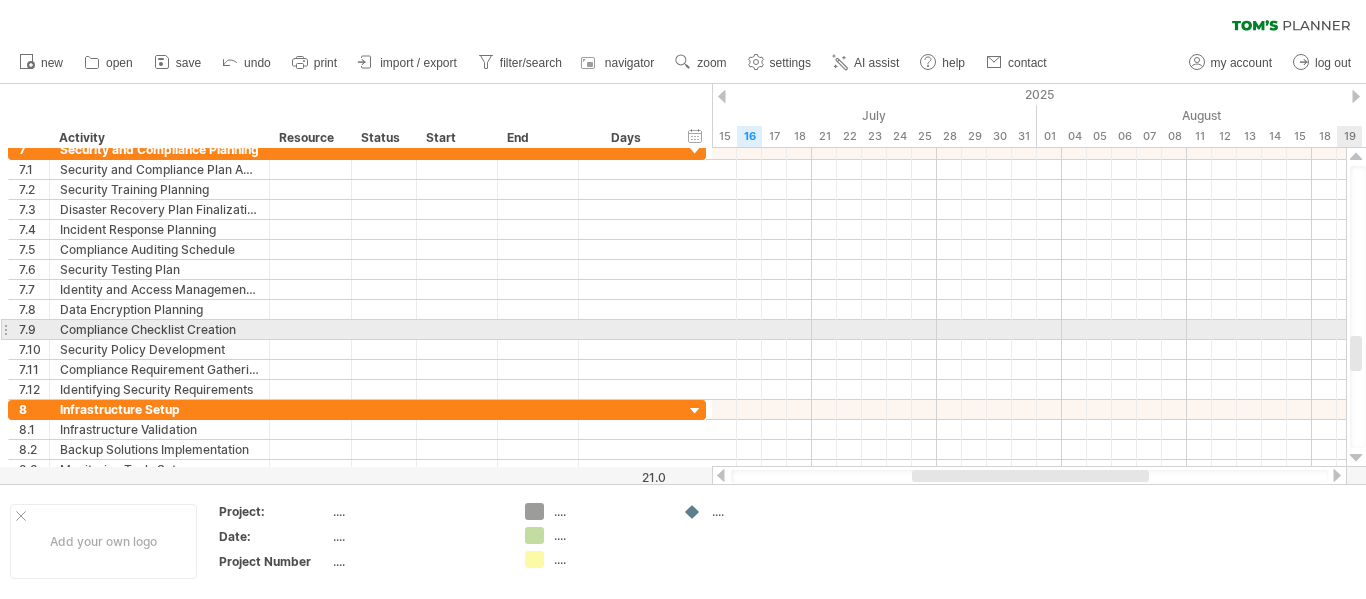 click at bounding box center [1356, 458] 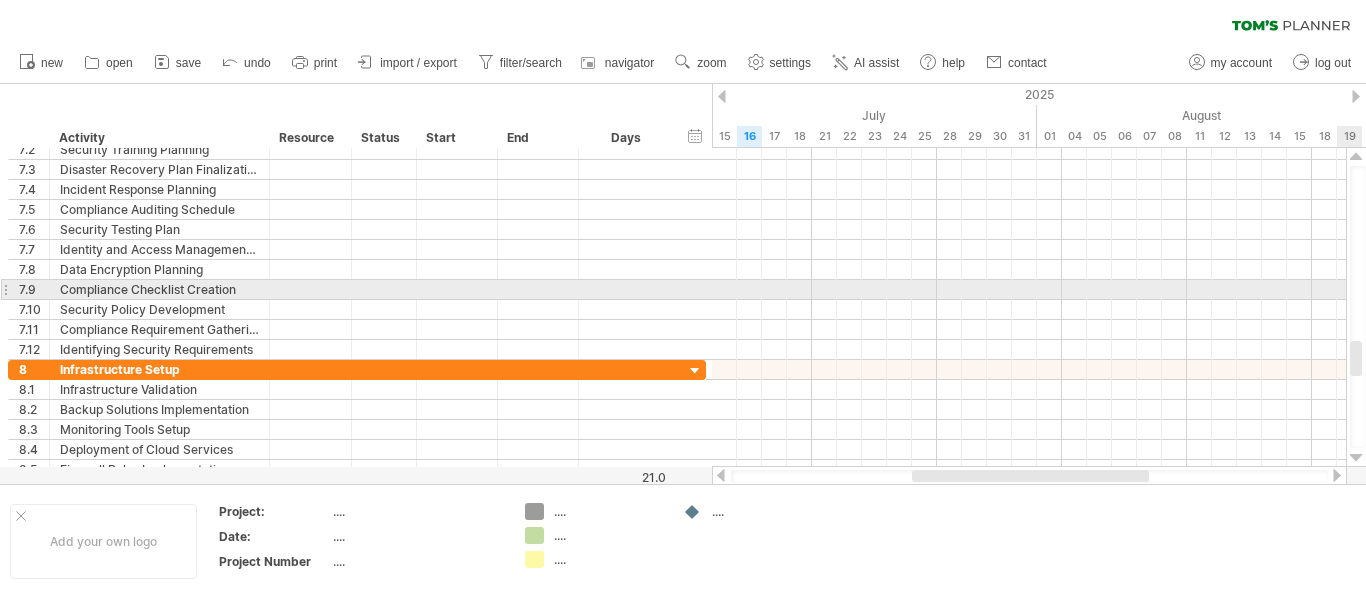 click at bounding box center (1356, 458) 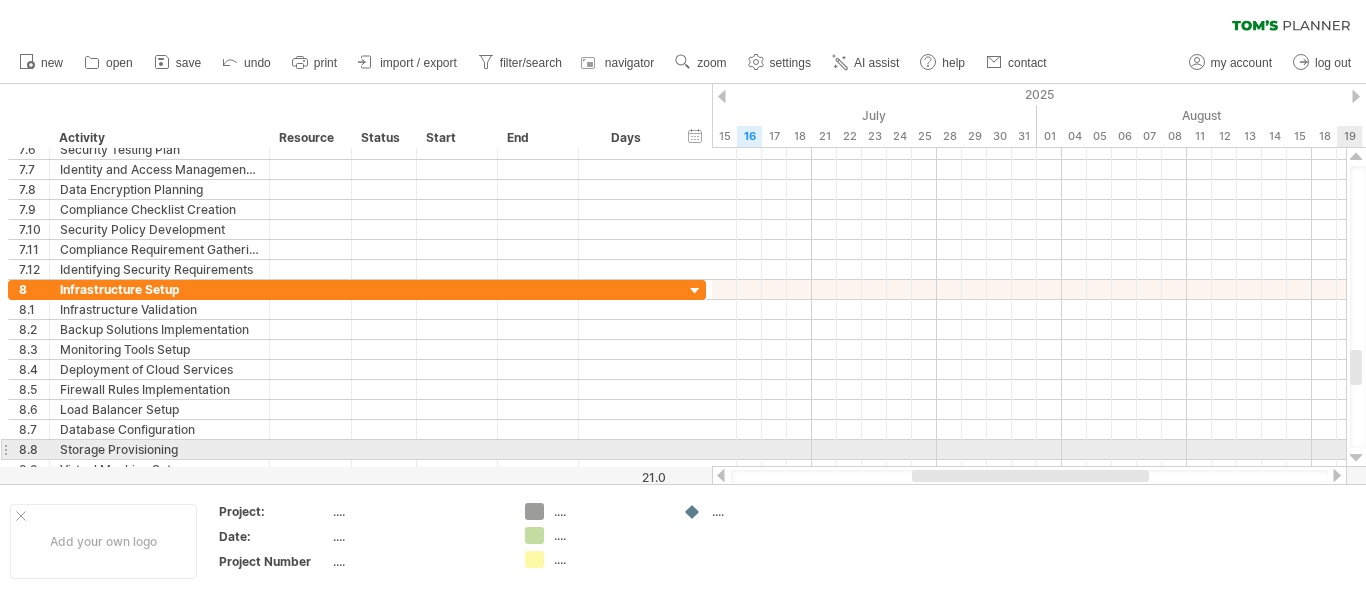 click at bounding box center (1356, 458) 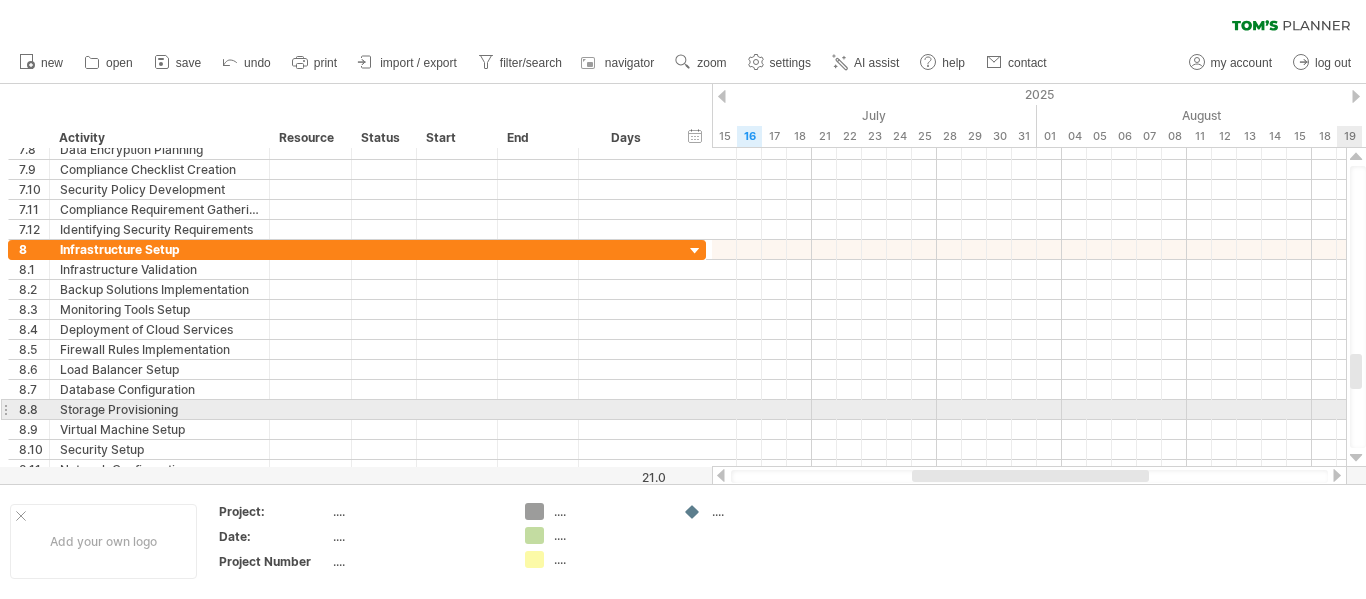 click at bounding box center [1356, 458] 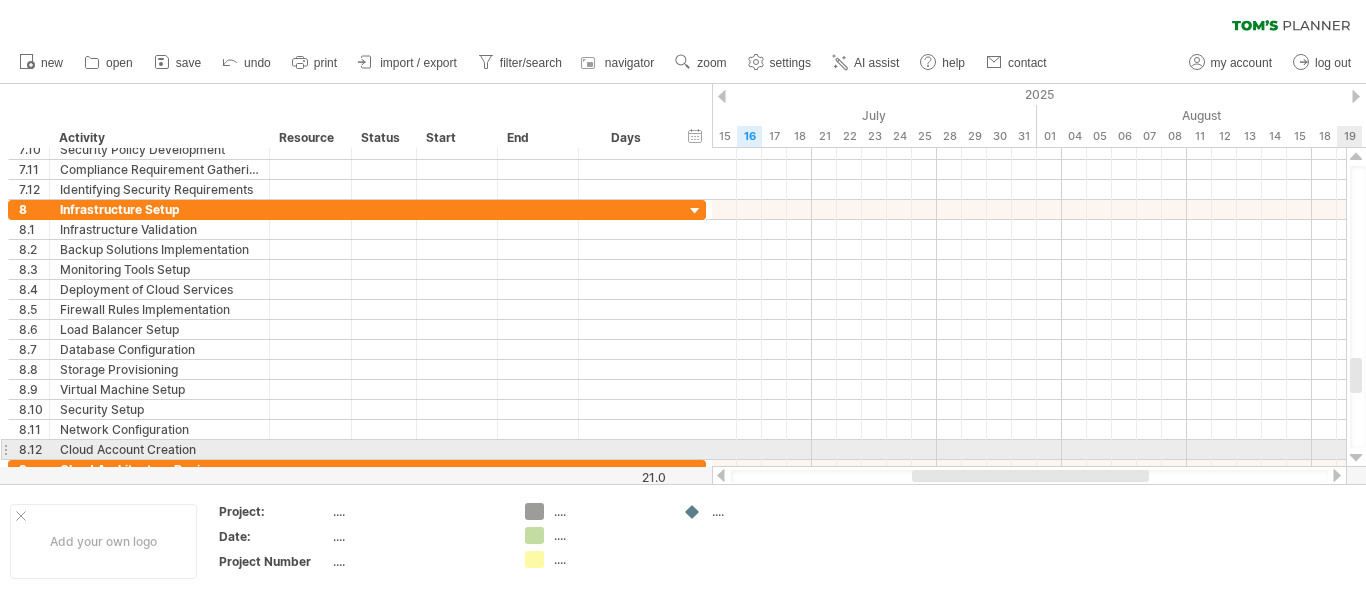 click at bounding box center [1356, 458] 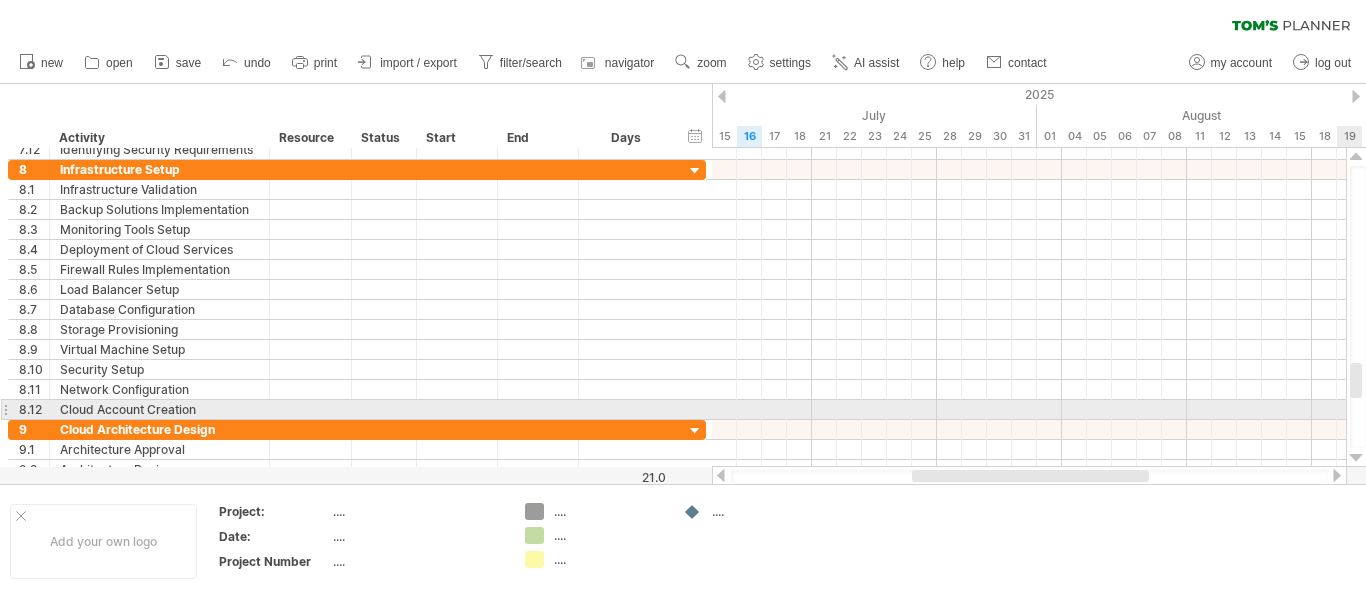 click at bounding box center [1356, 458] 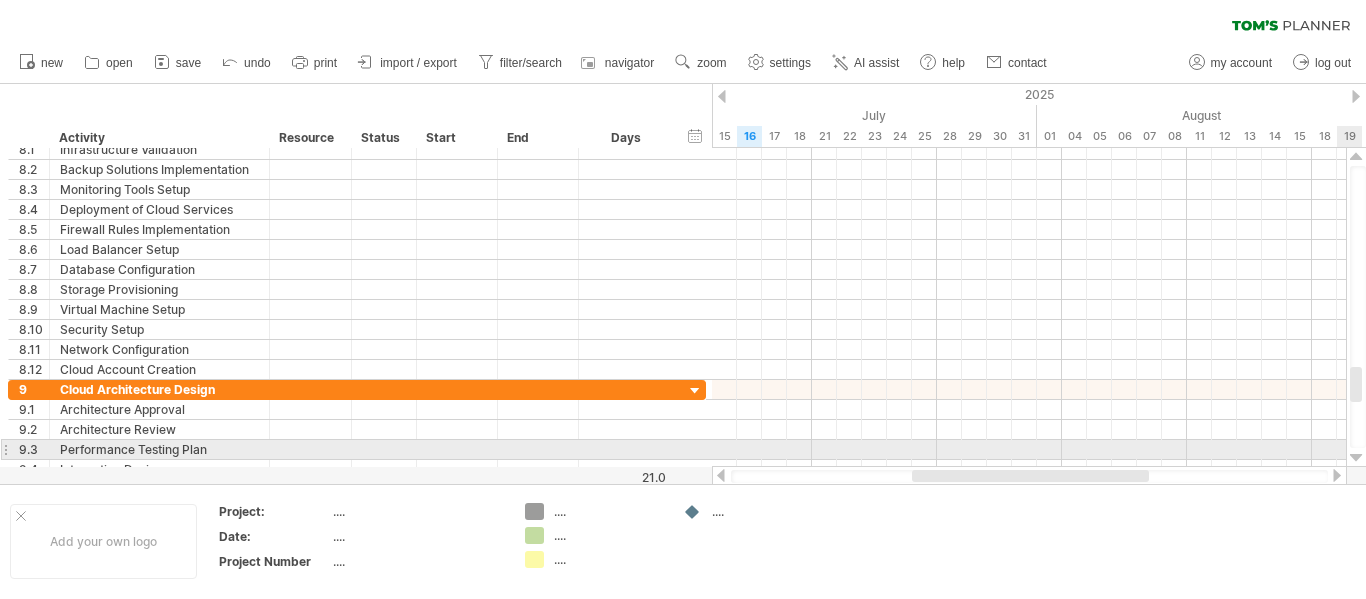click at bounding box center (1356, 458) 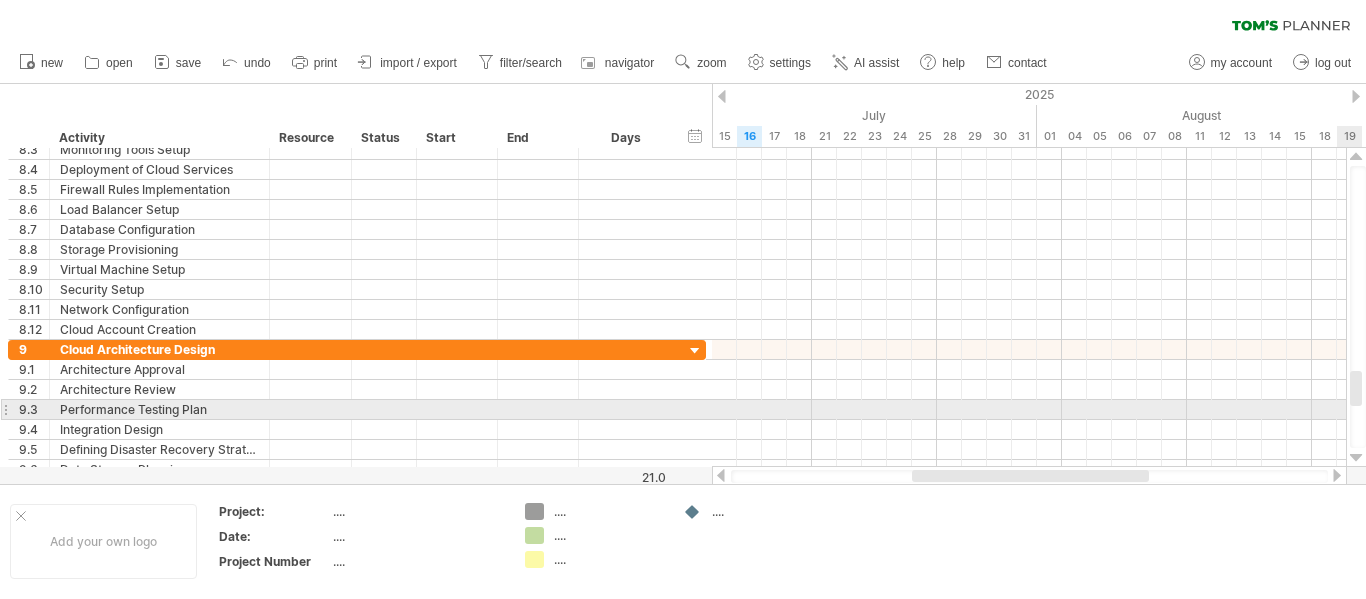click at bounding box center [1356, 458] 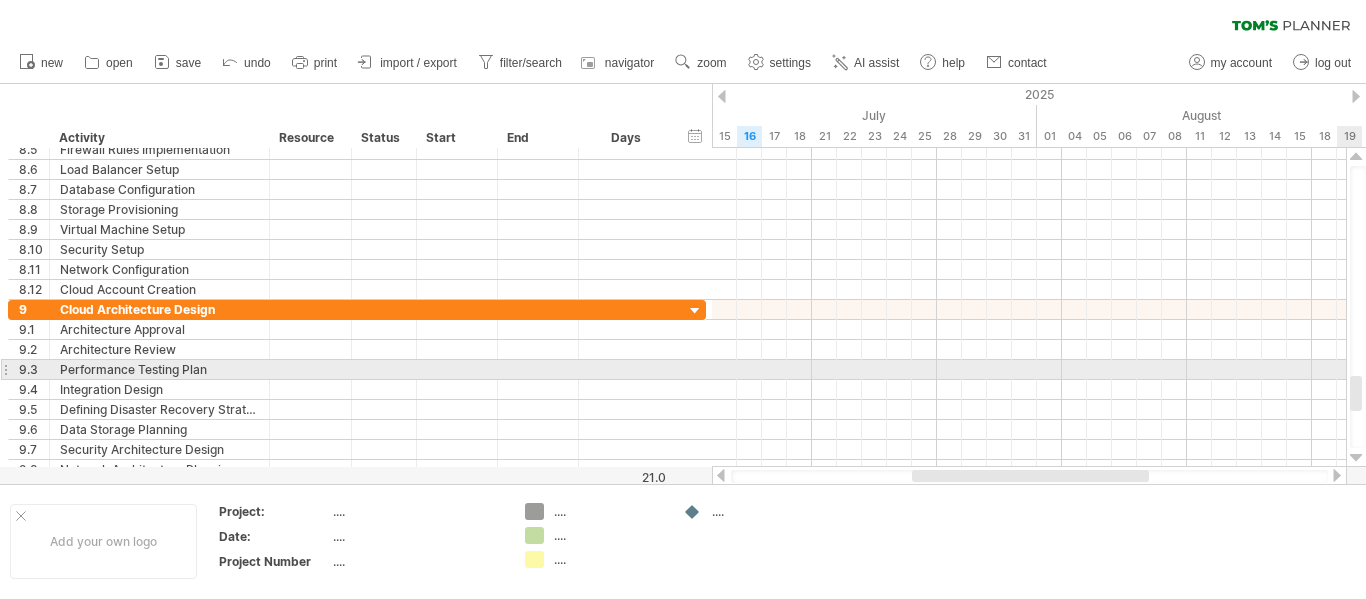click at bounding box center (1356, 458) 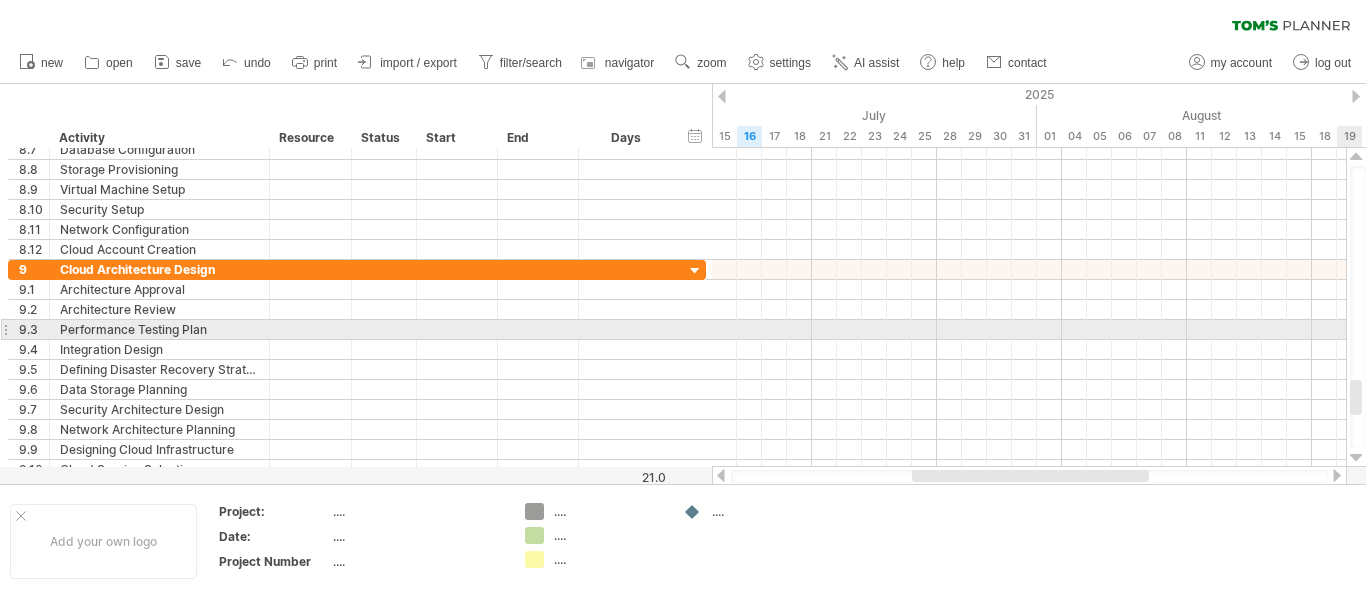 click at bounding box center (1356, 458) 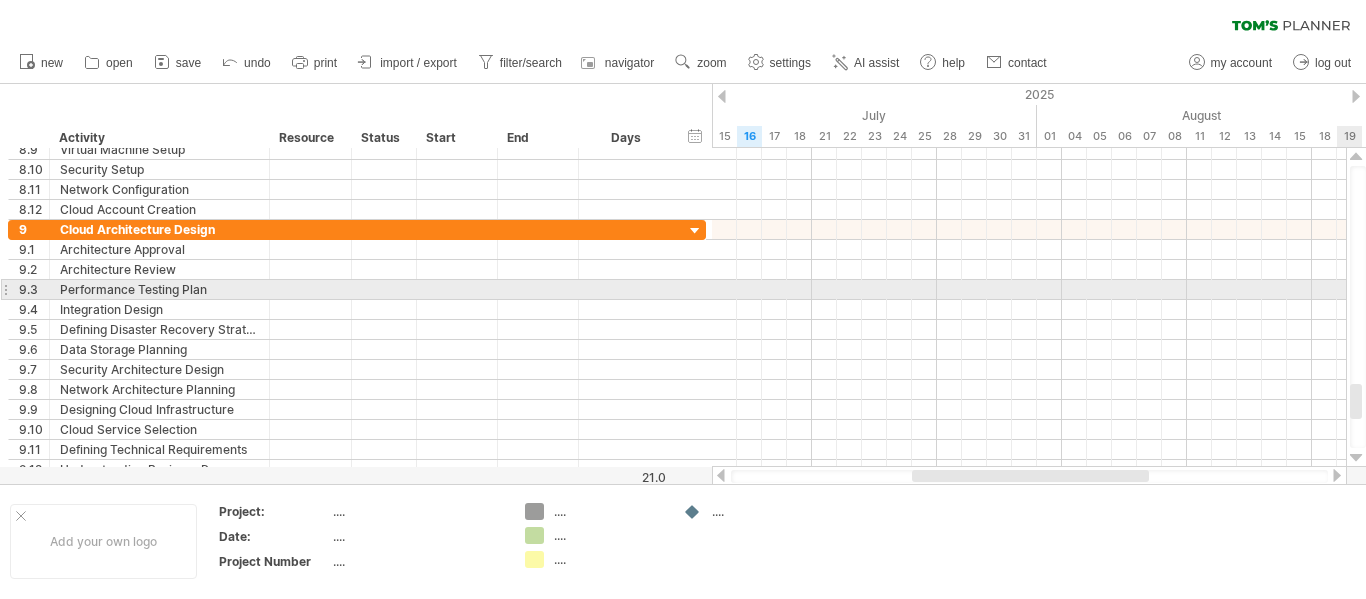 click at bounding box center [1356, 458] 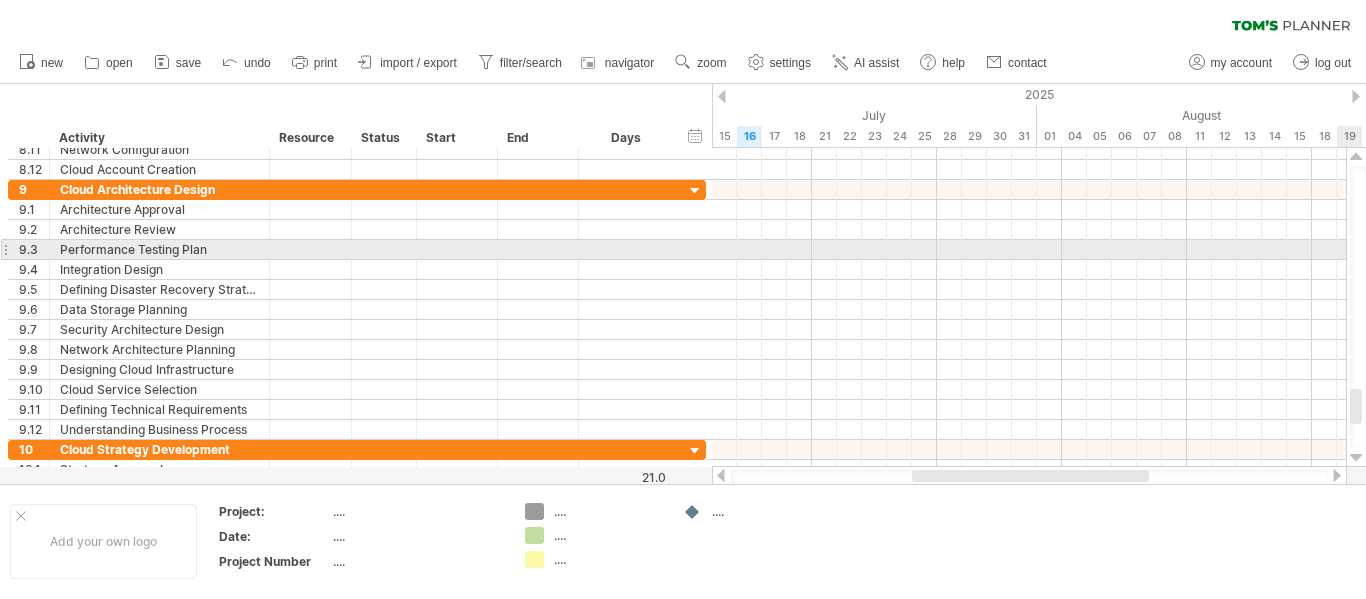 click at bounding box center [1356, 458] 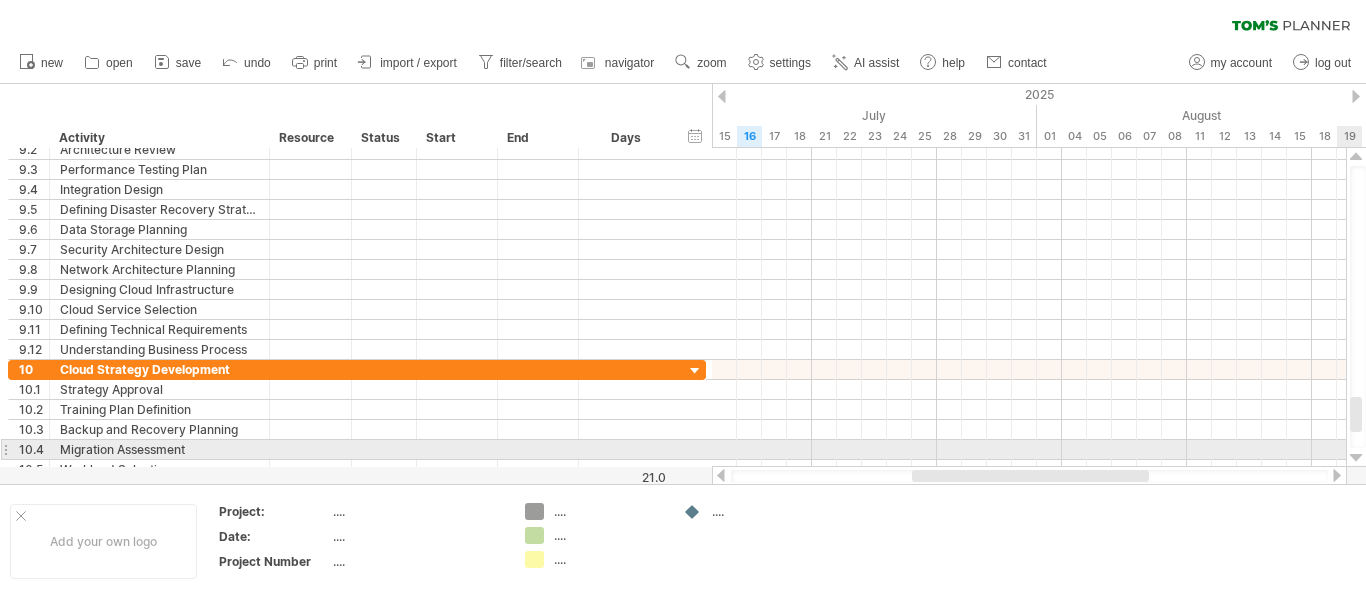 click at bounding box center [1356, 458] 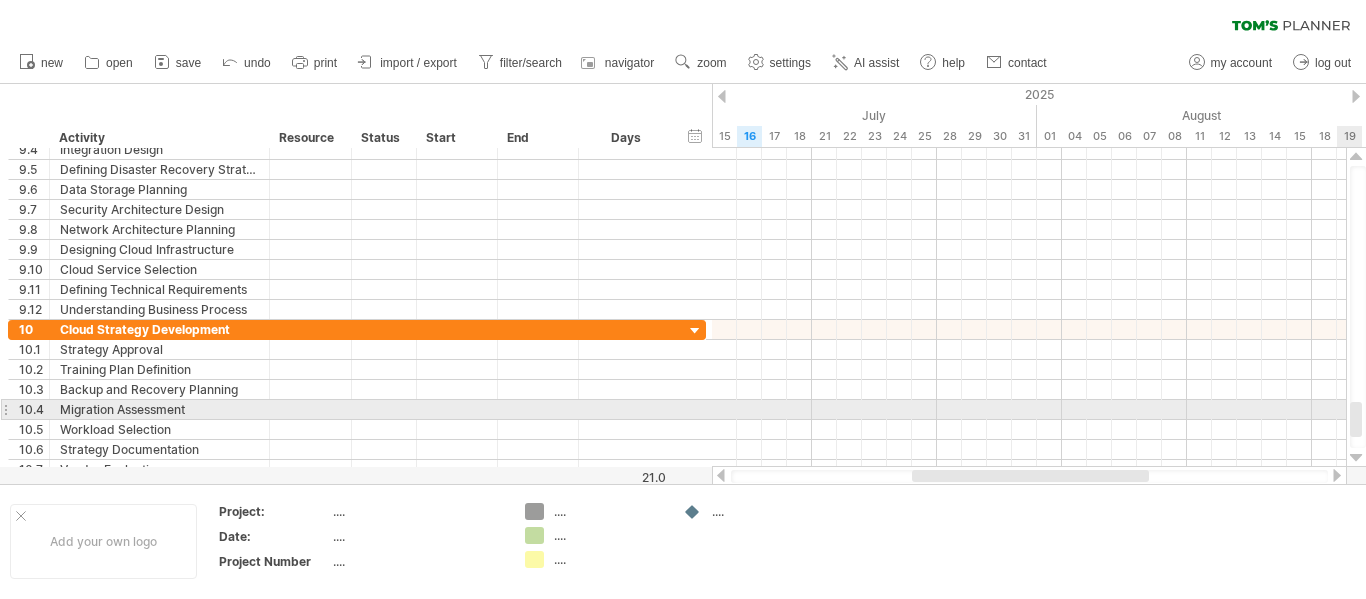 click at bounding box center [1356, 458] 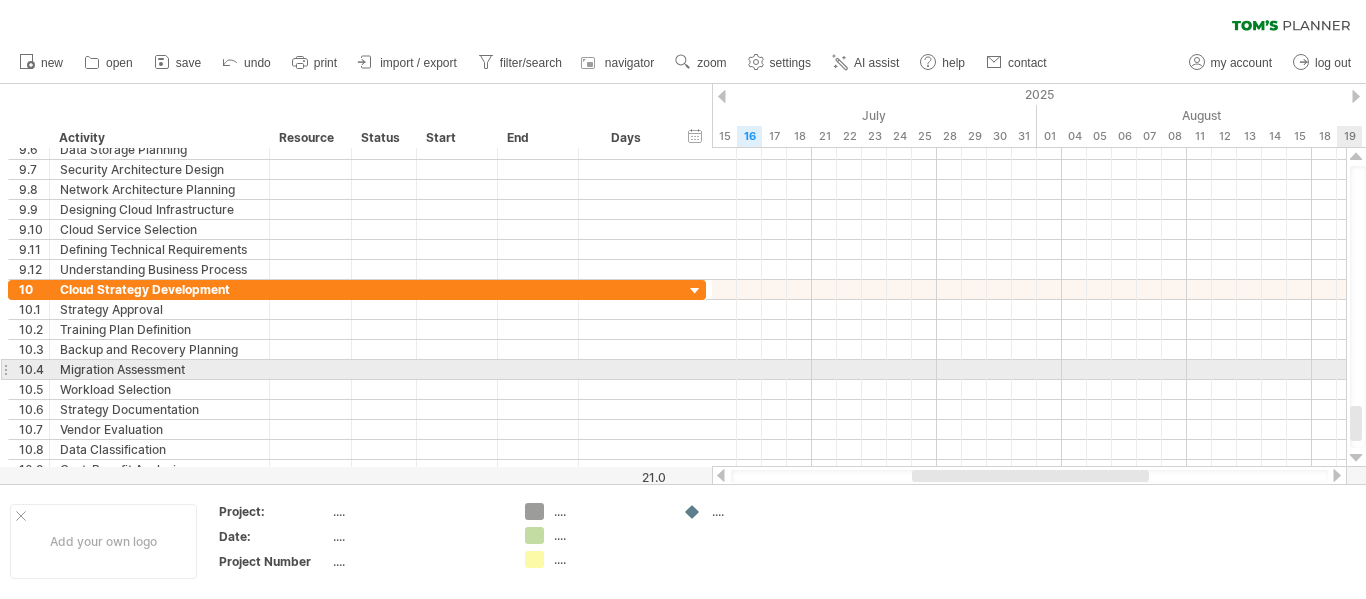 click at bounding box center (1356, 458) 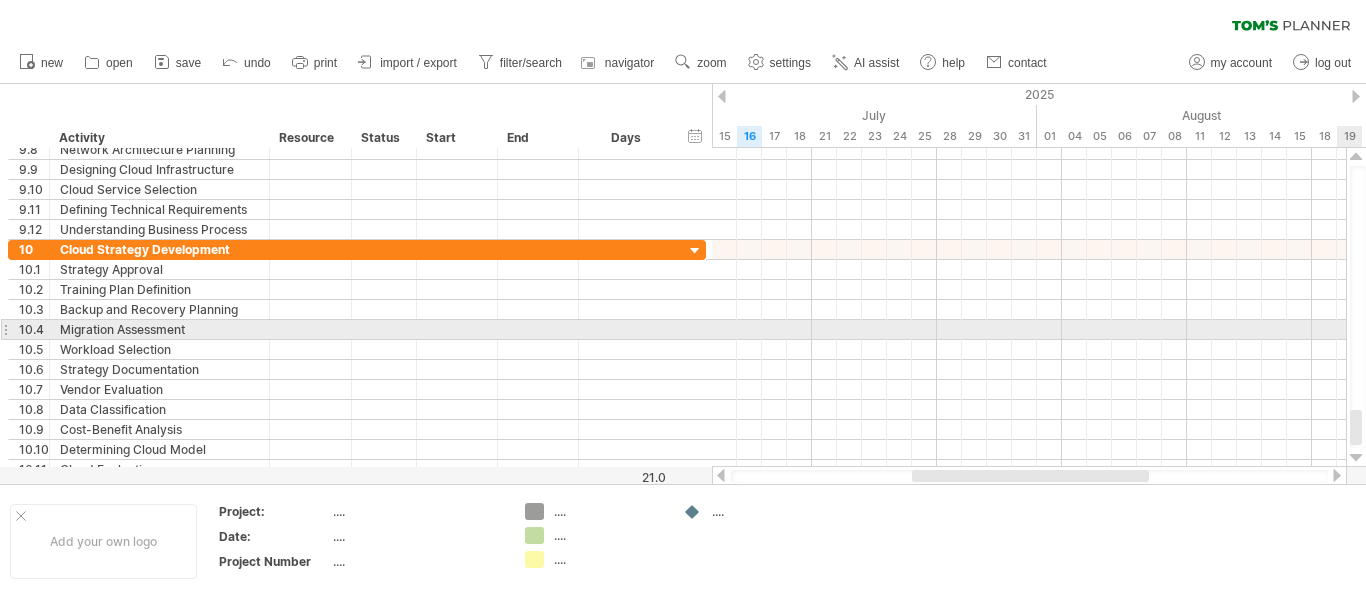 click at bounding box center [1356, 458] 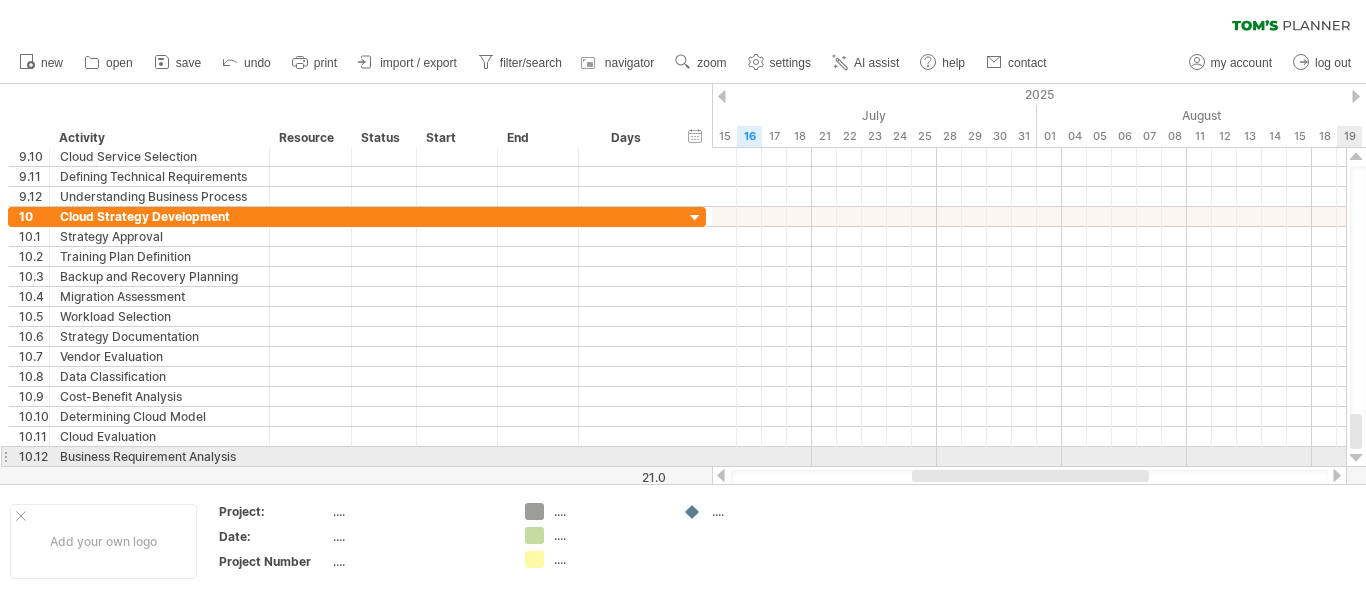 click at bounding box center (1356, 458) 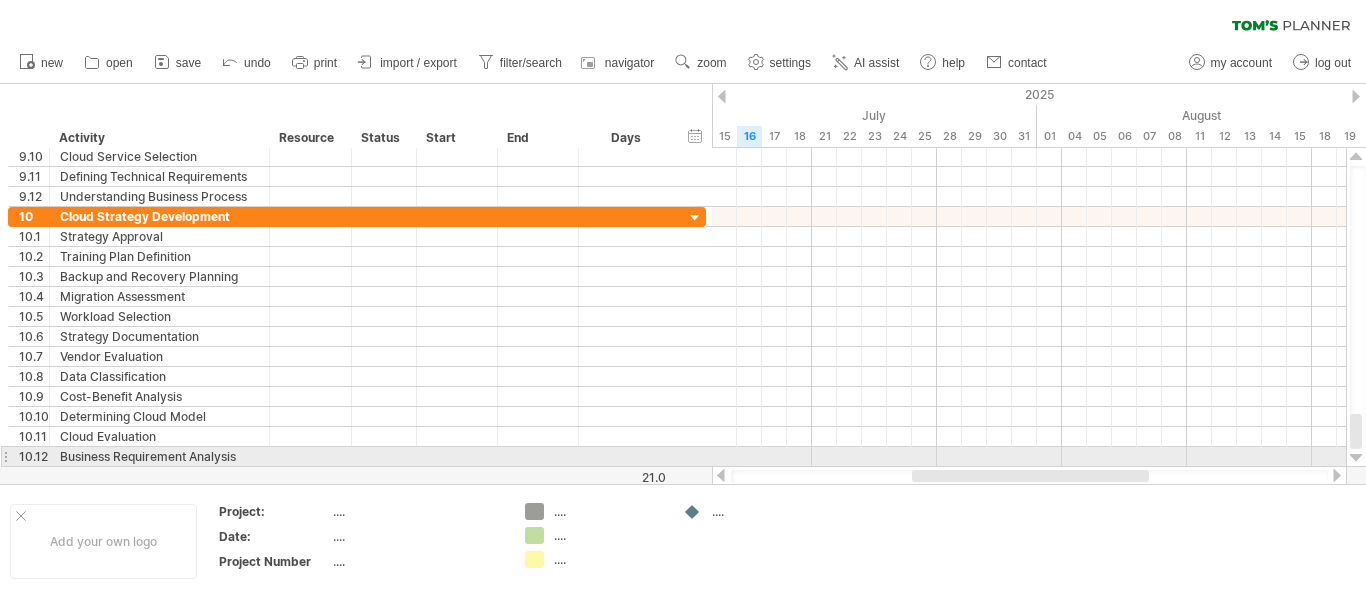 click at bounding box center (1356, 458) 